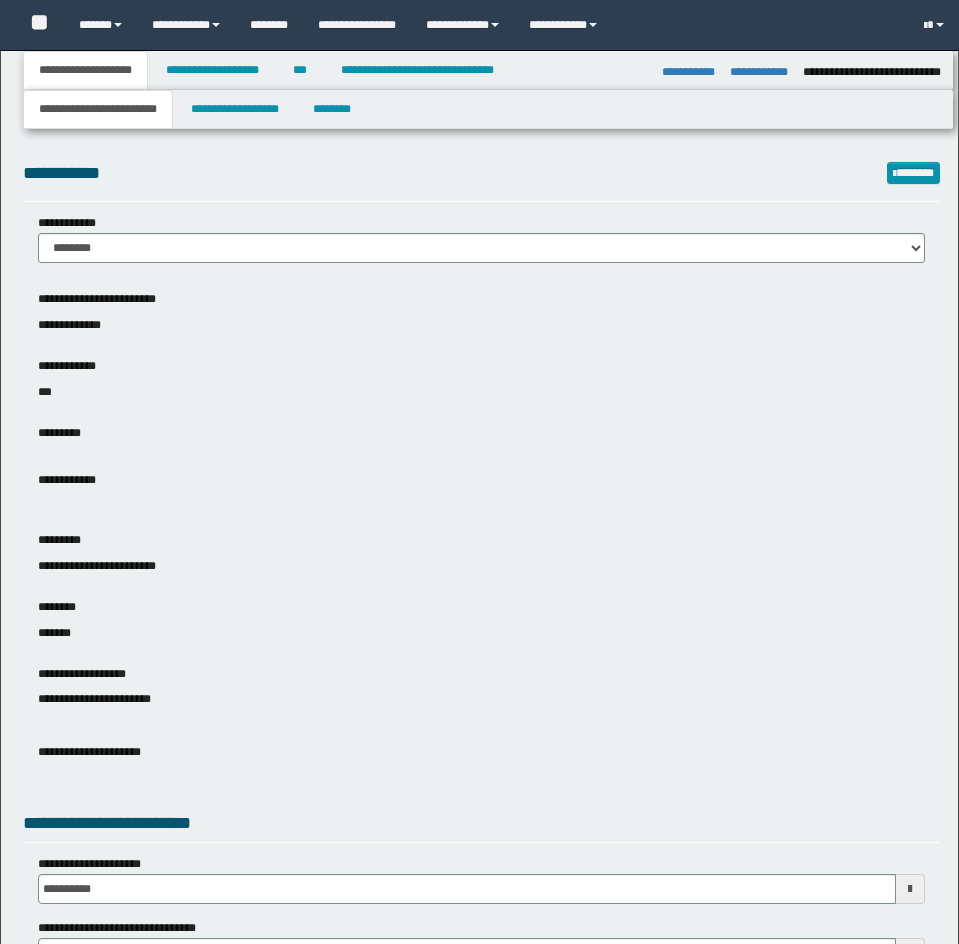 select on "*" 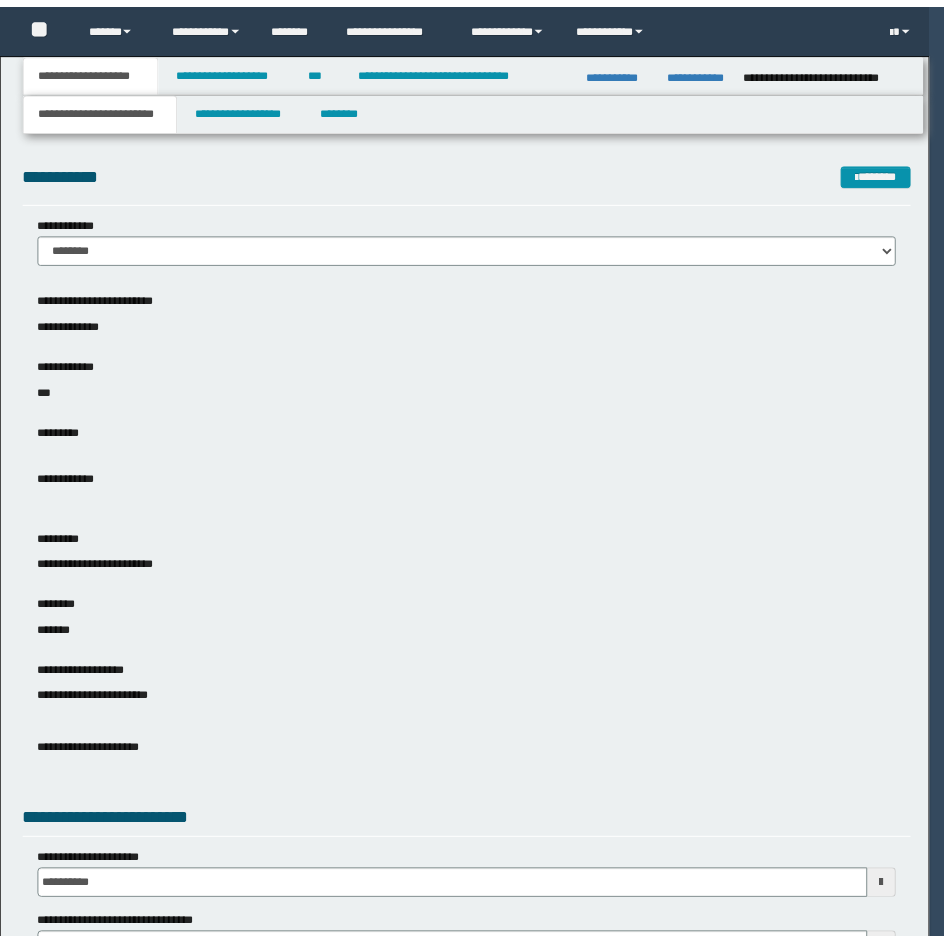 scroll, scrollTop: 0, scrollLeft: 0, axis: both 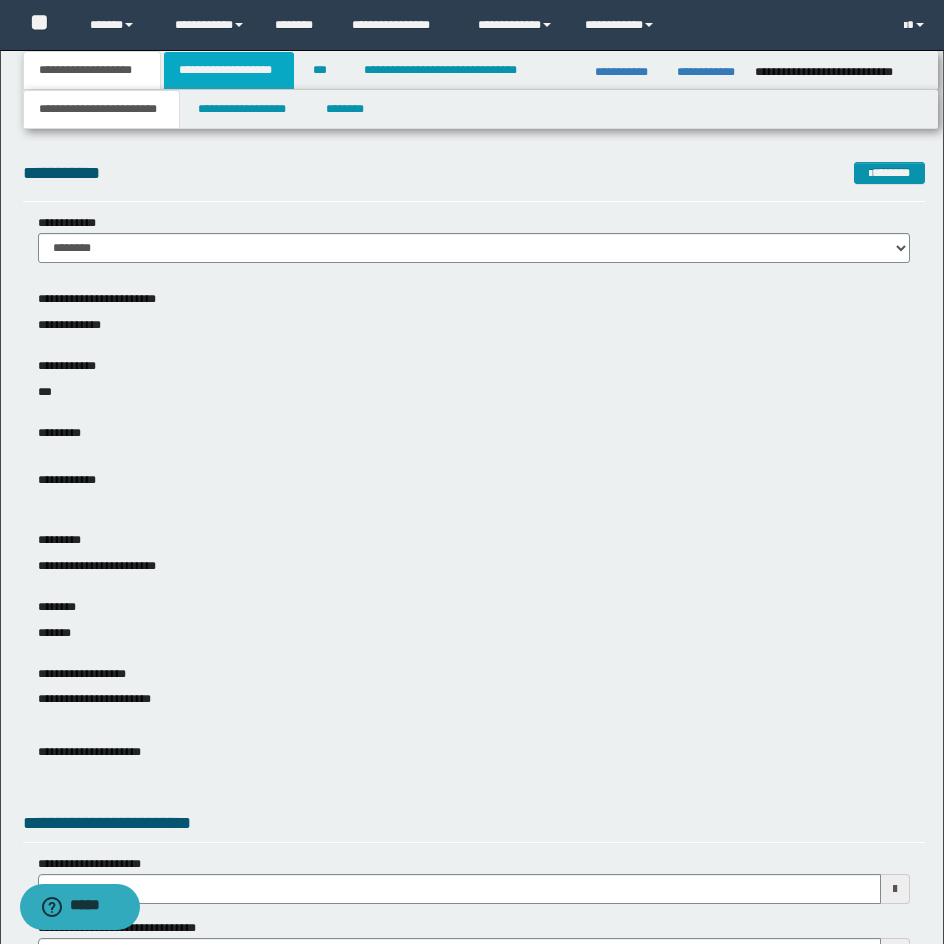 click on "**********" at bounding box center (229, 70) 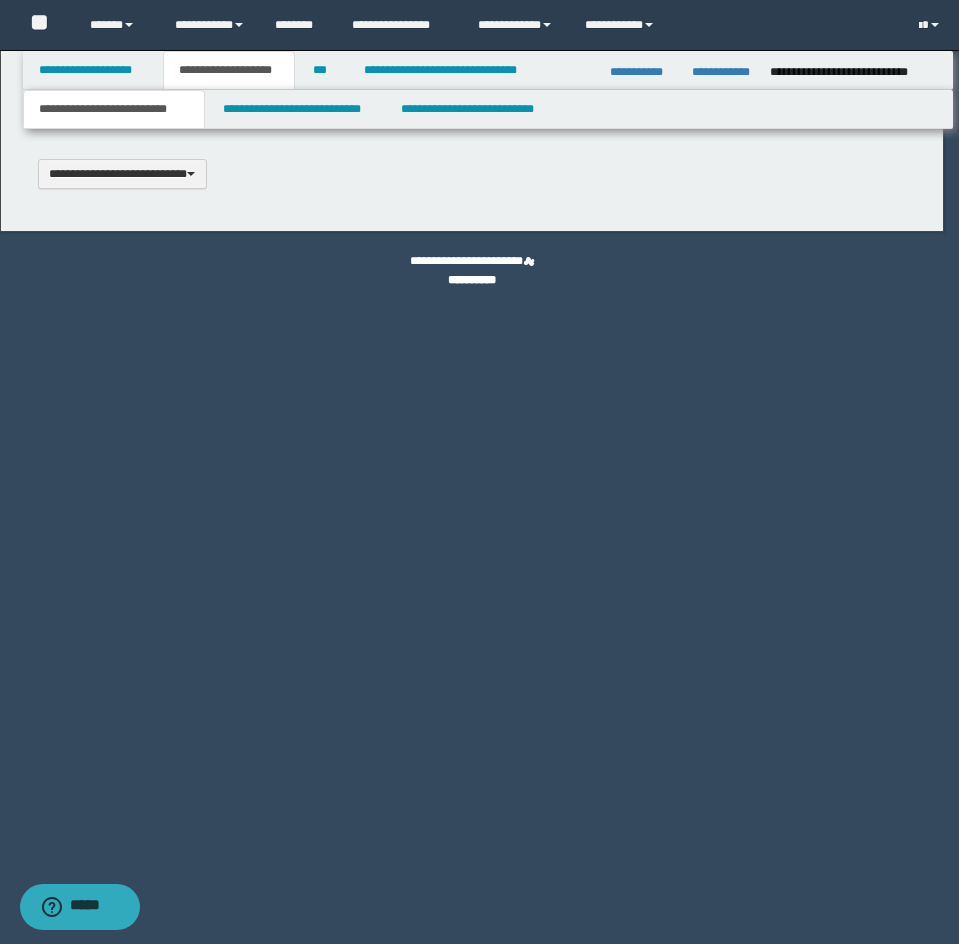 type 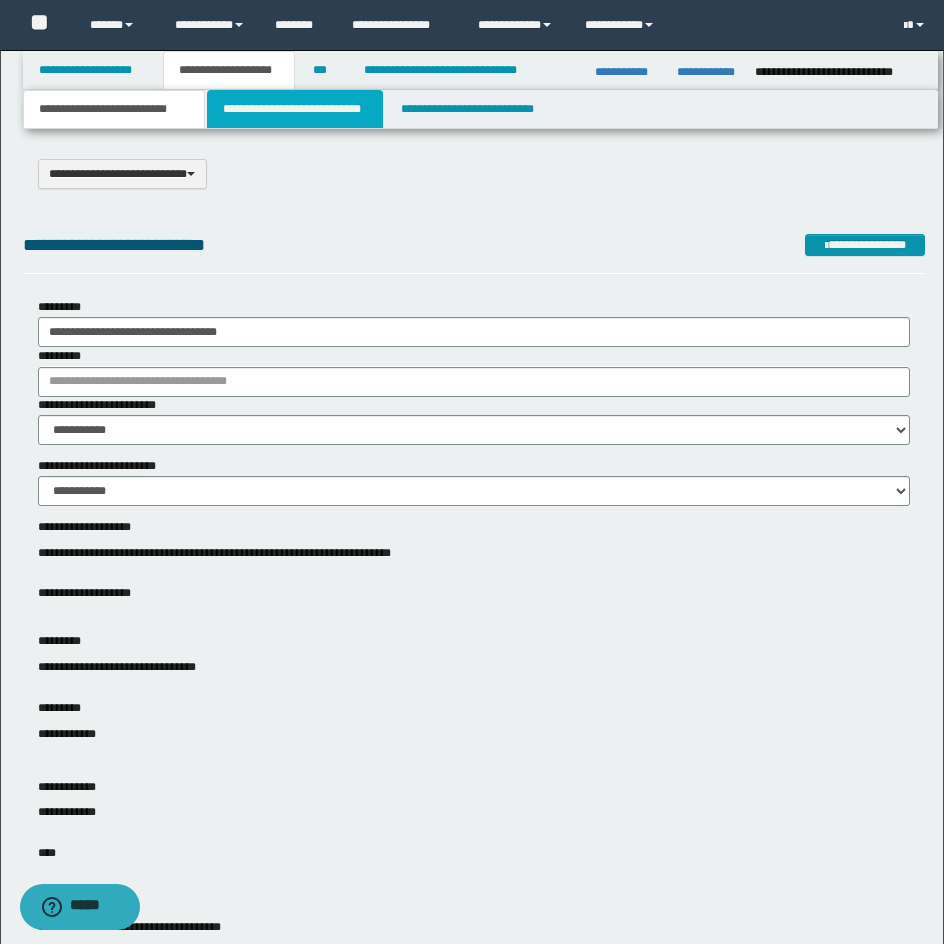 click on "**********" at bounding box center (295, 109) 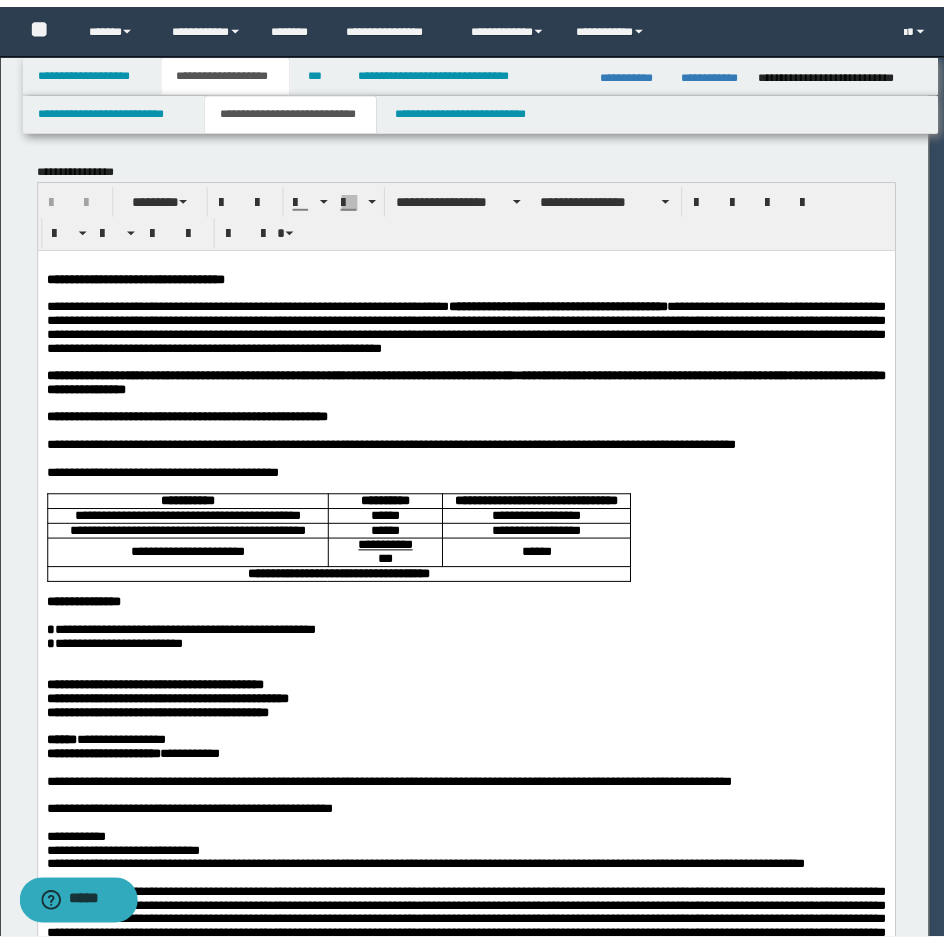 scroll, scrollTop: 0, scrollLeft: 0, axis: both 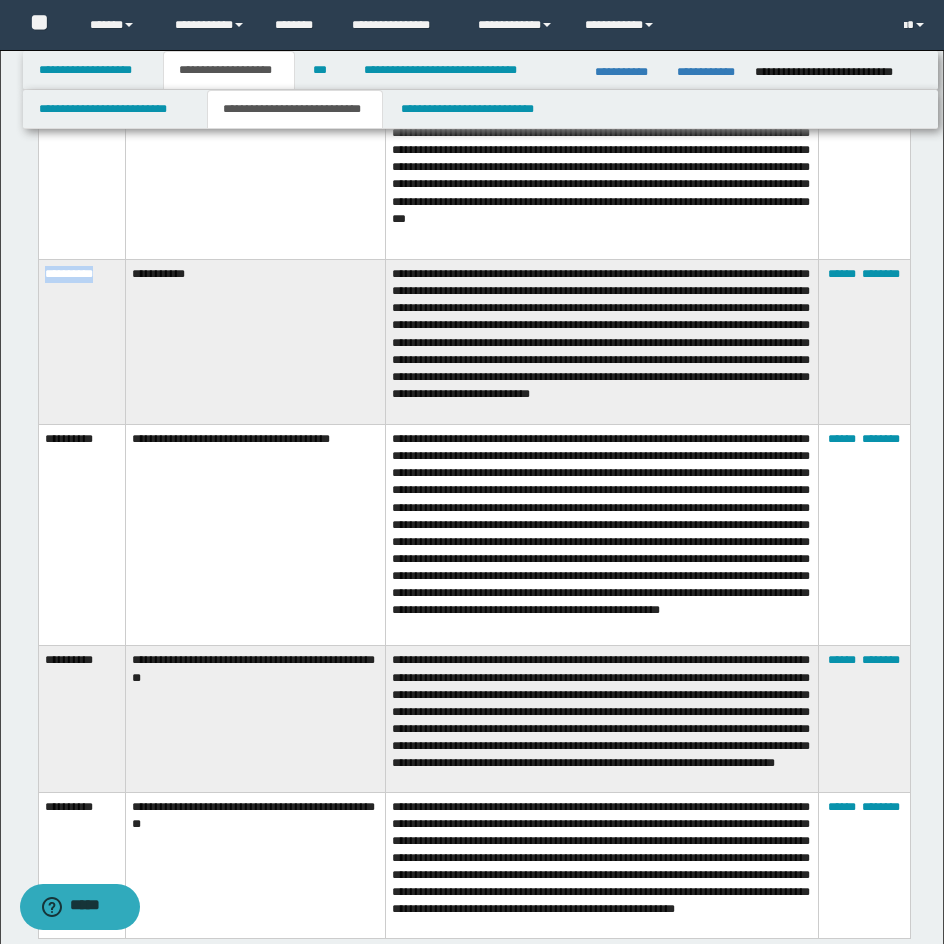 drag, startPoint x: 44, startPoint y: 273, endPoint x: 105, endPoint y: 269, distance: 61.13101 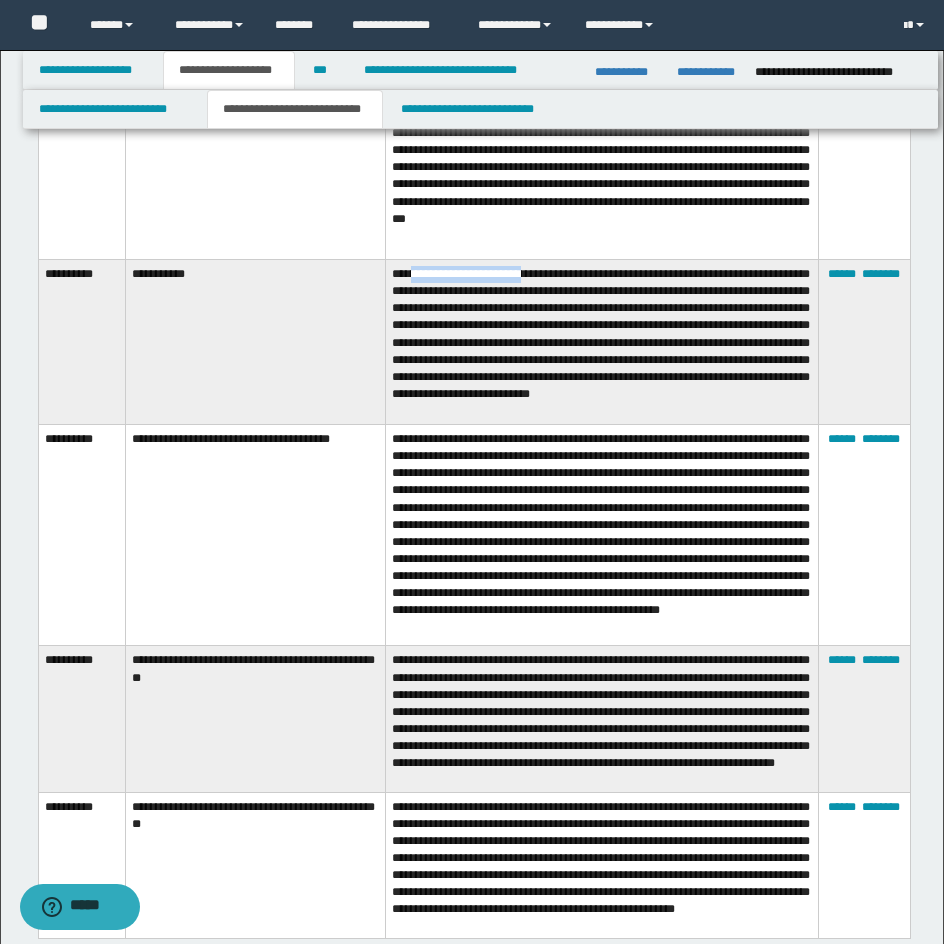 drag, startPoint x: 410, startPoint y: 268, endPoint x: 533, endPoint y: 269, distance: 123.00407 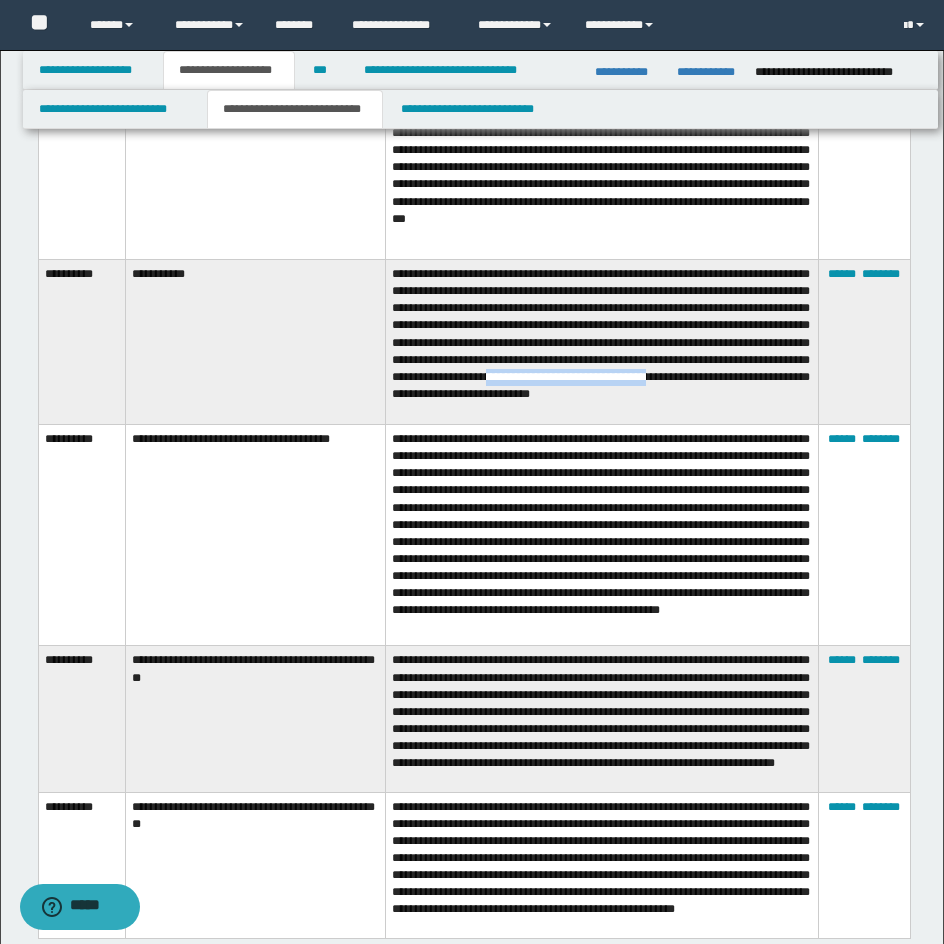 drag, startPoint x: 412, startPoint y: 389, endPoint x: 575, endPoint y: 385, distance: 163.04907 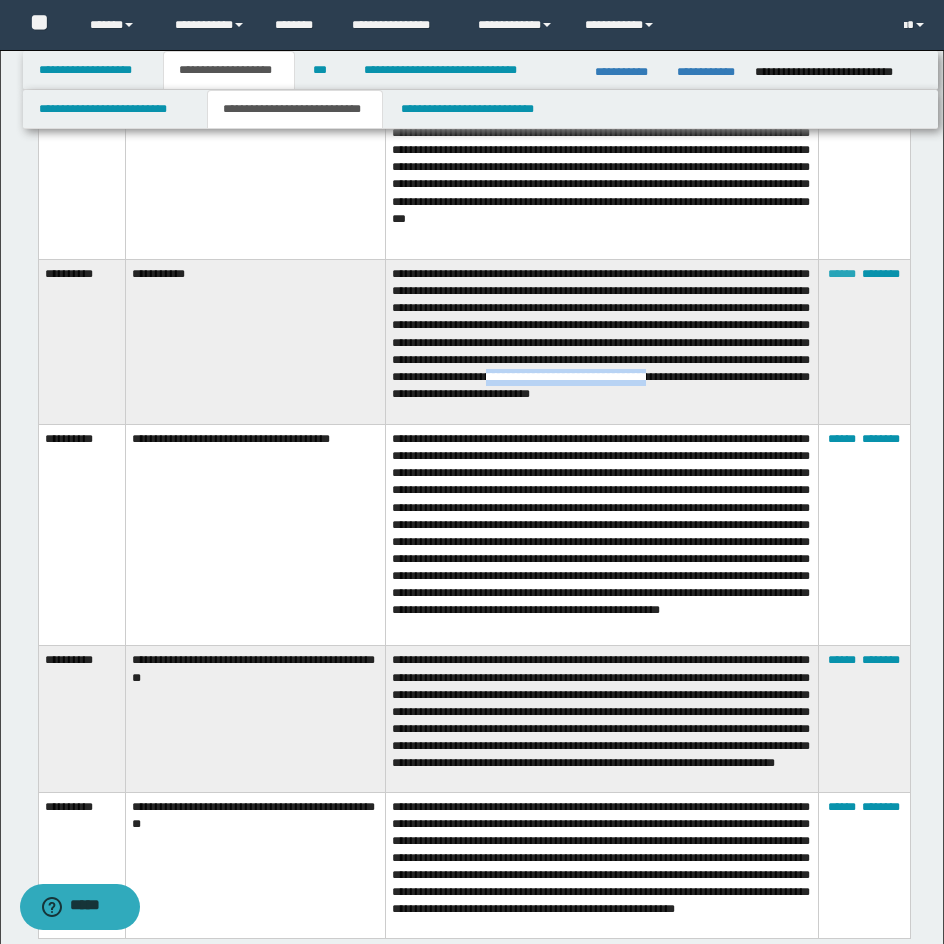 click on "******" at bounding box center [842, 274] 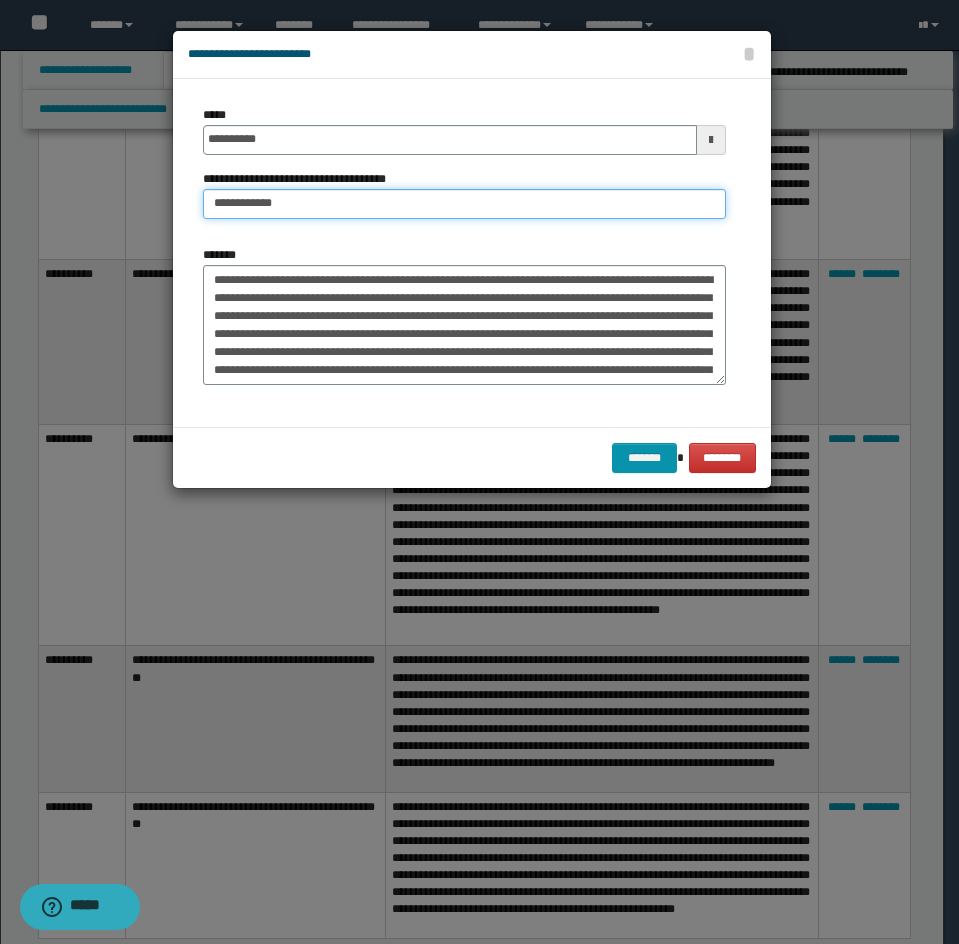 click on "**********" at bounding box center [464, 204] 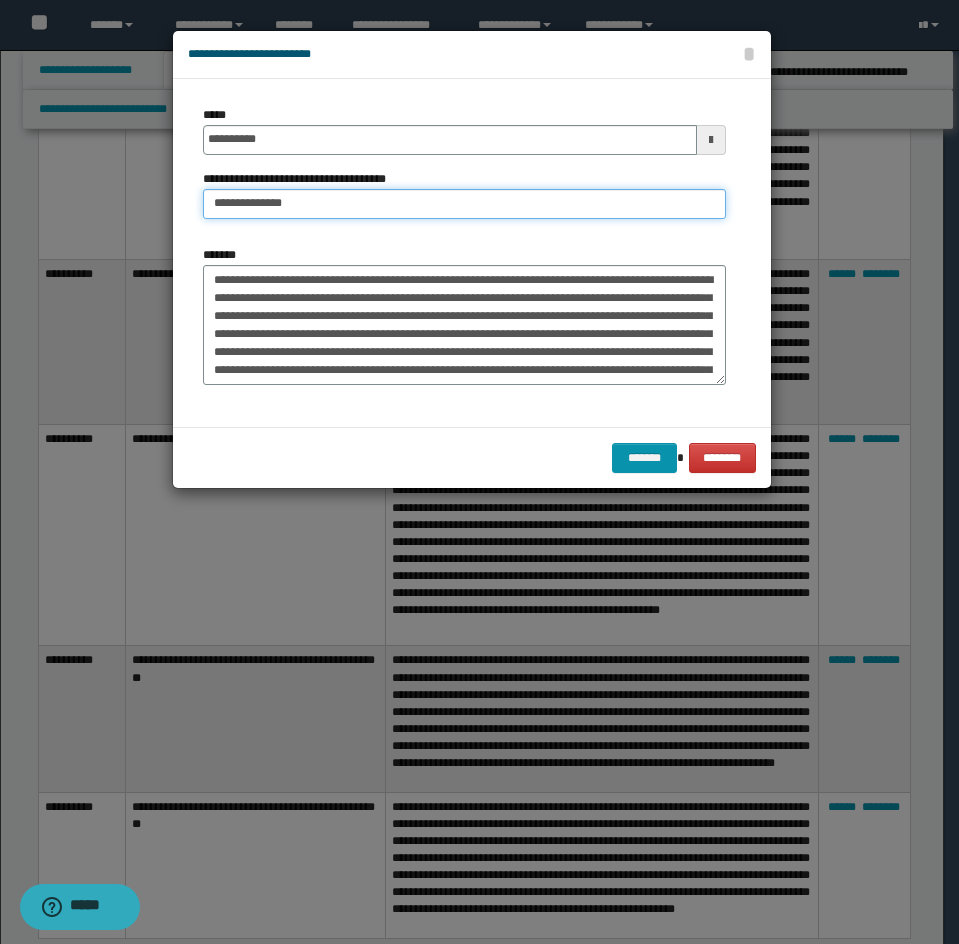 type on "**********" 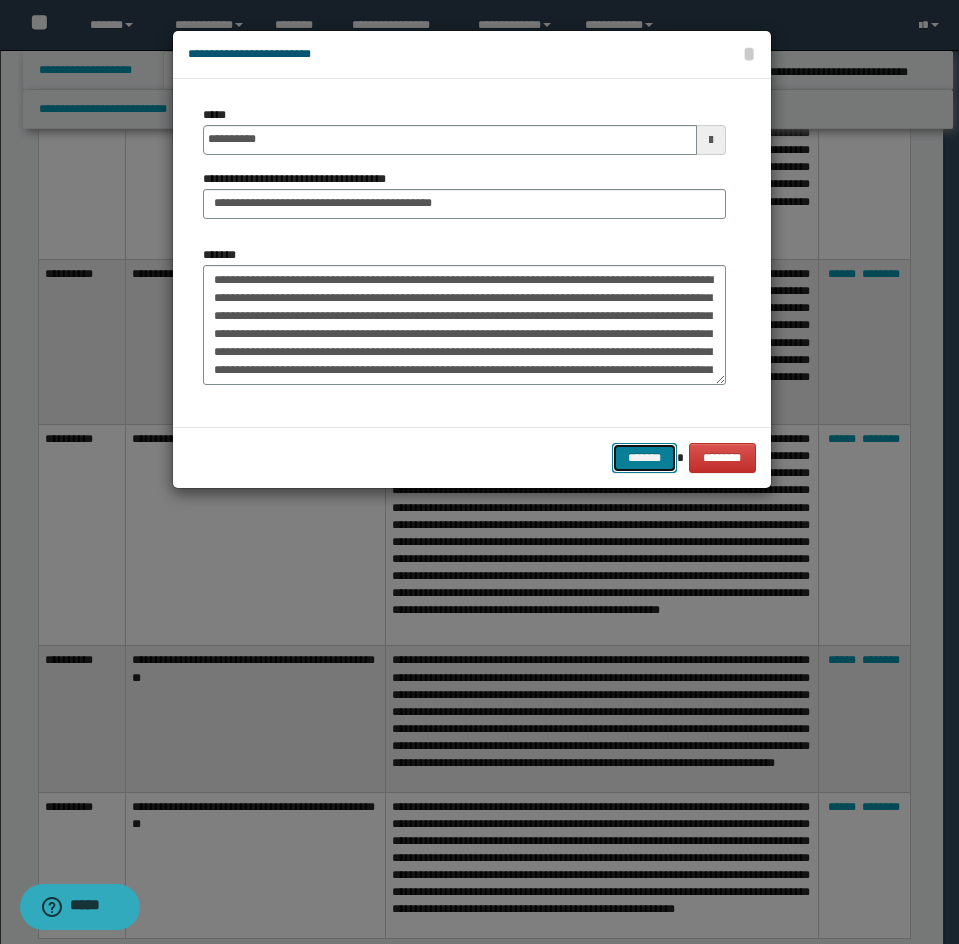 click on "*******" at bounding box center [644, 458] 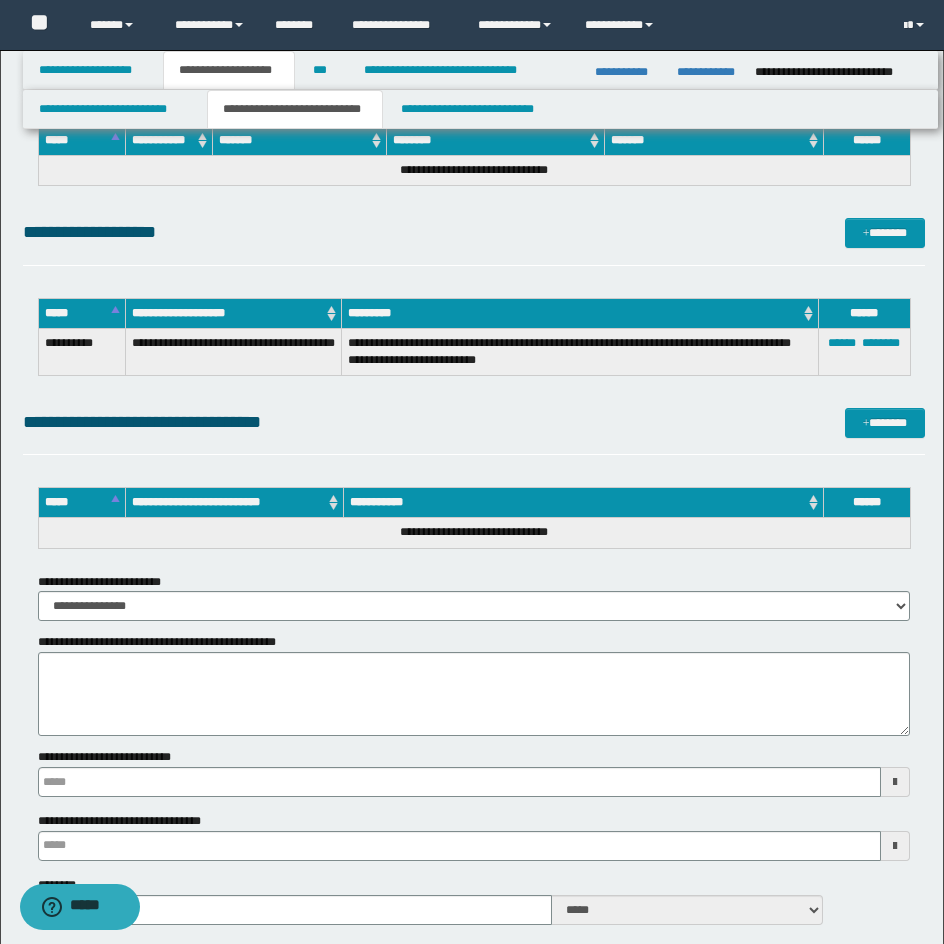 scroll, scrollTop: 3930, scrollLeft: 0, axis: vertical 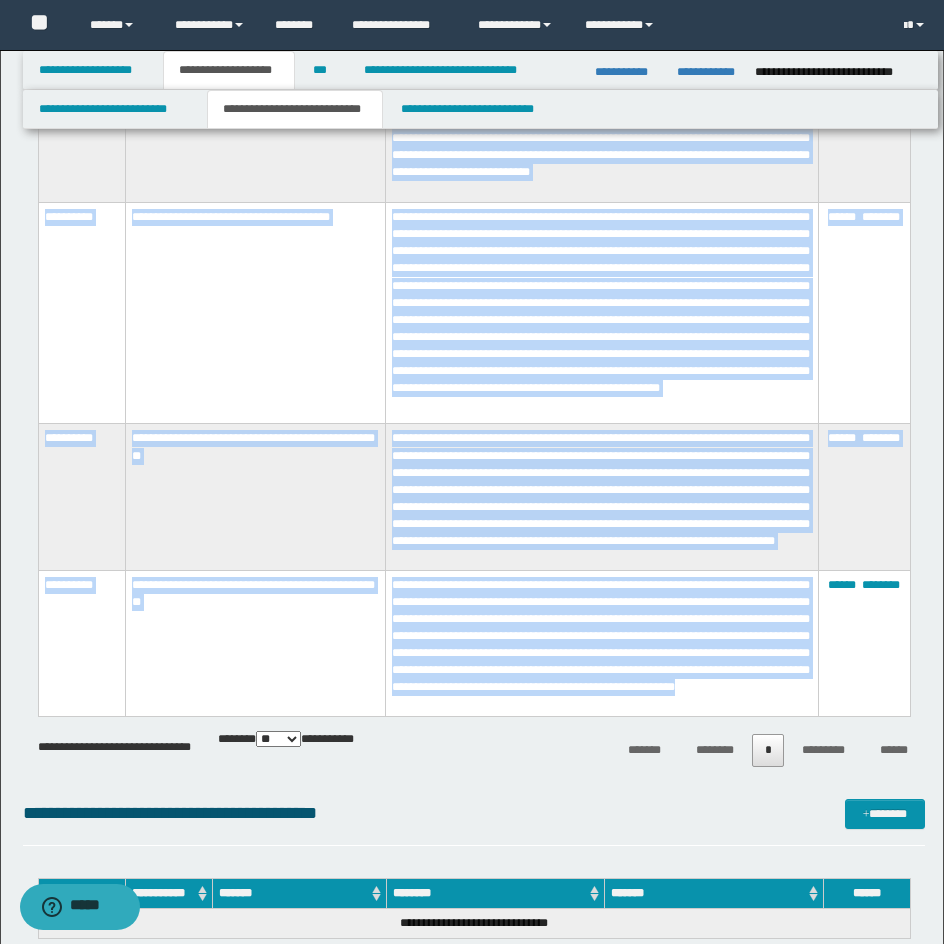 drag, startPoint x: 46, startPoint y: 463, endPoint x: 537, endPoint y: 701, distance: 545.64185 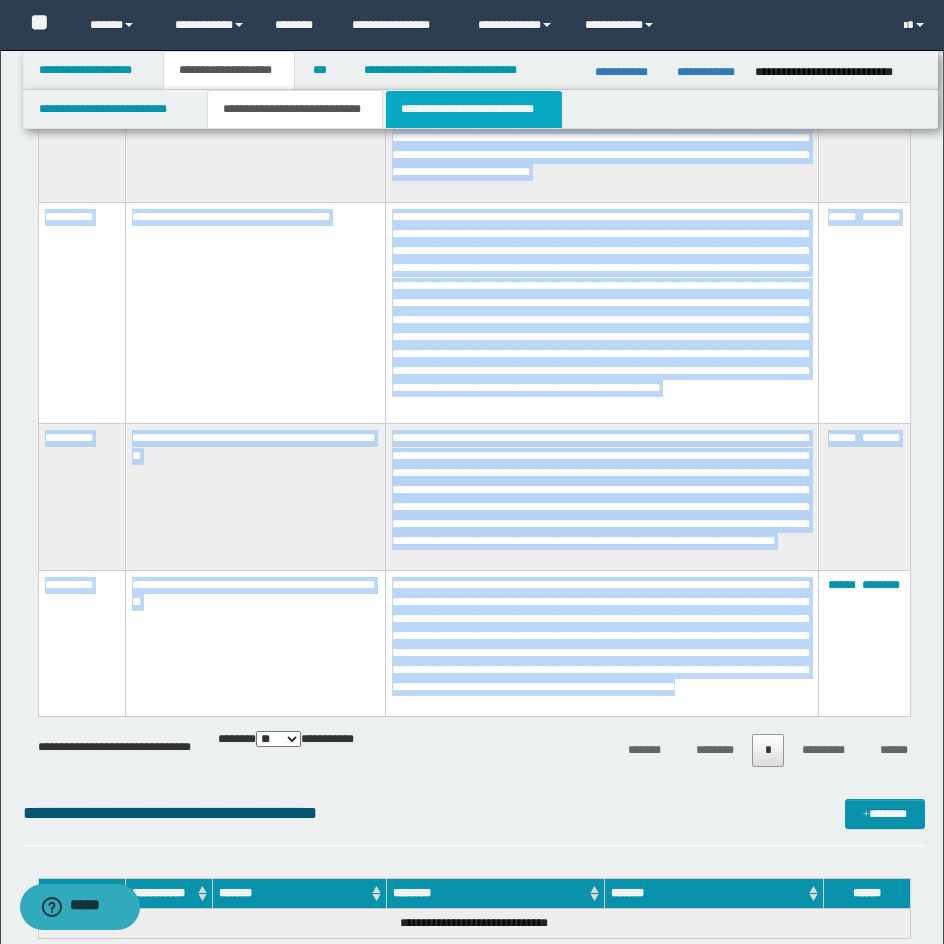 click on "**********" at bounding box center (474, 109) 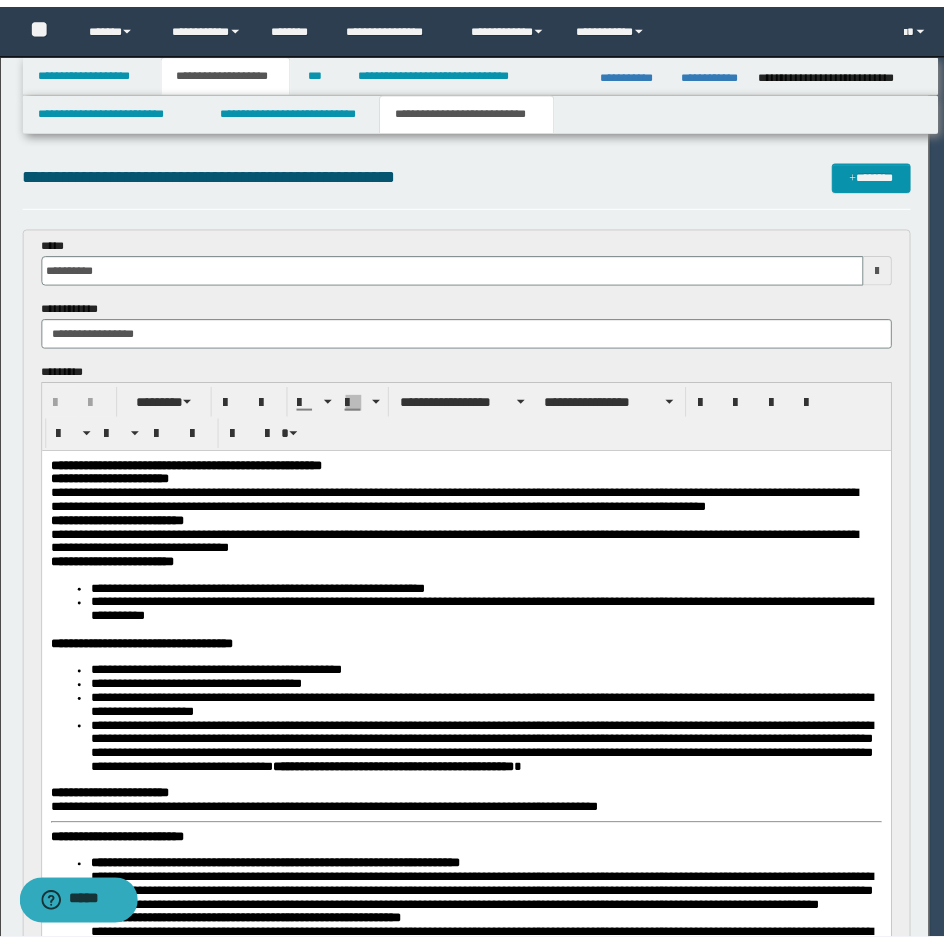 scroll, scrollTop: 0, scrollLeft: 0, axis: both 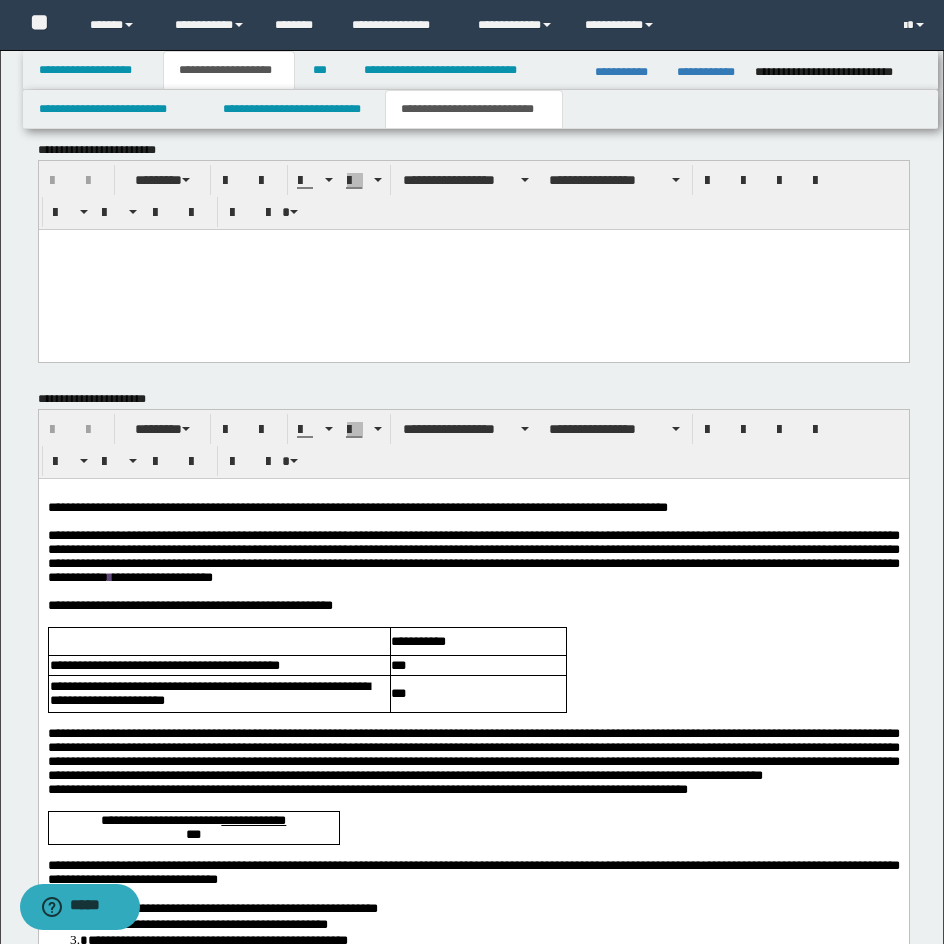 click at bounding box center (473, 269) 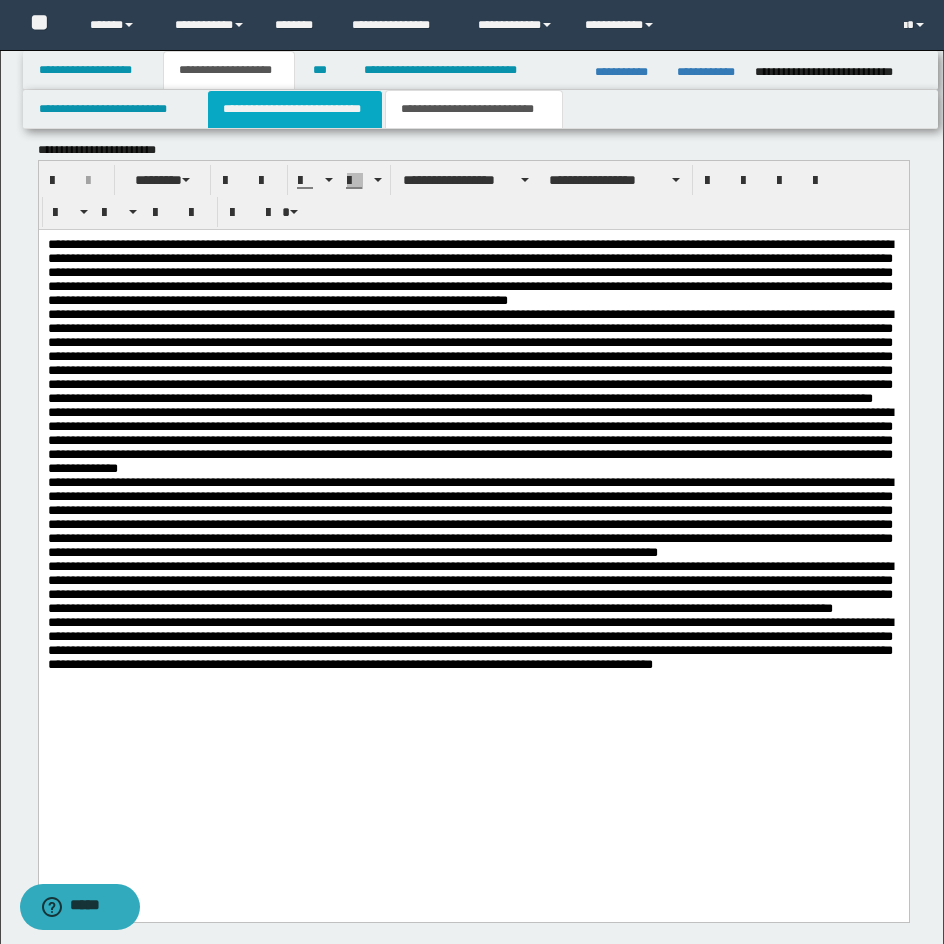 click on "**********" at bounding box center (295, 109) 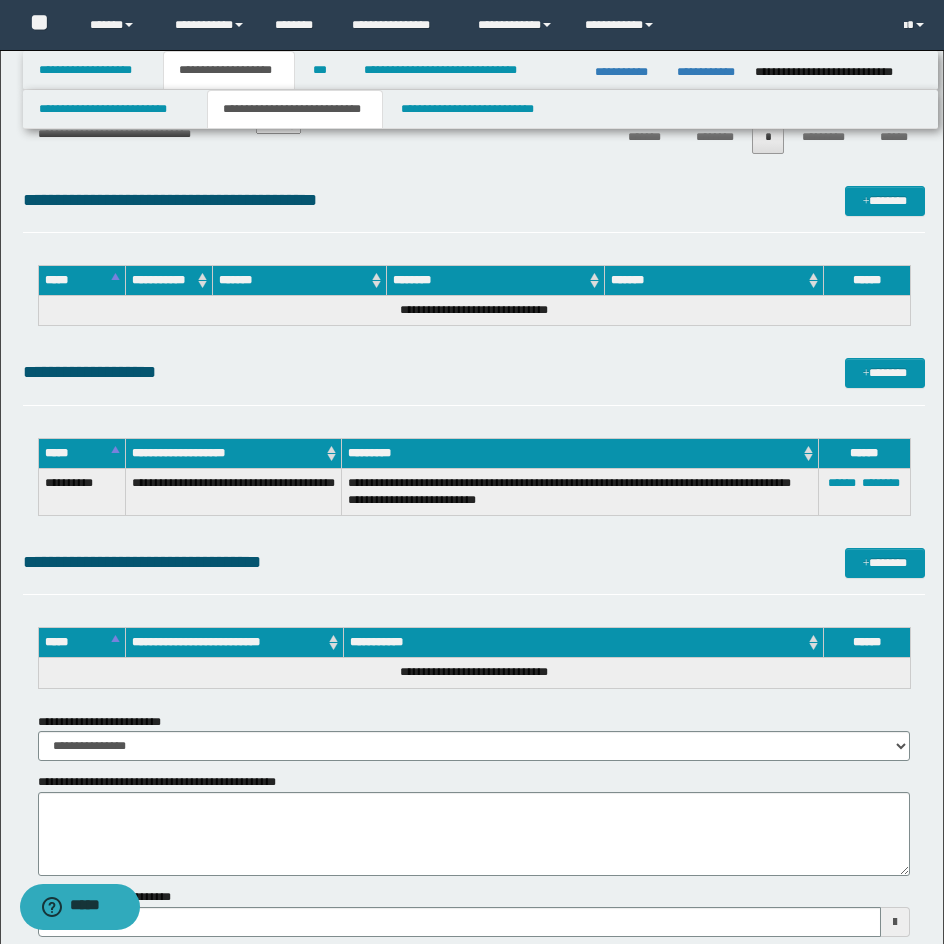 scroll, scrollTop: 3789, scrollLeft: 0, axis: vertical 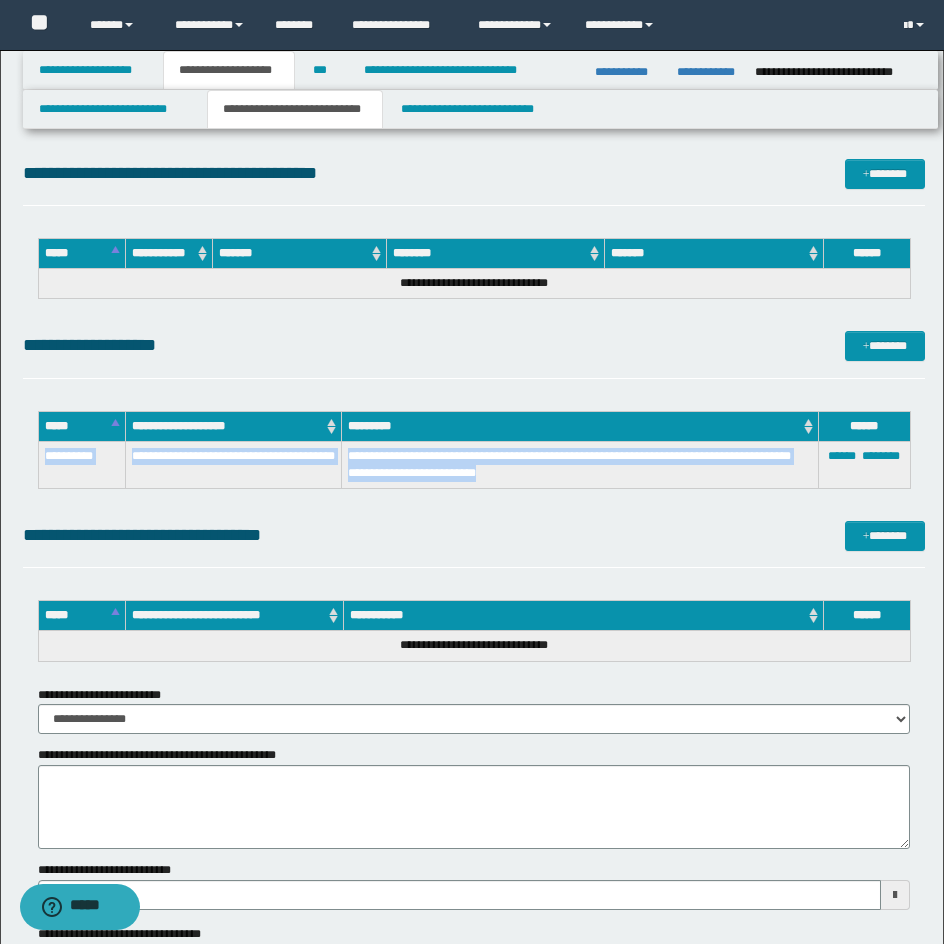 drag, startPoint x: 58, startPoint y: 452, endPoint x: 546, endPoint y: 478, distance: 488.69214 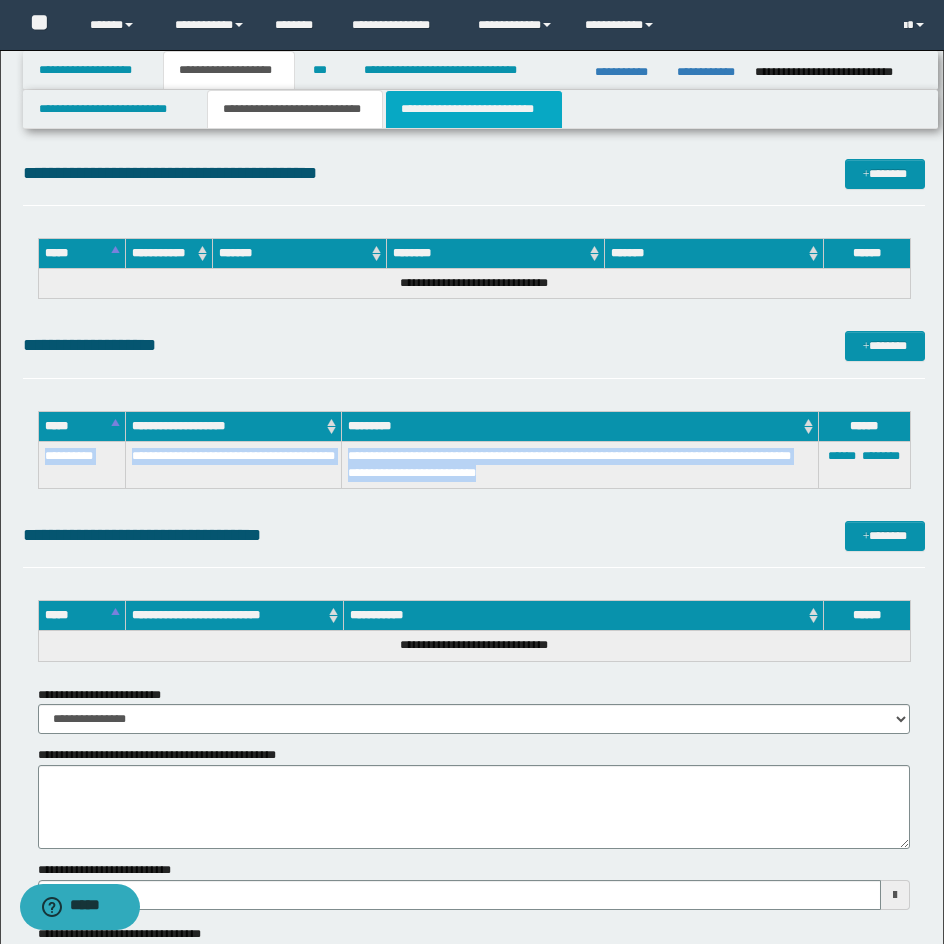 click on "**********" at bounding box center [474, 109] 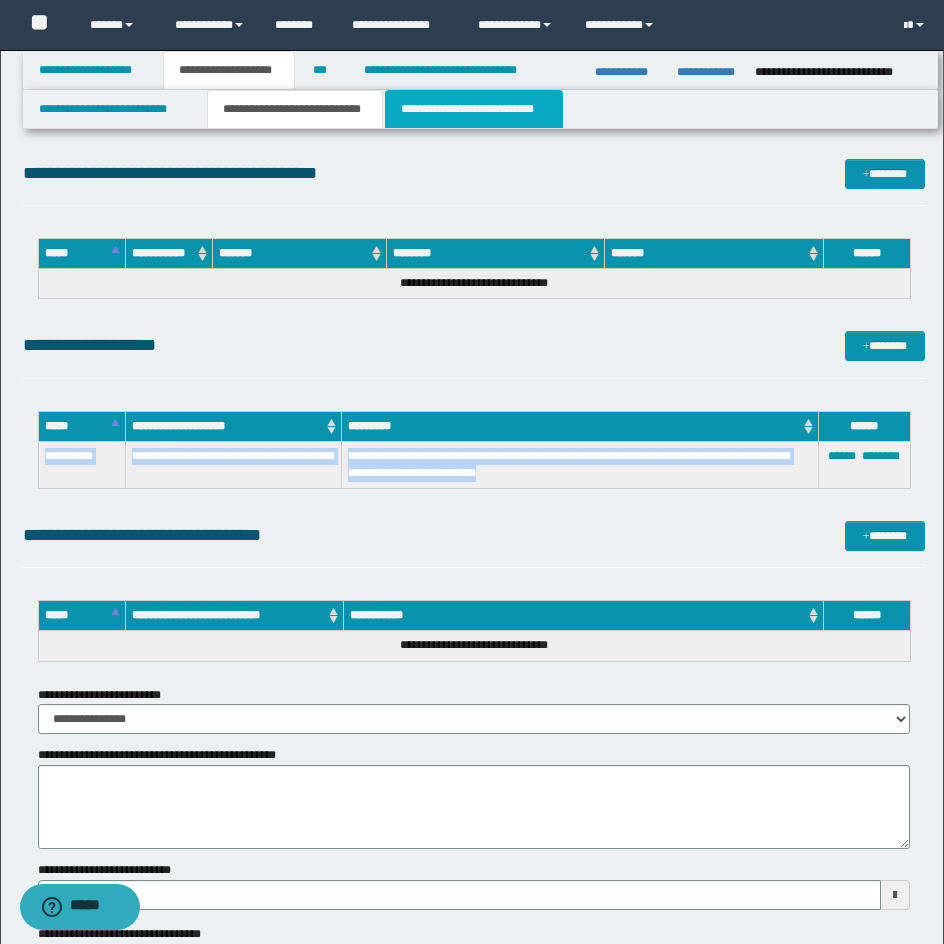 scroll, scrollTop: 967, scrollLeft: 0, axis: vertical 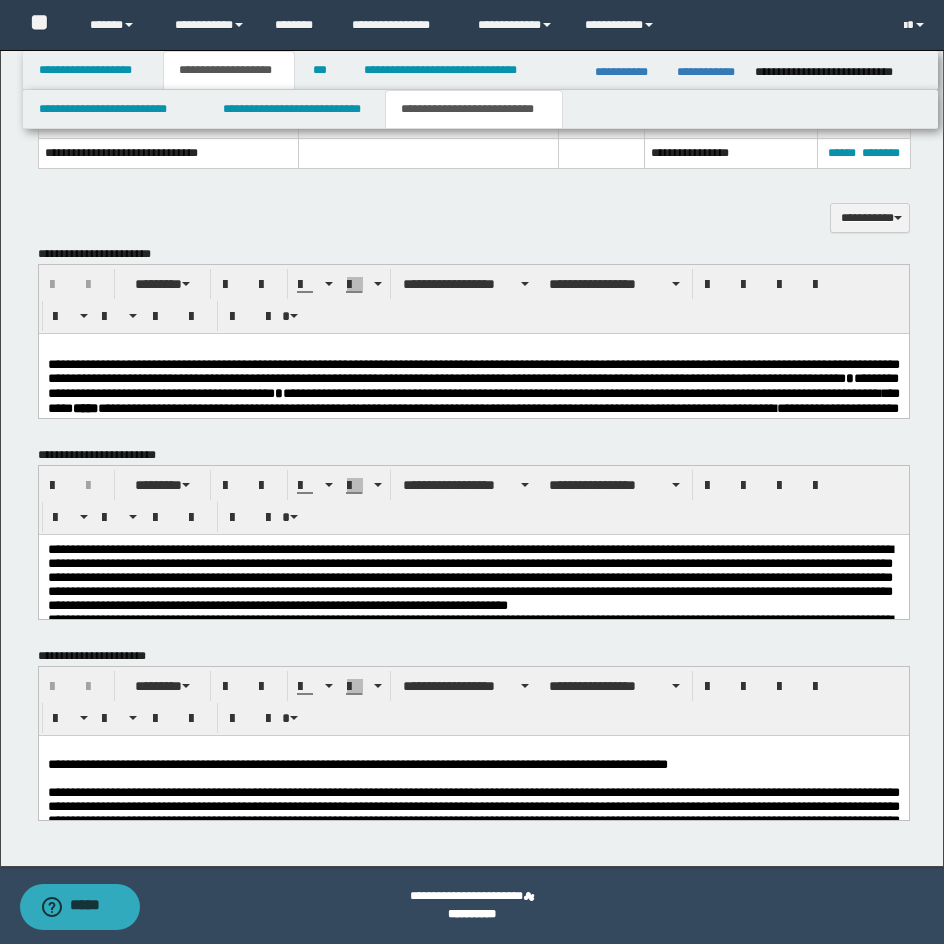 click on "**********" at bounding box center [473, 814] 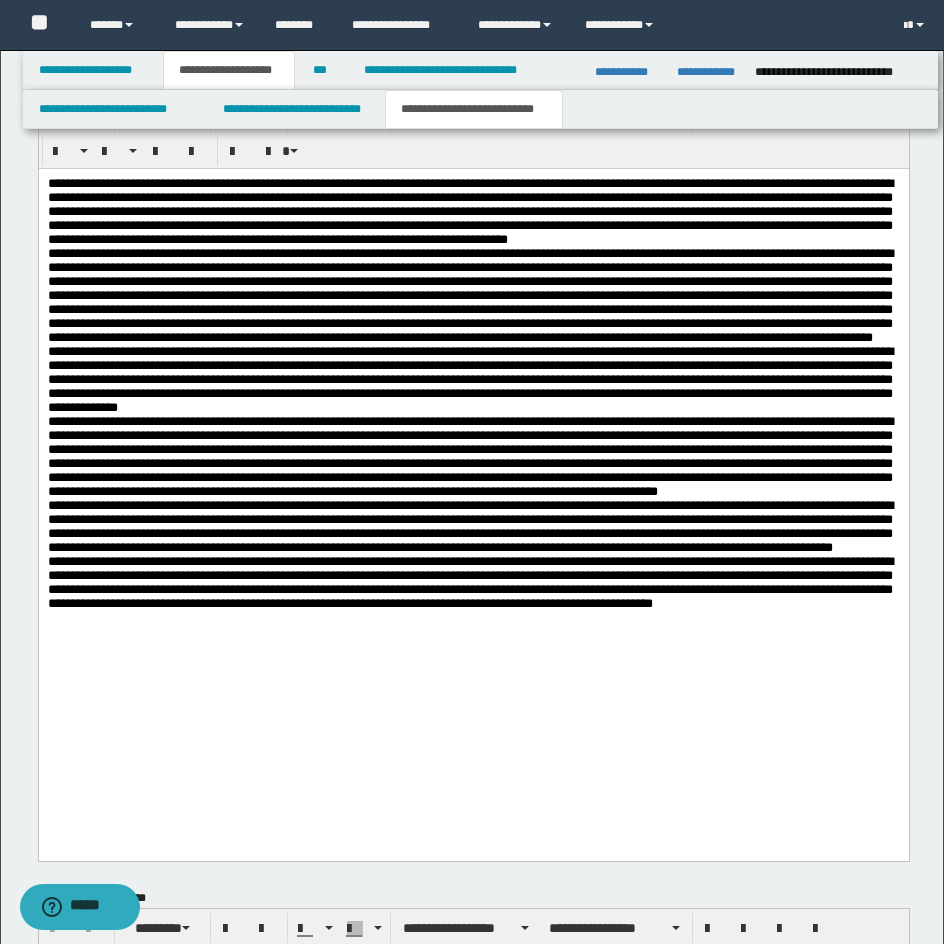 scroll, scrollTop: 1413, scrollLeft: 0, axis: vertical 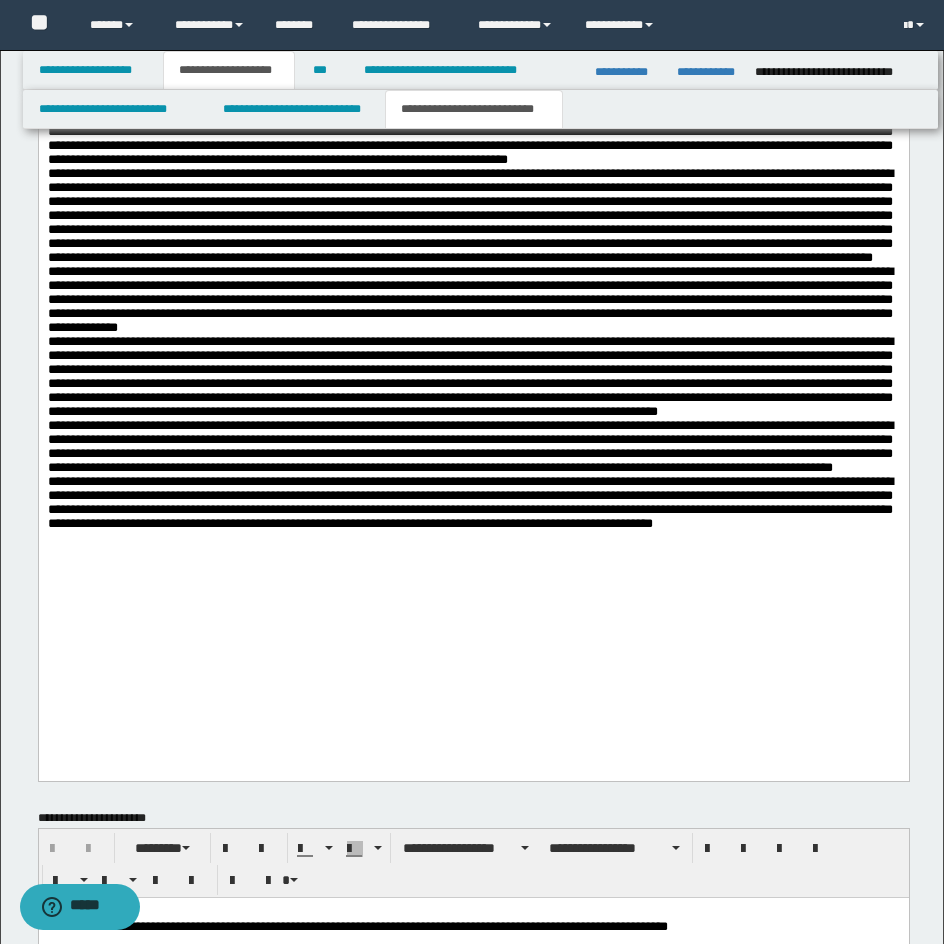 click on "**********" at bounding box center [473, 407] 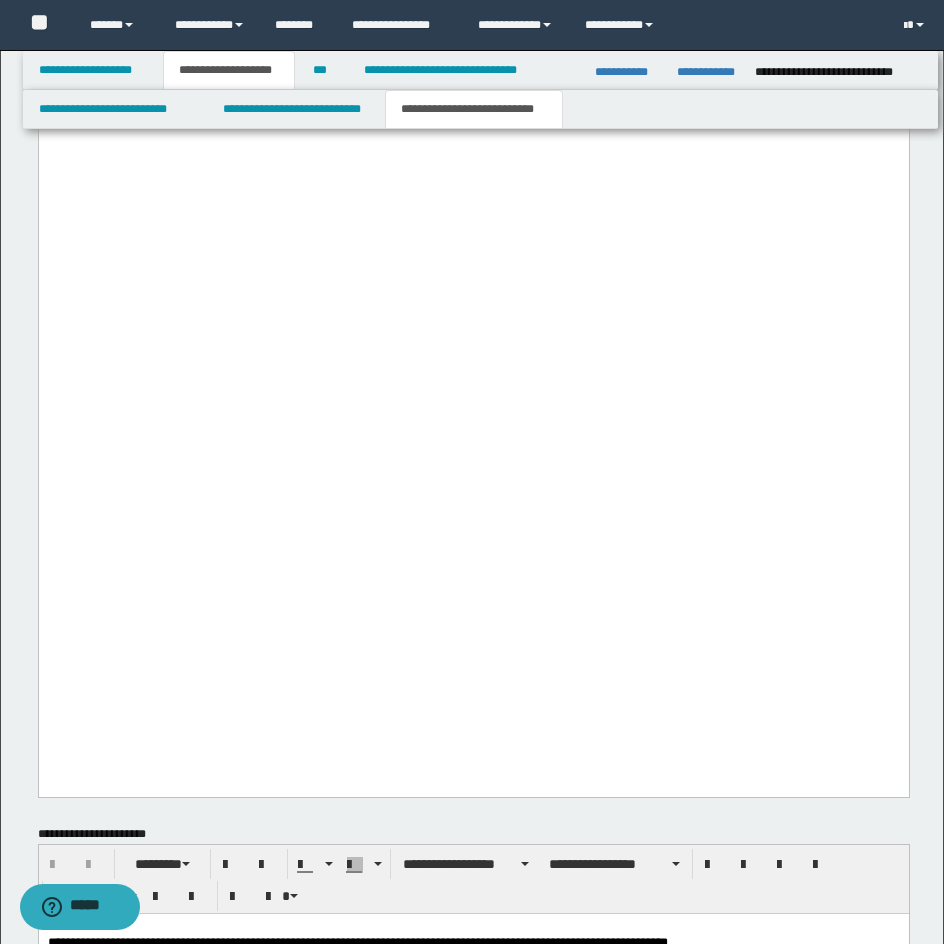 scroll, scrollTop: 999, scrollLeft: 0, axis: vertical 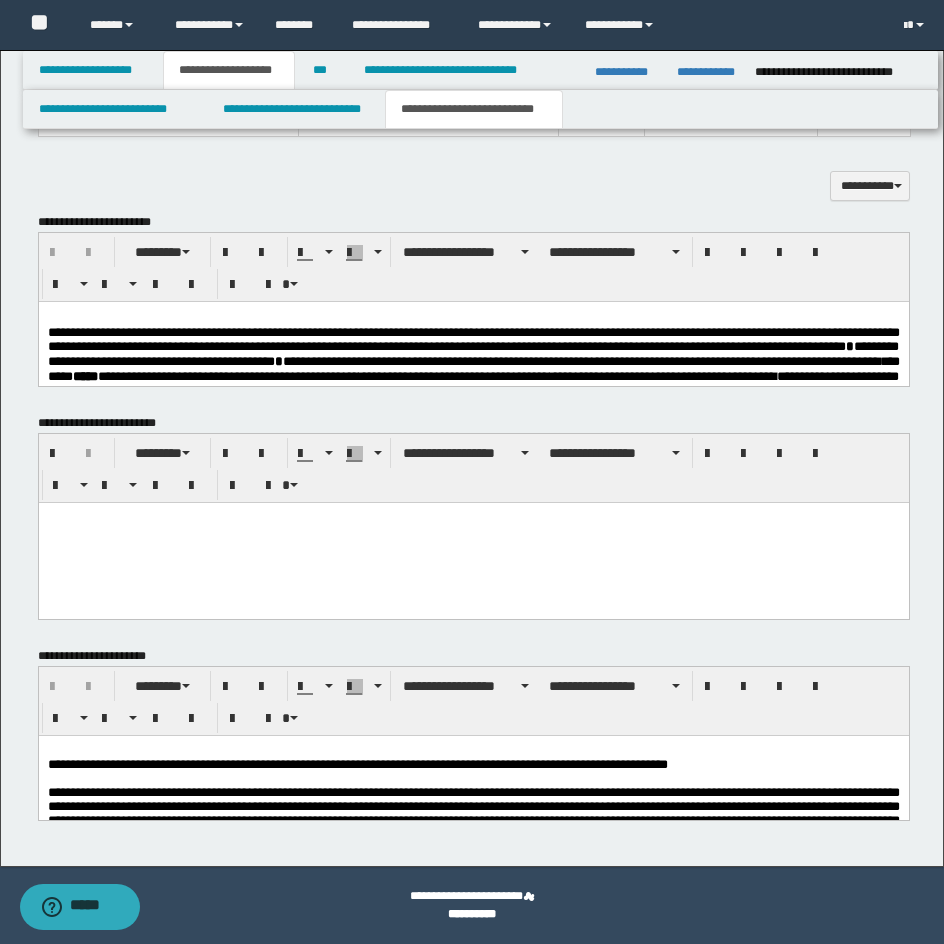 click on "**********" at bounding box center (473, 679) 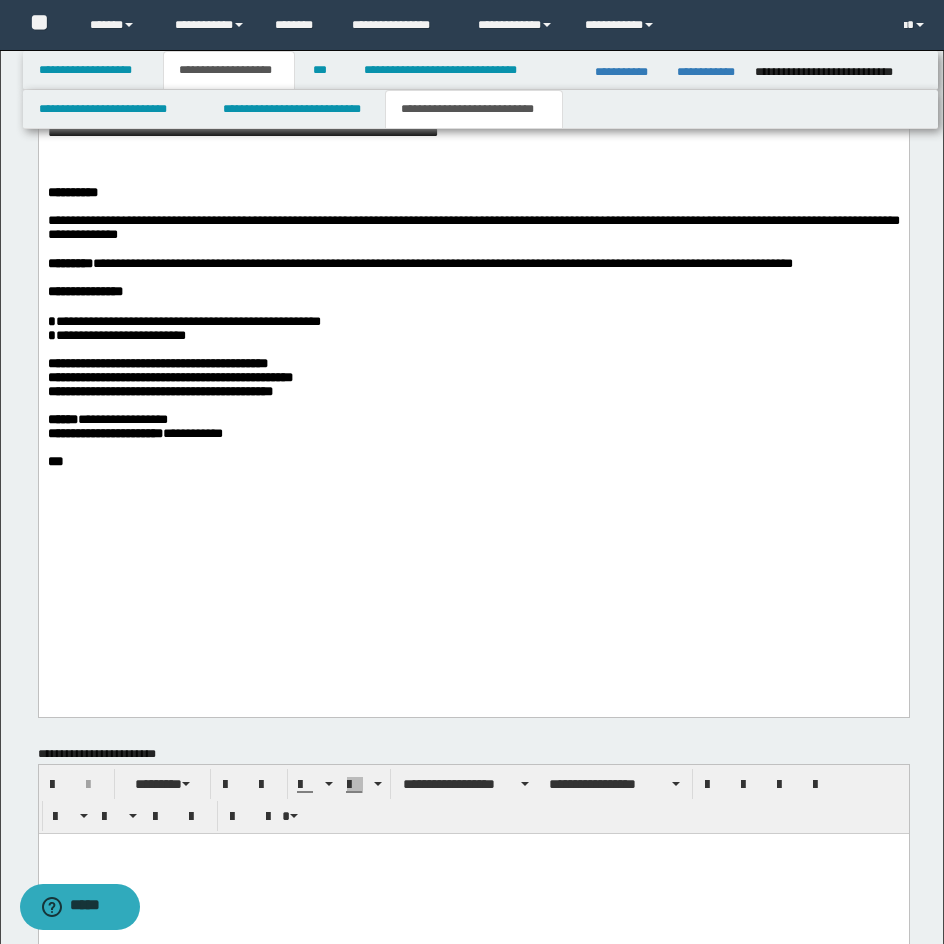 scroll, scrollTop: 1490, scrollLeft: 0, axis: vertical 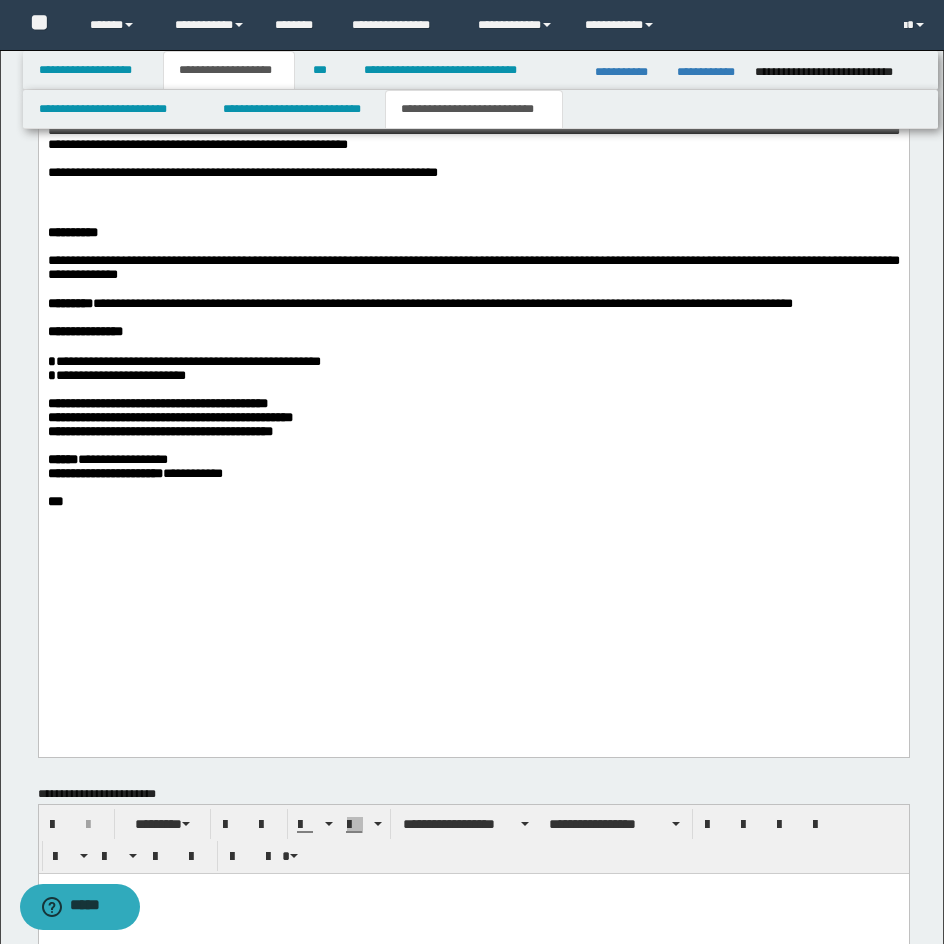 click at bounding box center [473, 202] 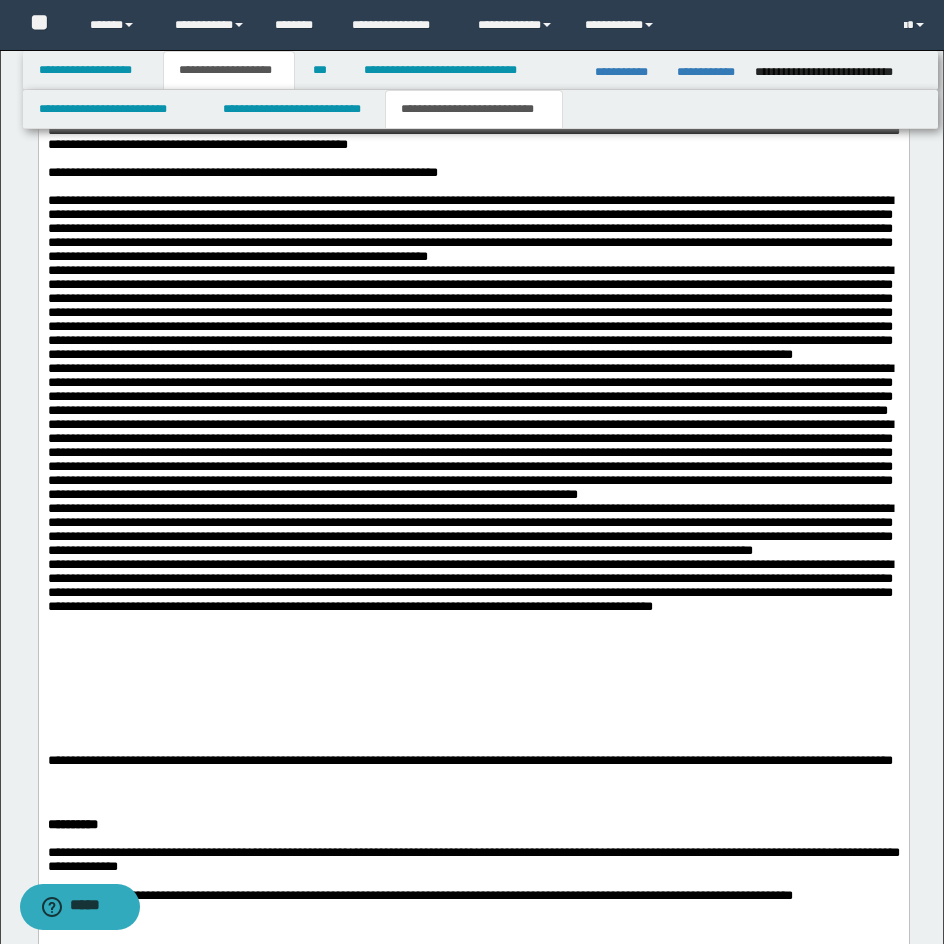 click on "**********" at bounding box center [473, 466] 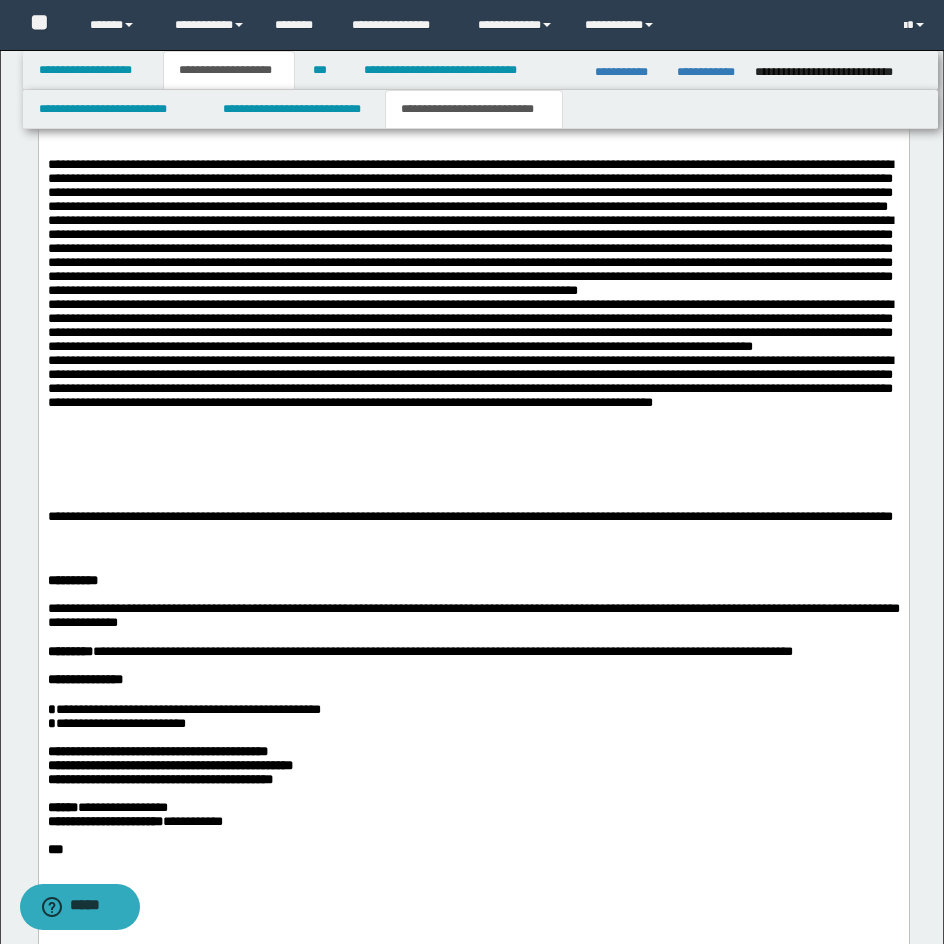 scroll, scrollTop: 1811, scrollLeft: 0, axis: vertical 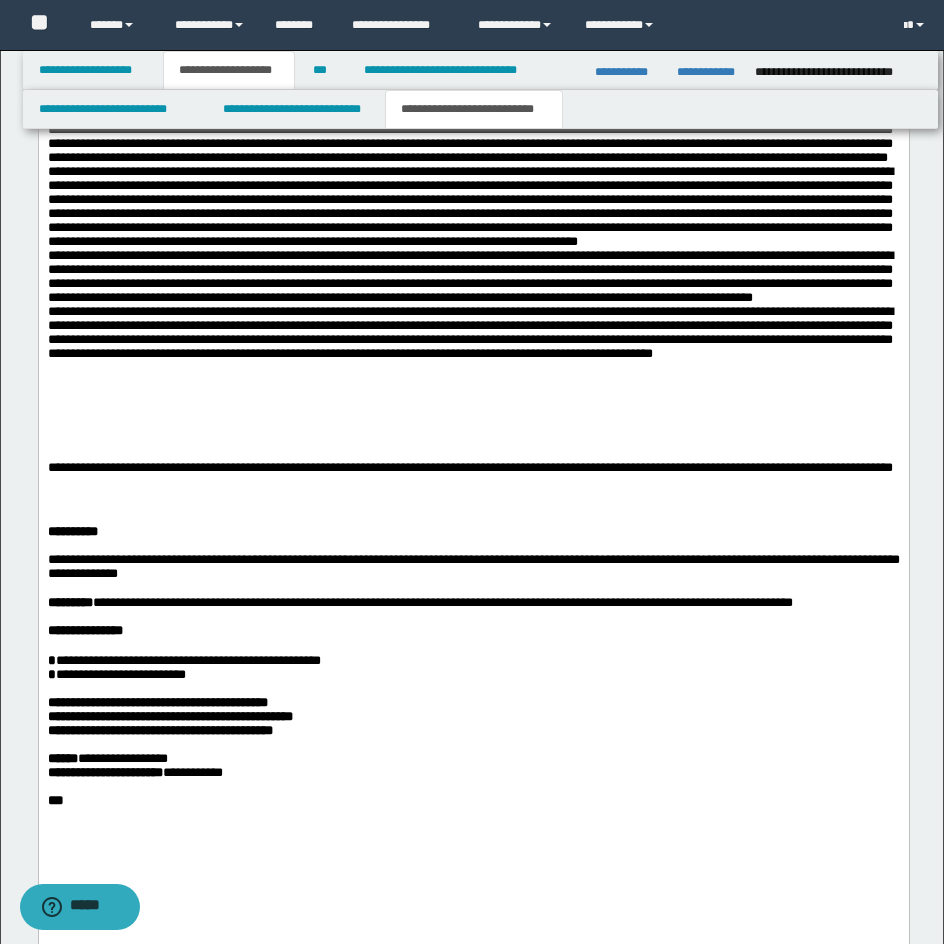 click on "**********" at bounding box center (473, 277) 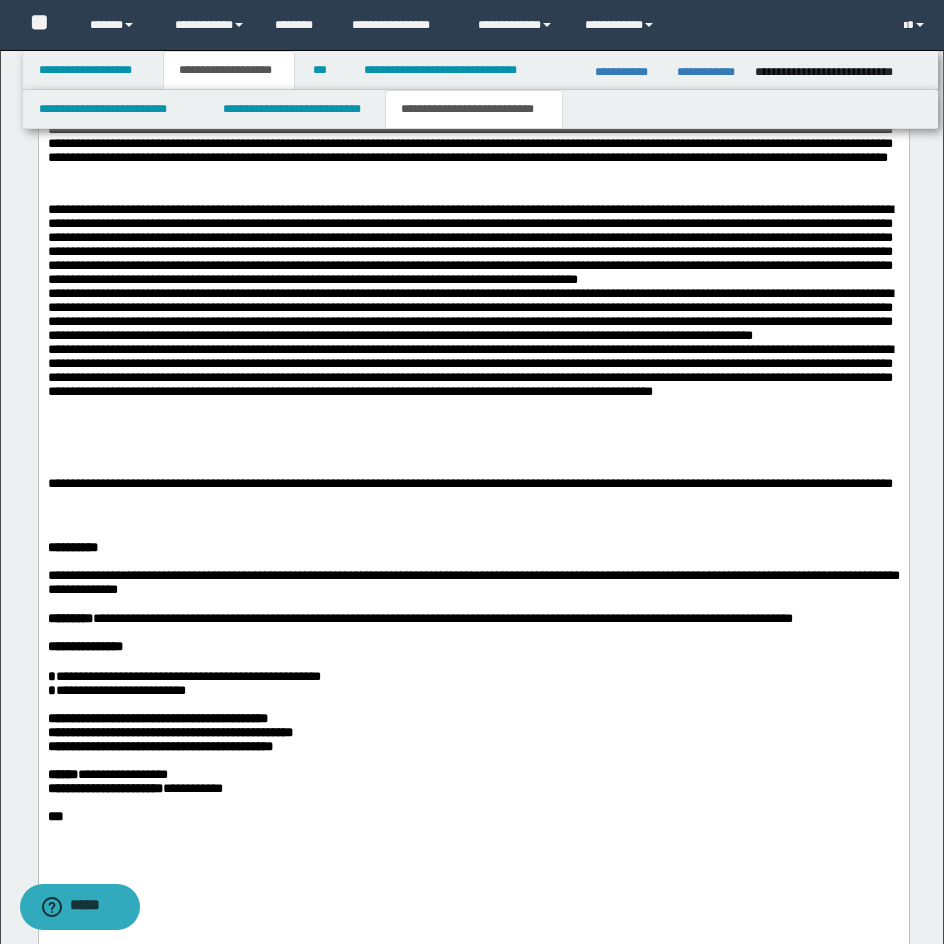click on "**********" at bounding box center (473, 325) 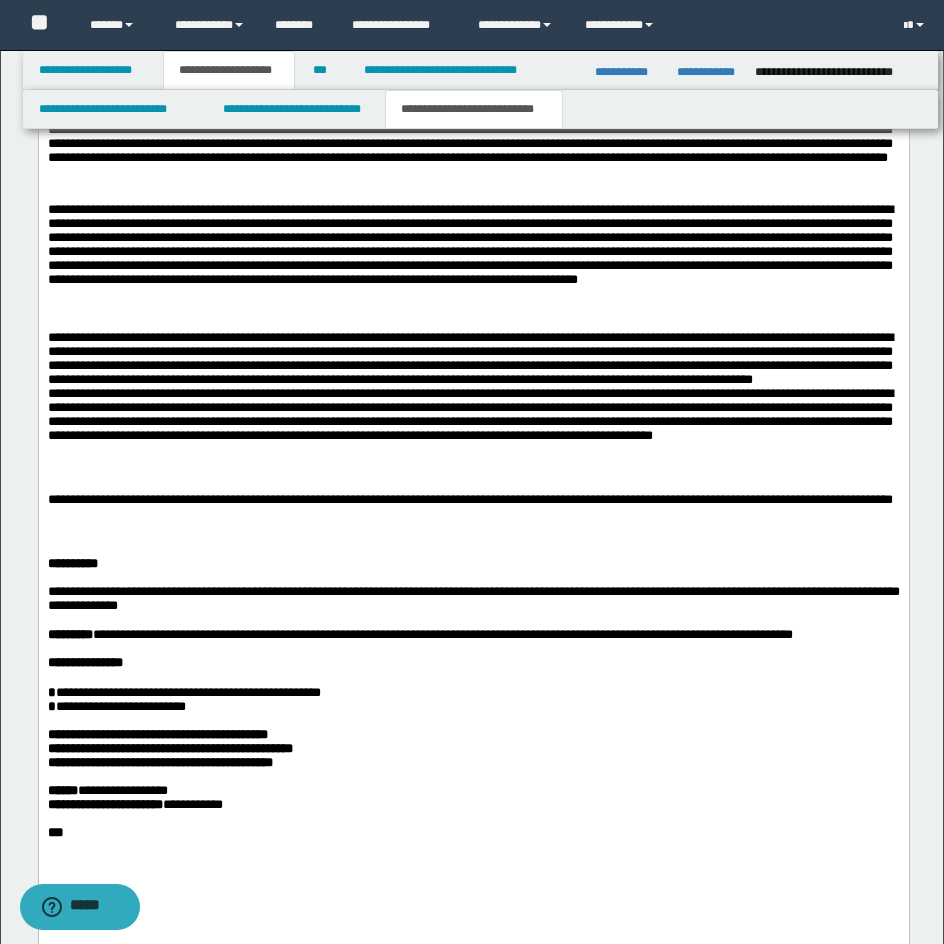 click on "**********" at bounding box center [473, 397] 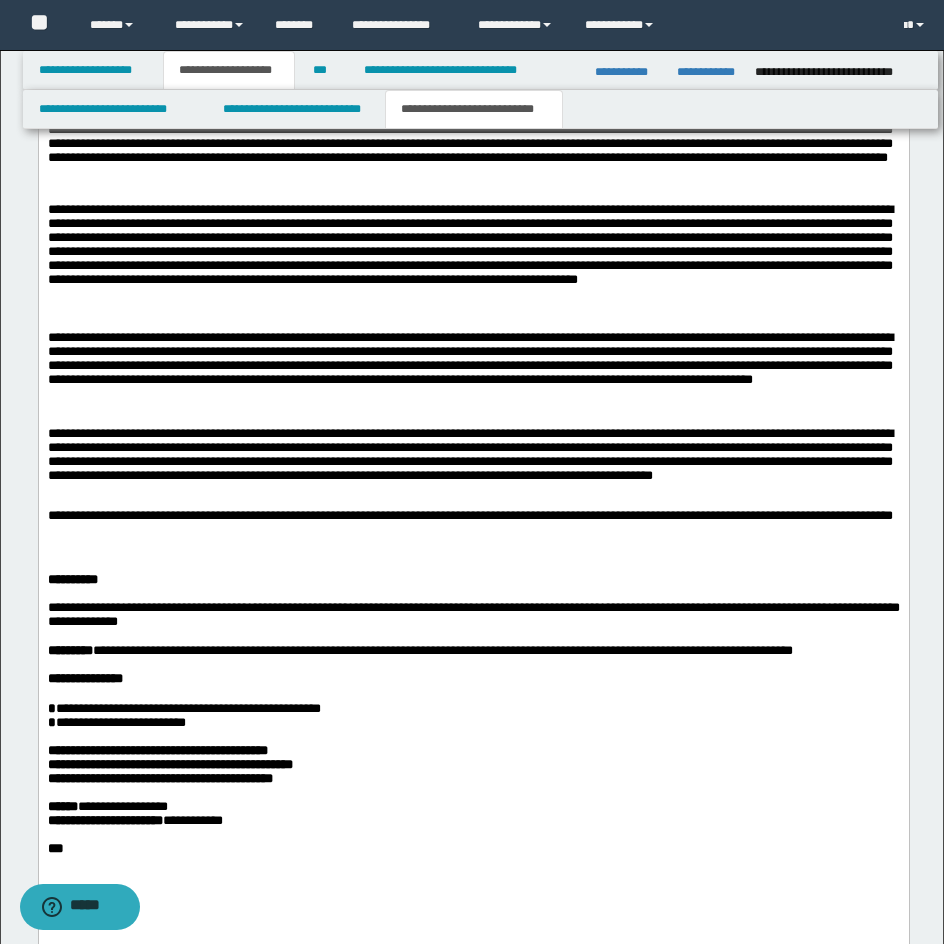 click at bounding box center (473, 565) 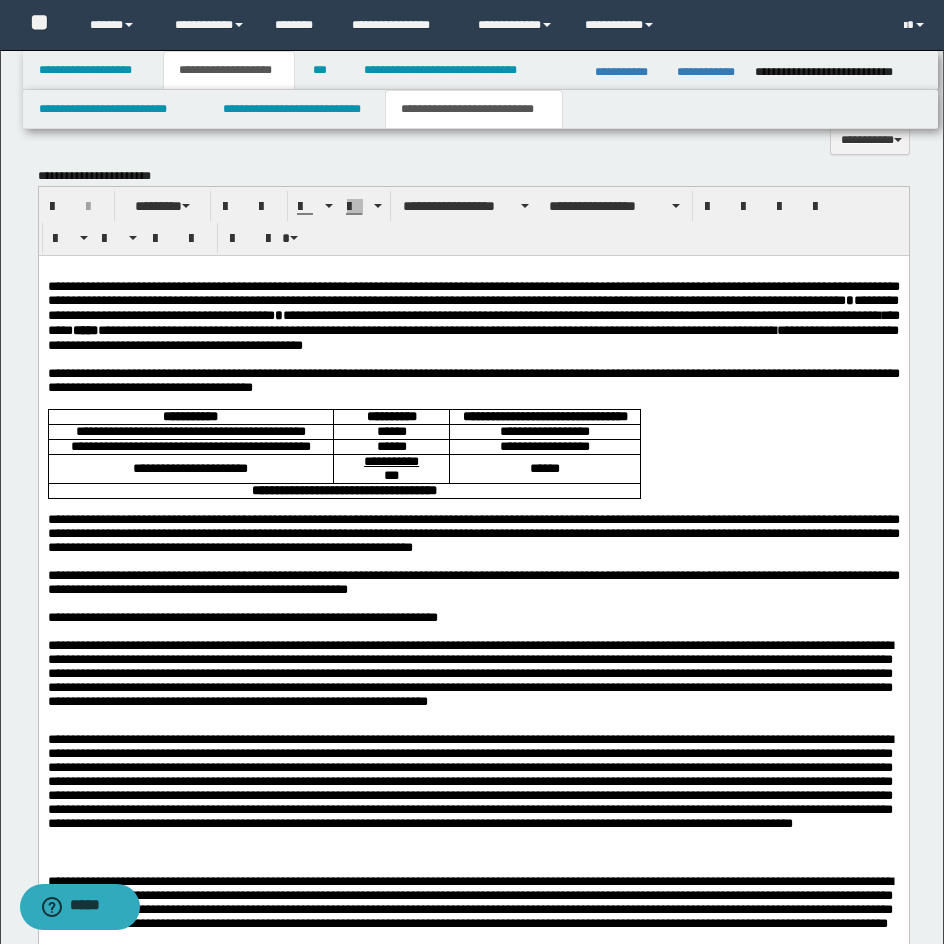 scroll, scrollTop: 1022, scrollLeft: 0, axis: vertical 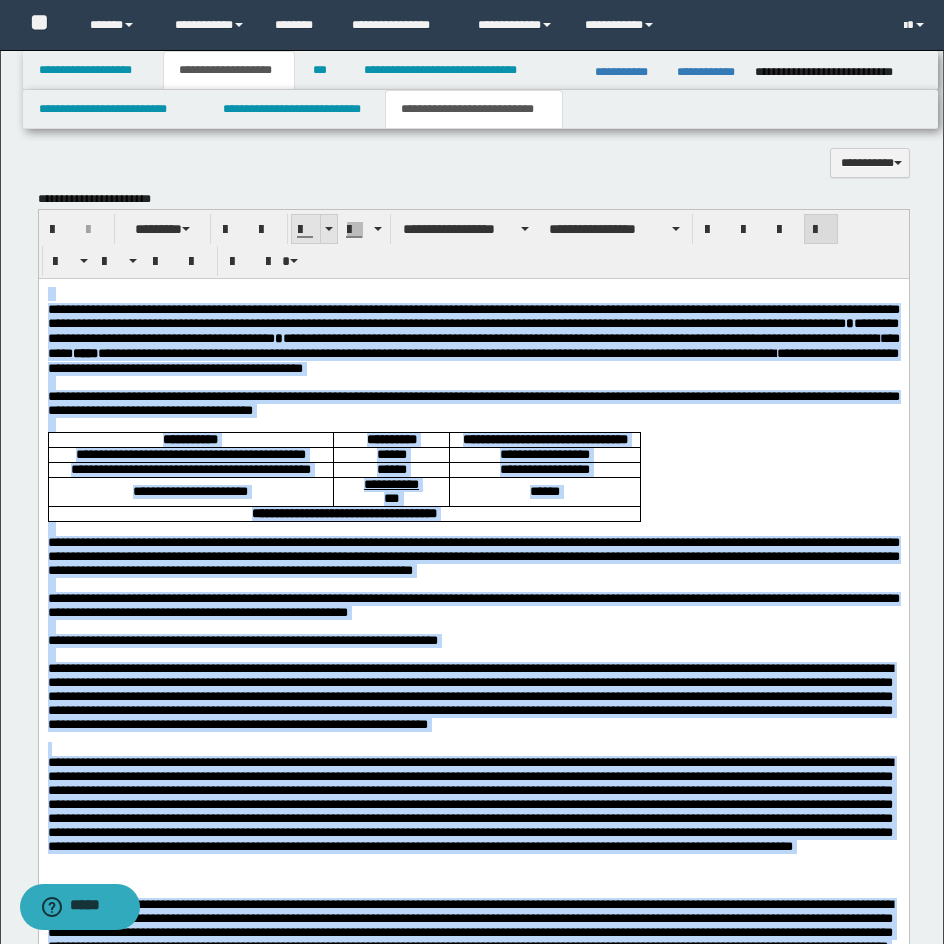 click at bounding box center (328, 229) 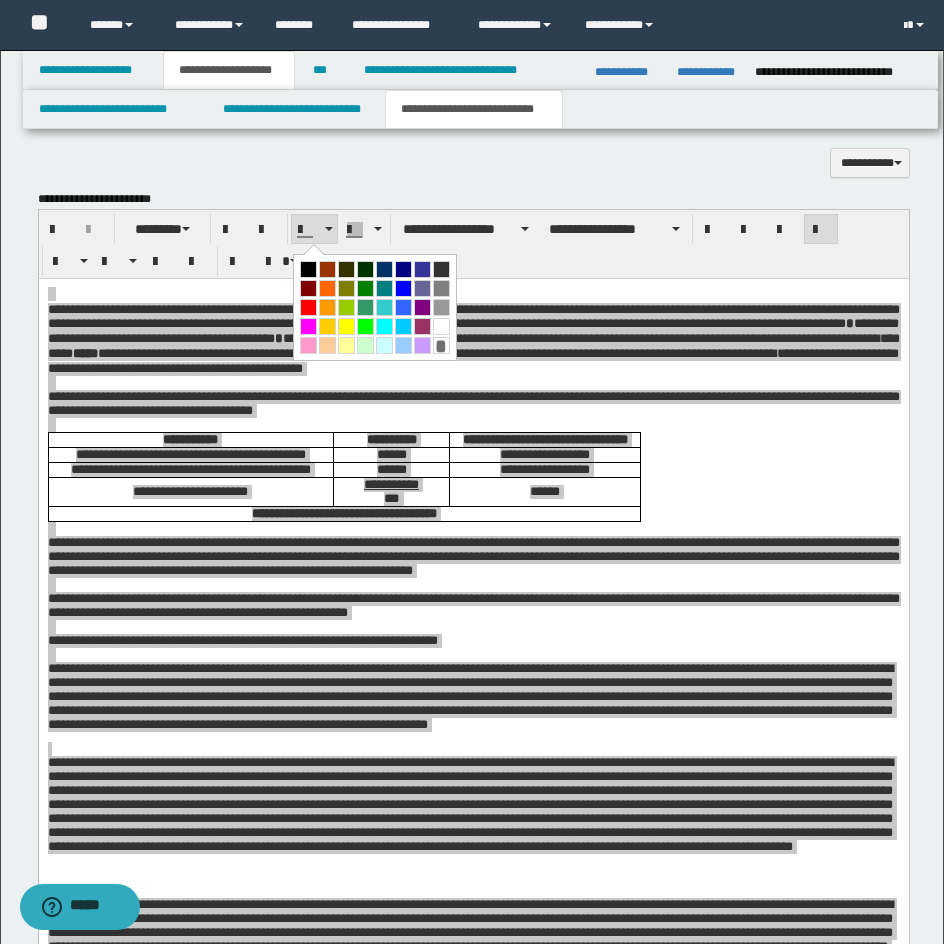 click at bounding box center (308, 269) 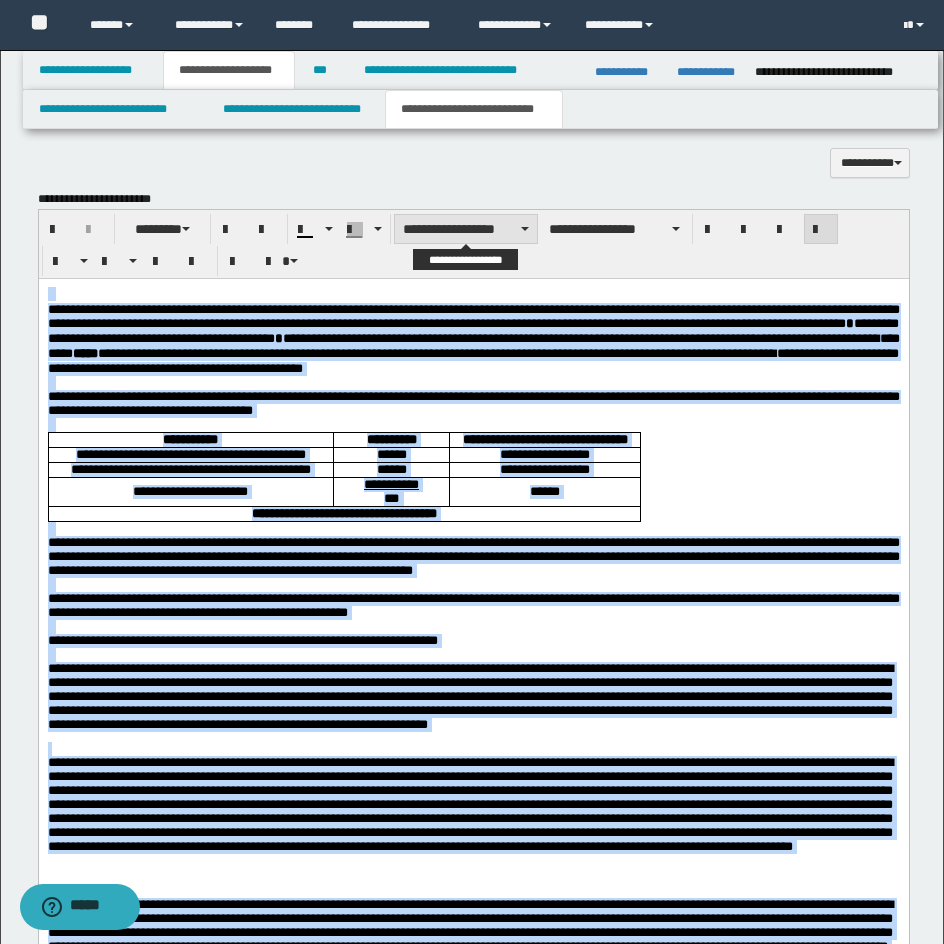 click on "**********" at bounding box center (466, 229) 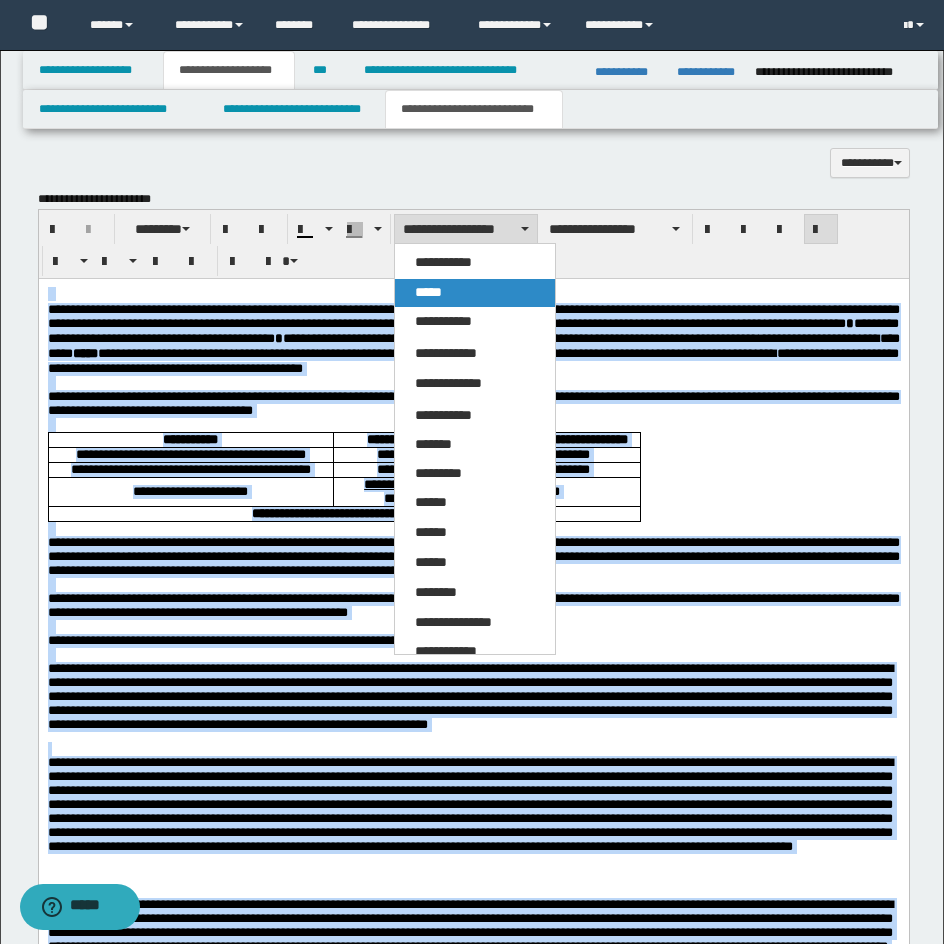 drag, startPoint x: 439, startPoint y: 290, endPoint x: 411, endPoint y: 2, distance: 289.3579 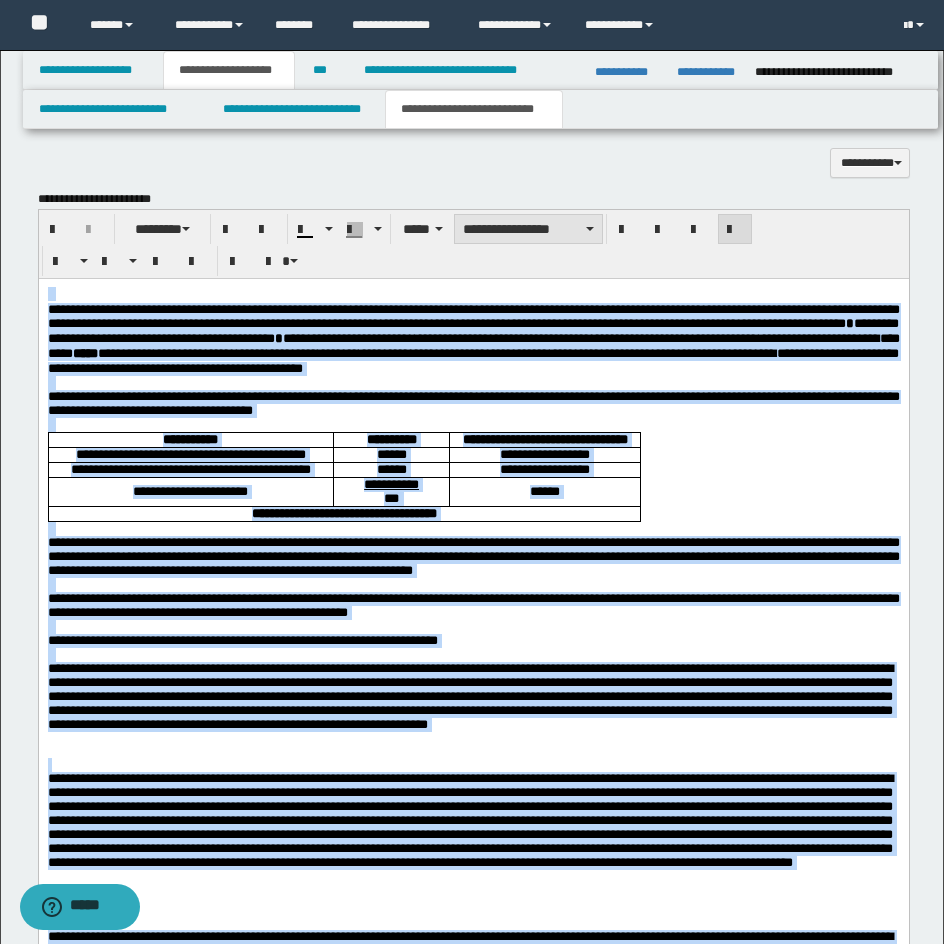 click on "**********" at bounding box center (528, 229) 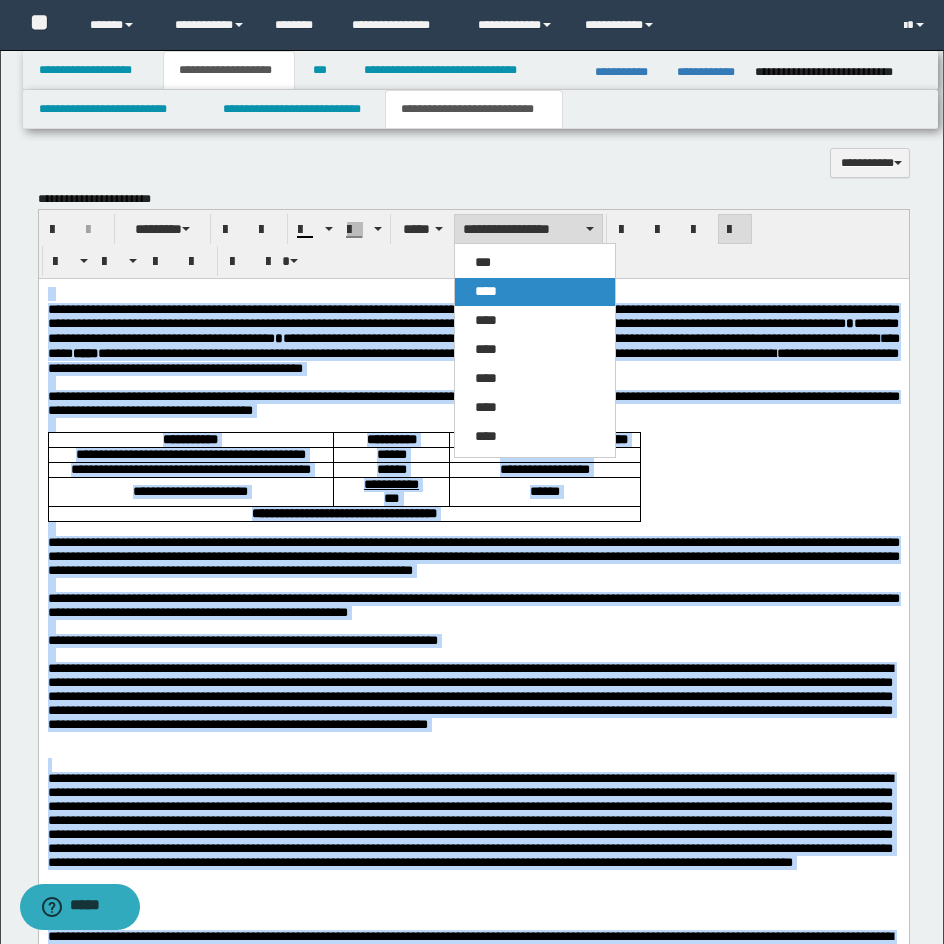 drag, startPoint x: 501, startPoint y: 286, endPoint x: 472, endPoint y: 3, distance: 284.482 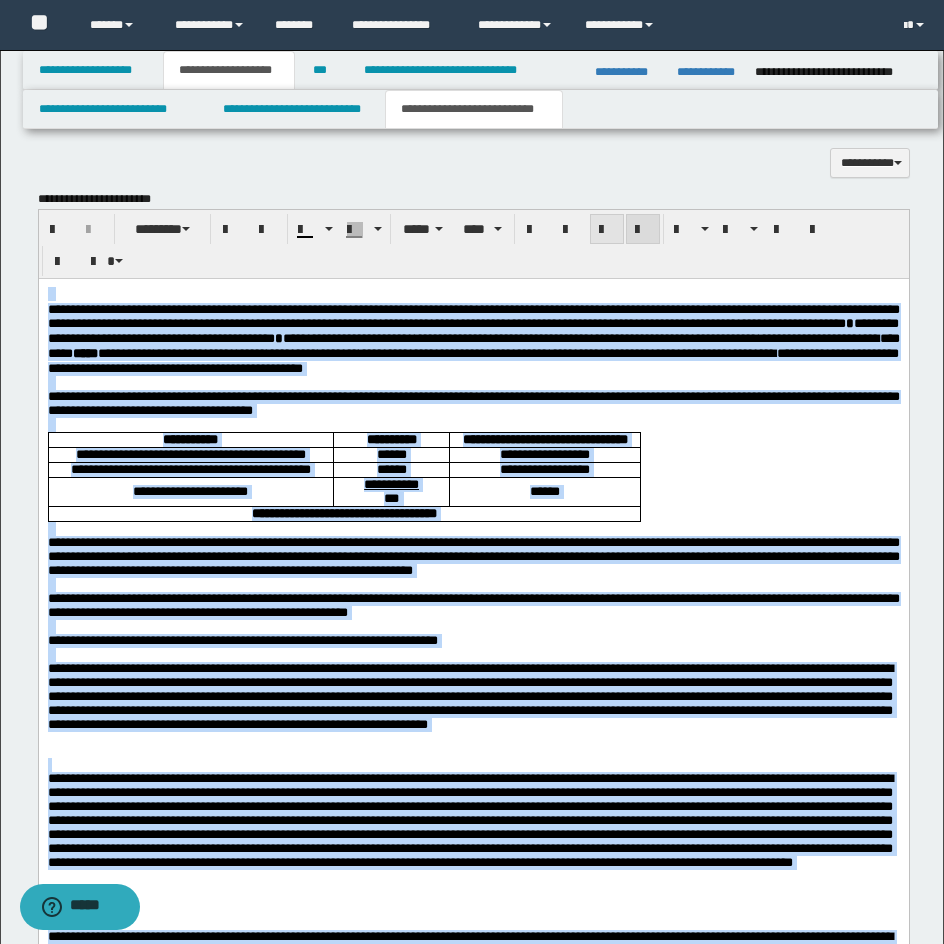 click at bounding box center [607, 229] 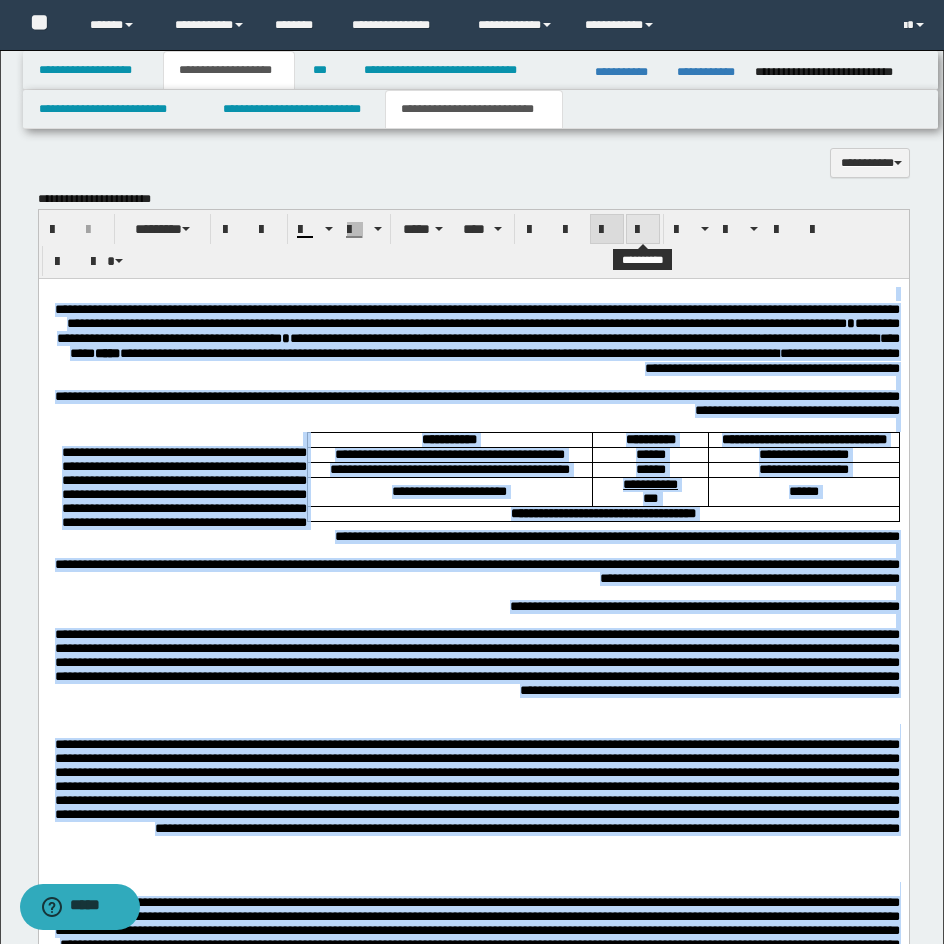 click at bounding box center [643, 229] 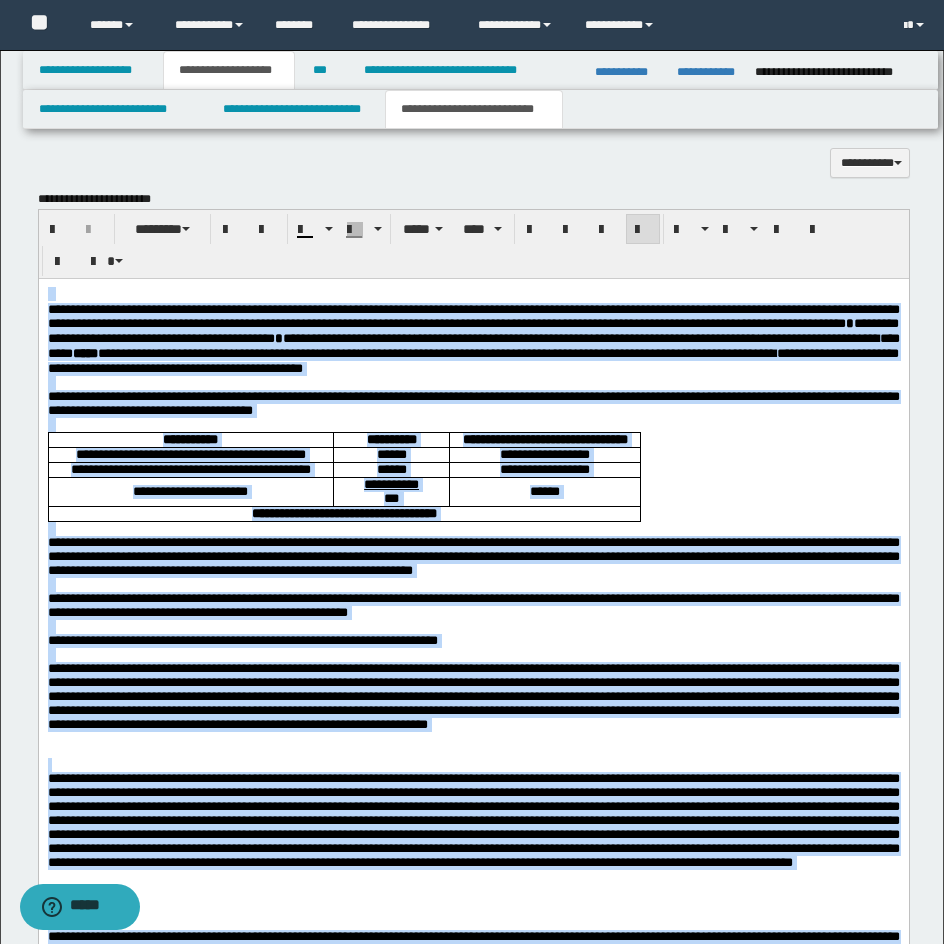 click on "**********" at bounding box center (473, 338) 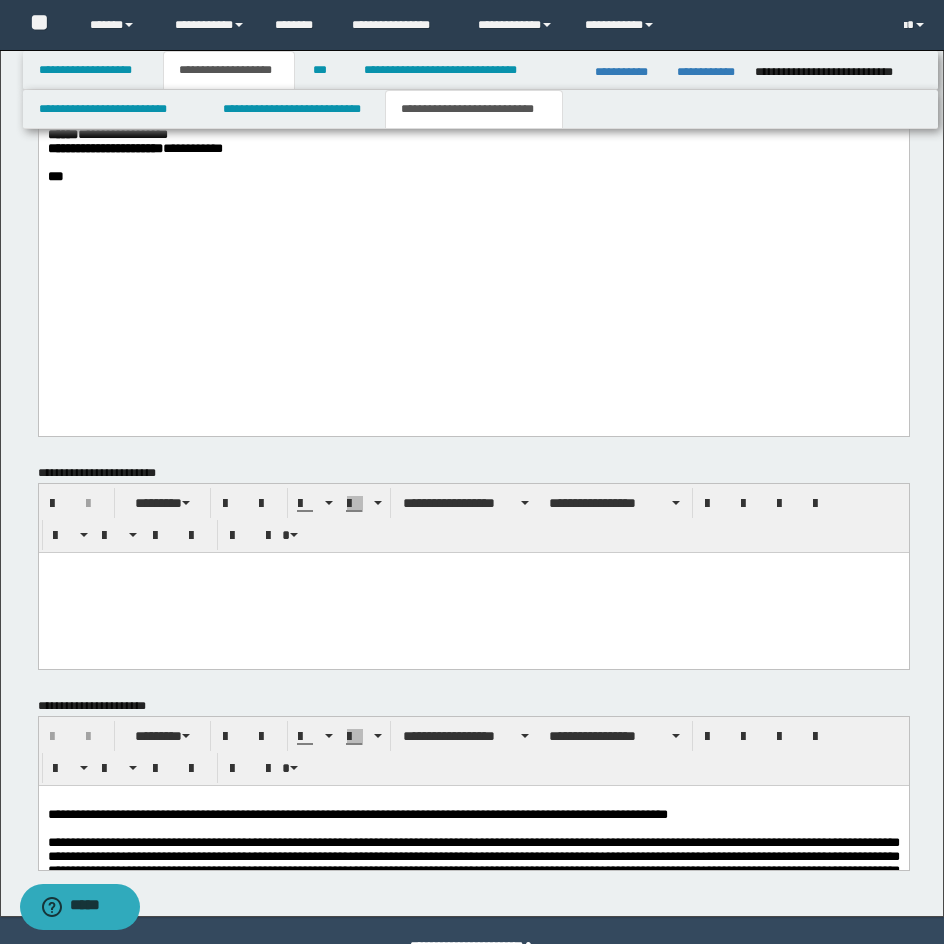 scroll, scrollTop: 2581, scrollLeft: 0, axis: vertical 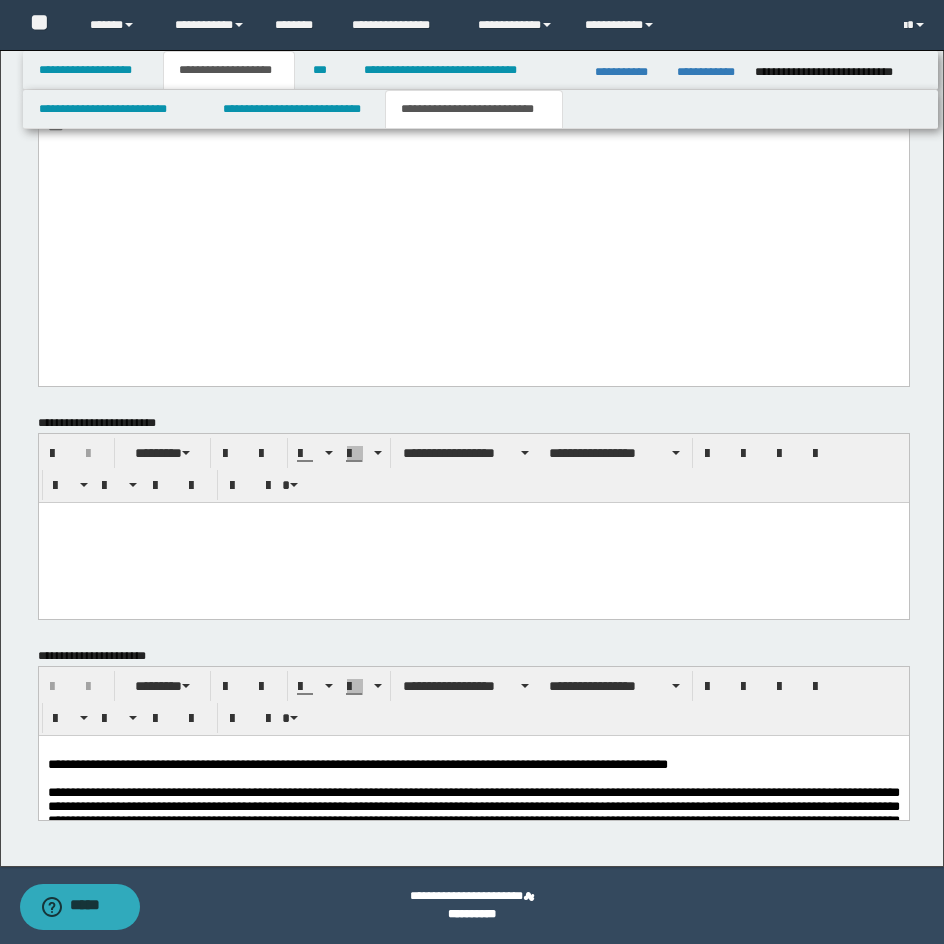 drag, startPoint x: 952, startPoint y: 307, endPoint x: 845, endPoint y: 22, distance: 304.42404 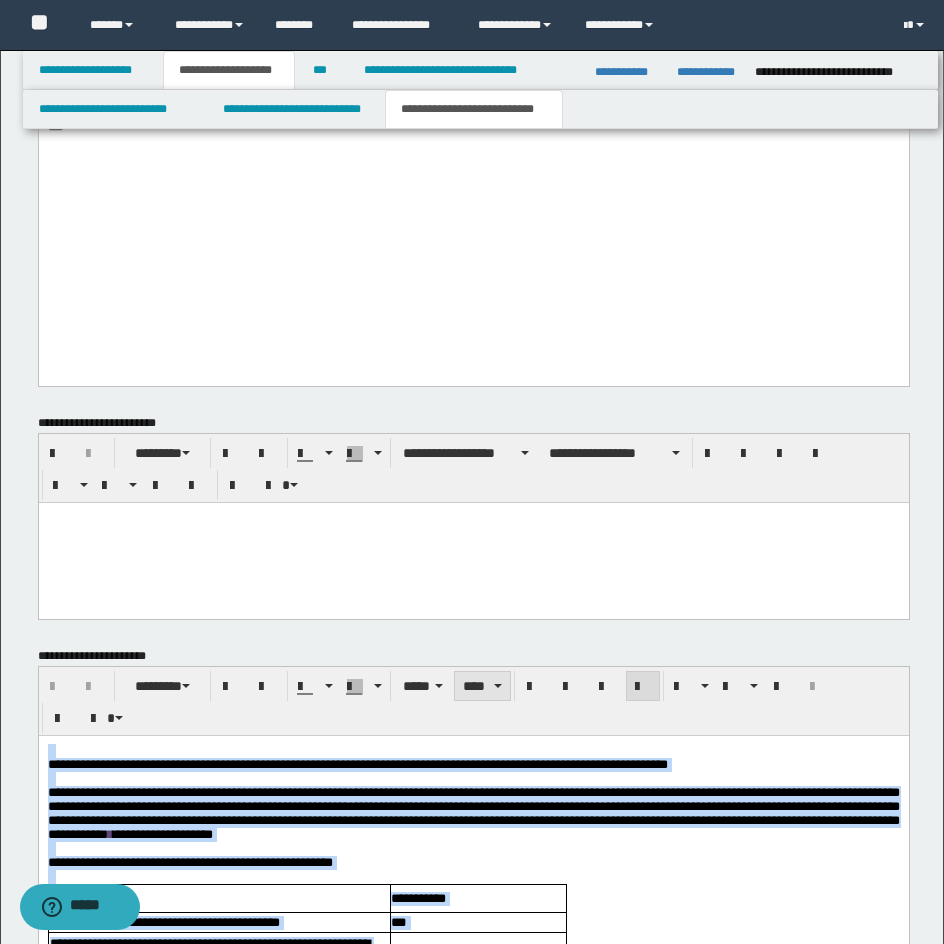 click on "****" at bounding box center [482, 686] 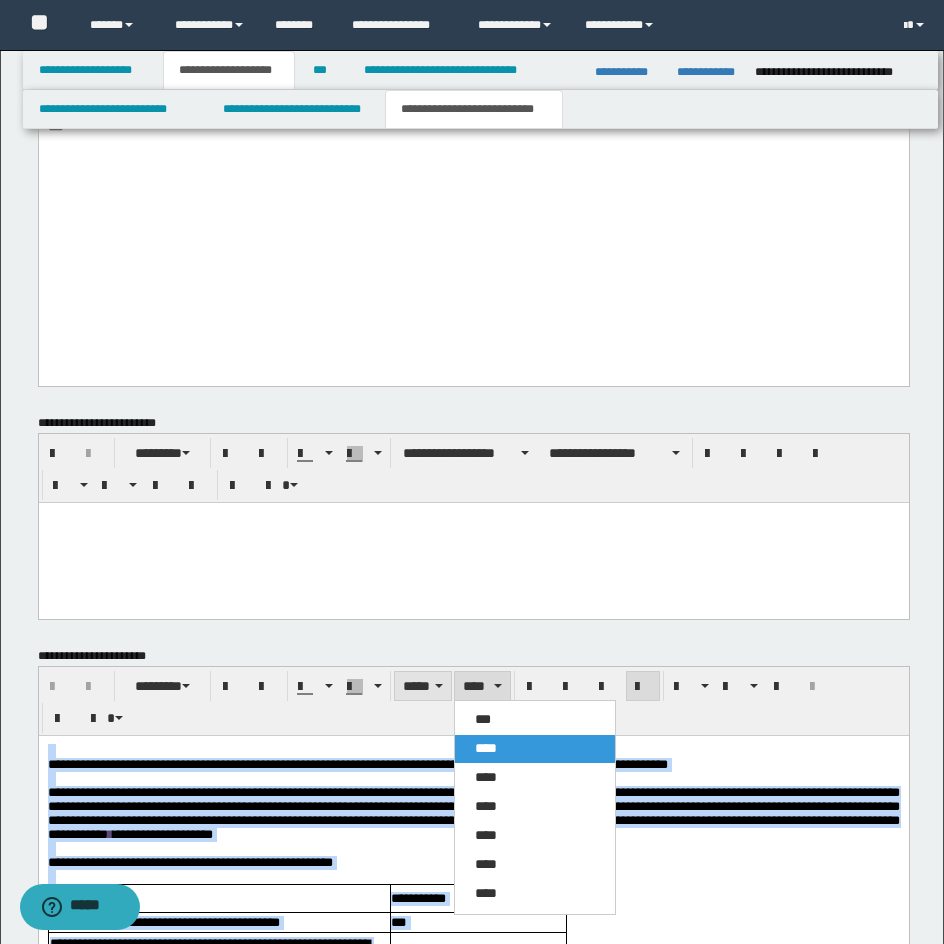 click on "*****" at bounding box center (423, 686) 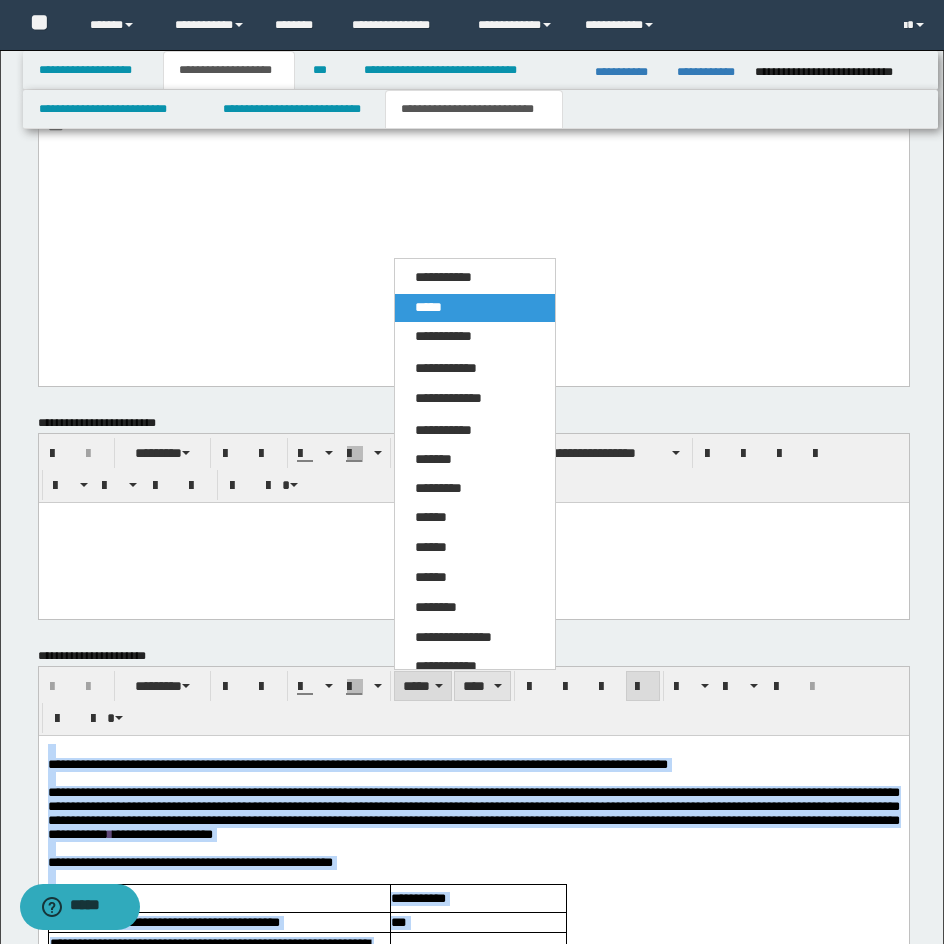 click on "****" at bounding box center [482, 686] 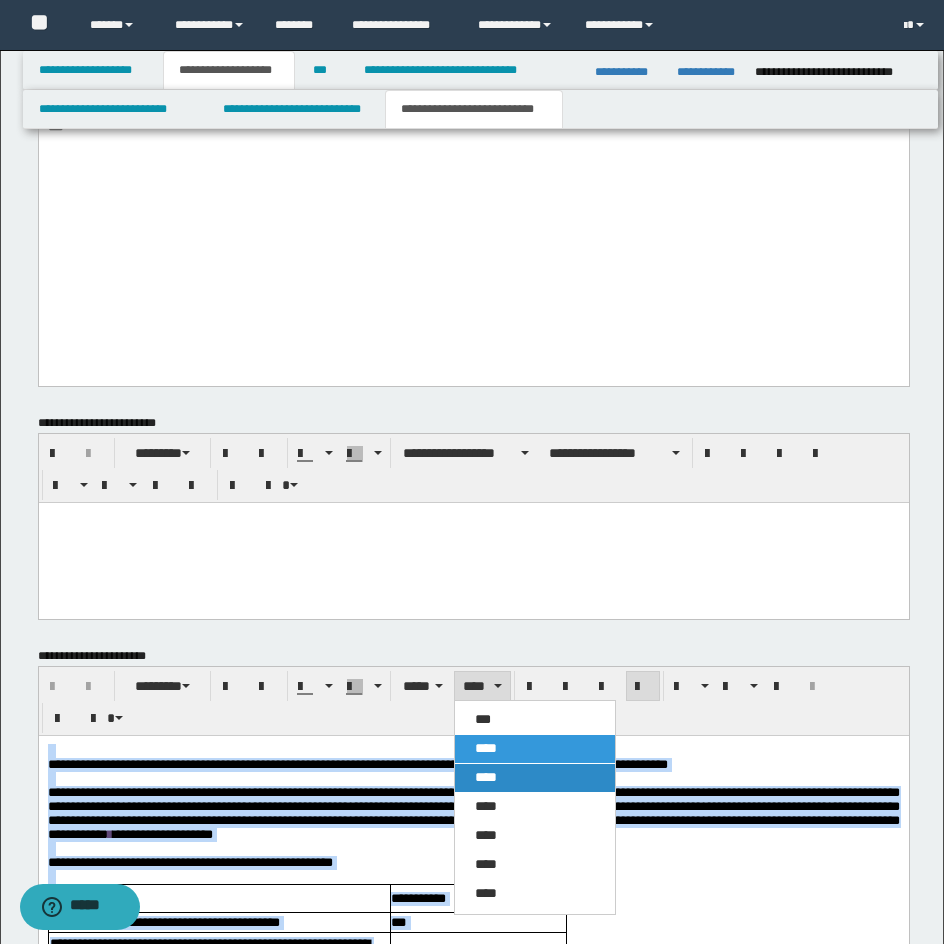 click on "****" at bounding box center (535, 778) 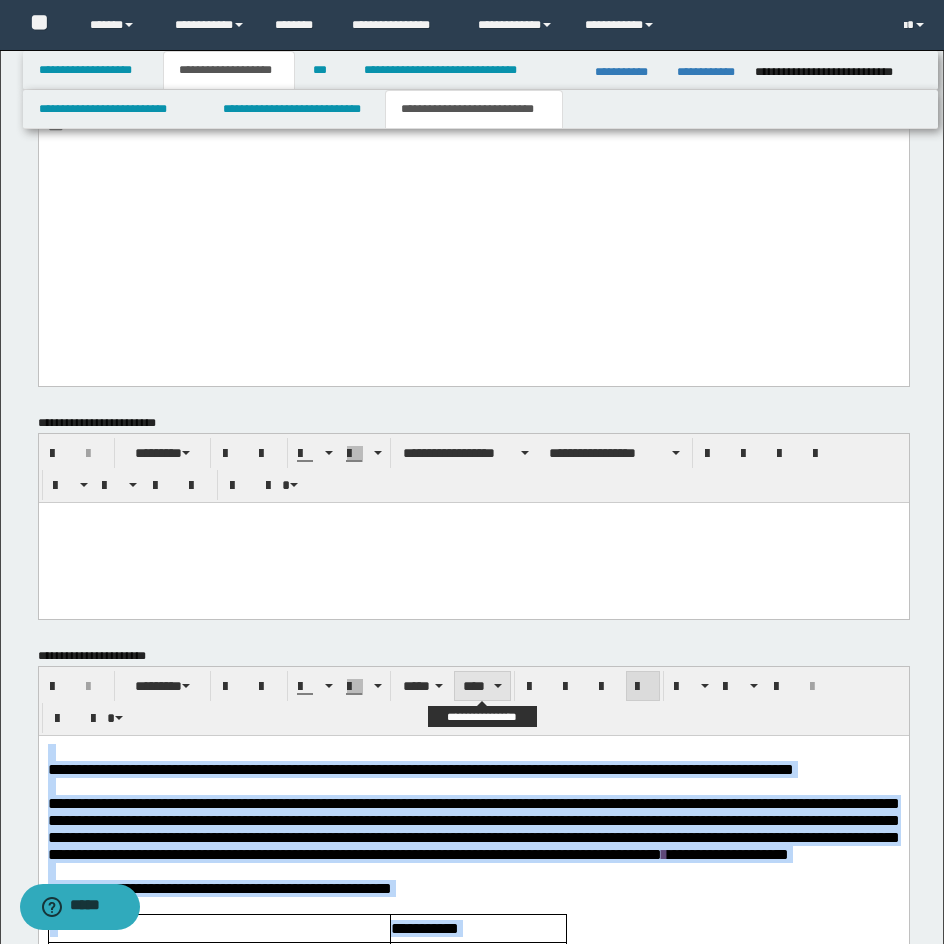 click on "****" at bounding box center (482, 686) 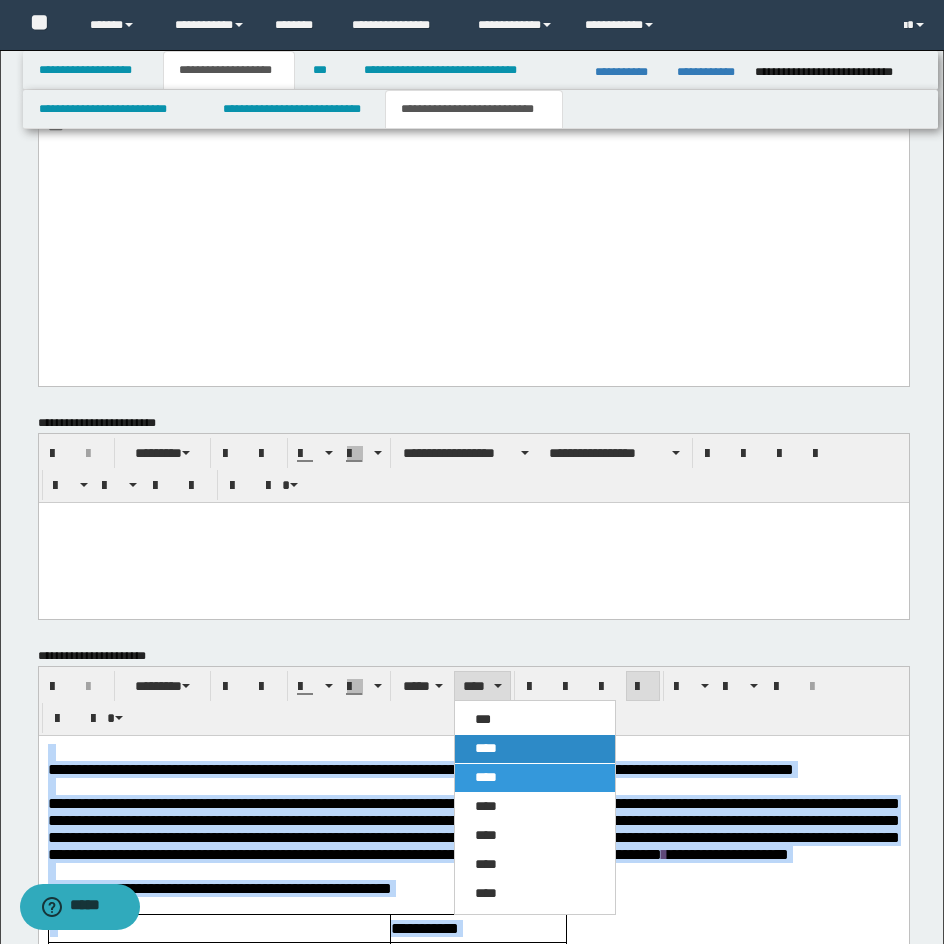 click on "****" at bounding box center [535, 749] 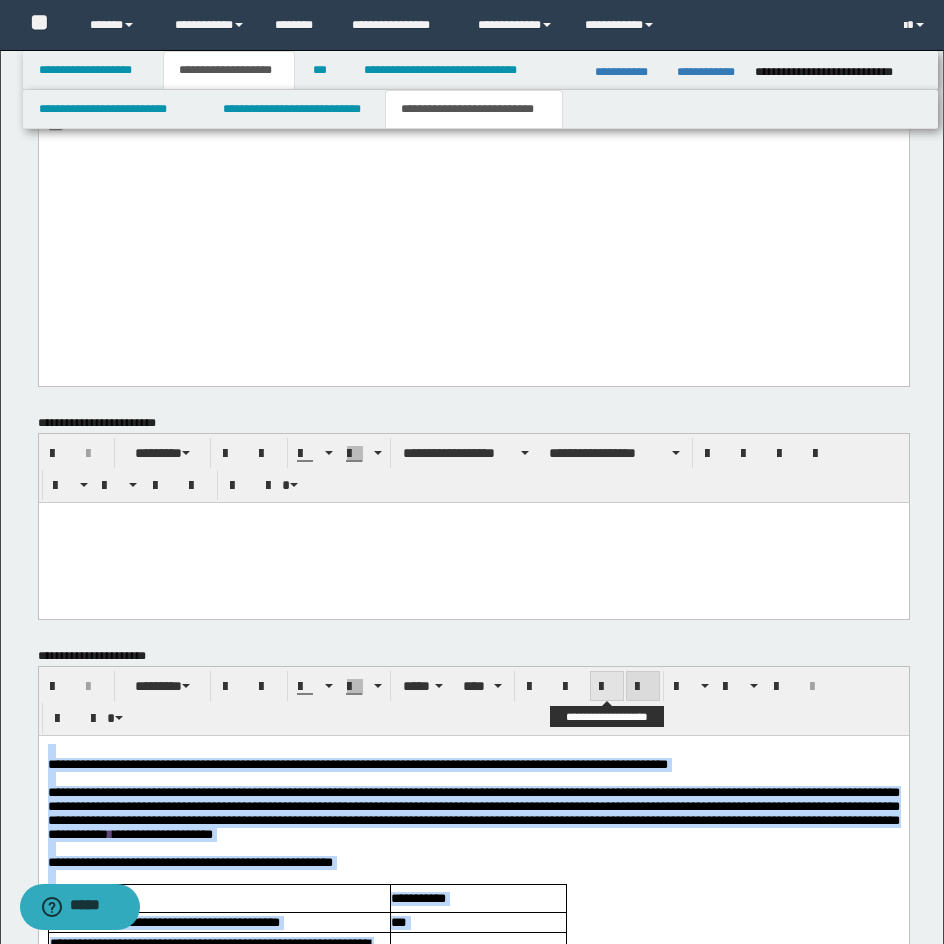 drag, startPoint x: 607, startPoint y: 686, endPoint x: 632, endPoint y: 682, distance: 25.317978 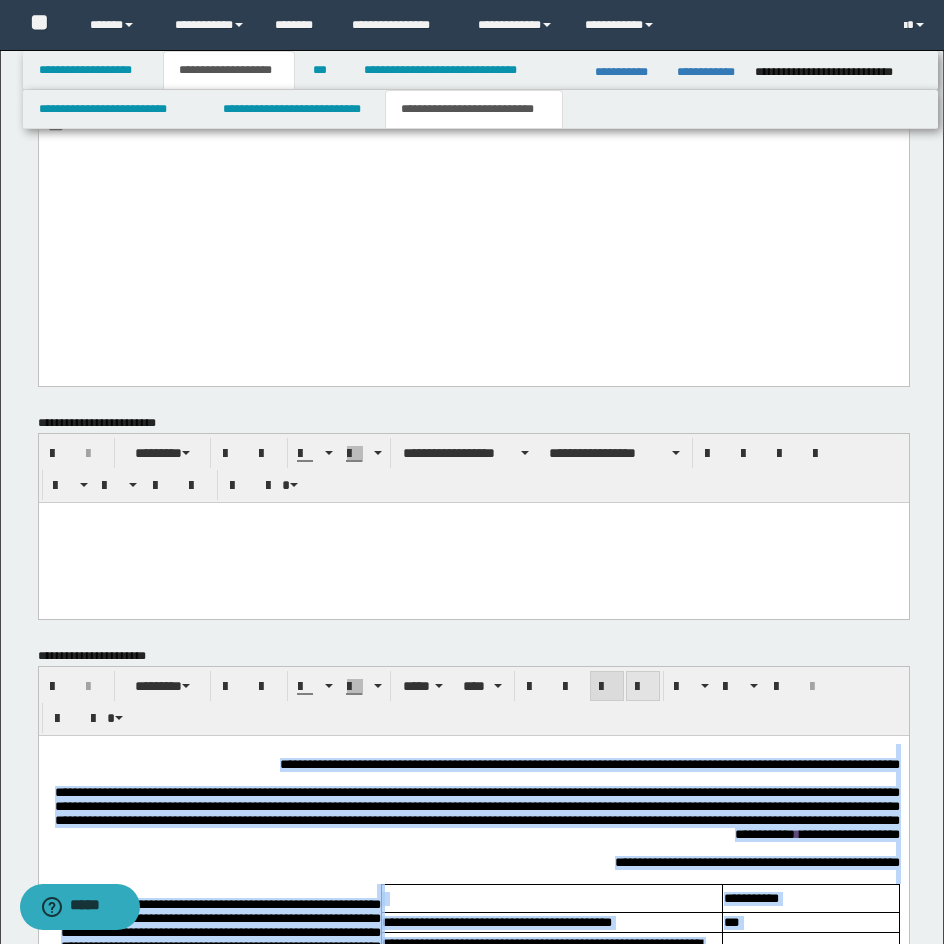 click at bounding box center (643, 687) 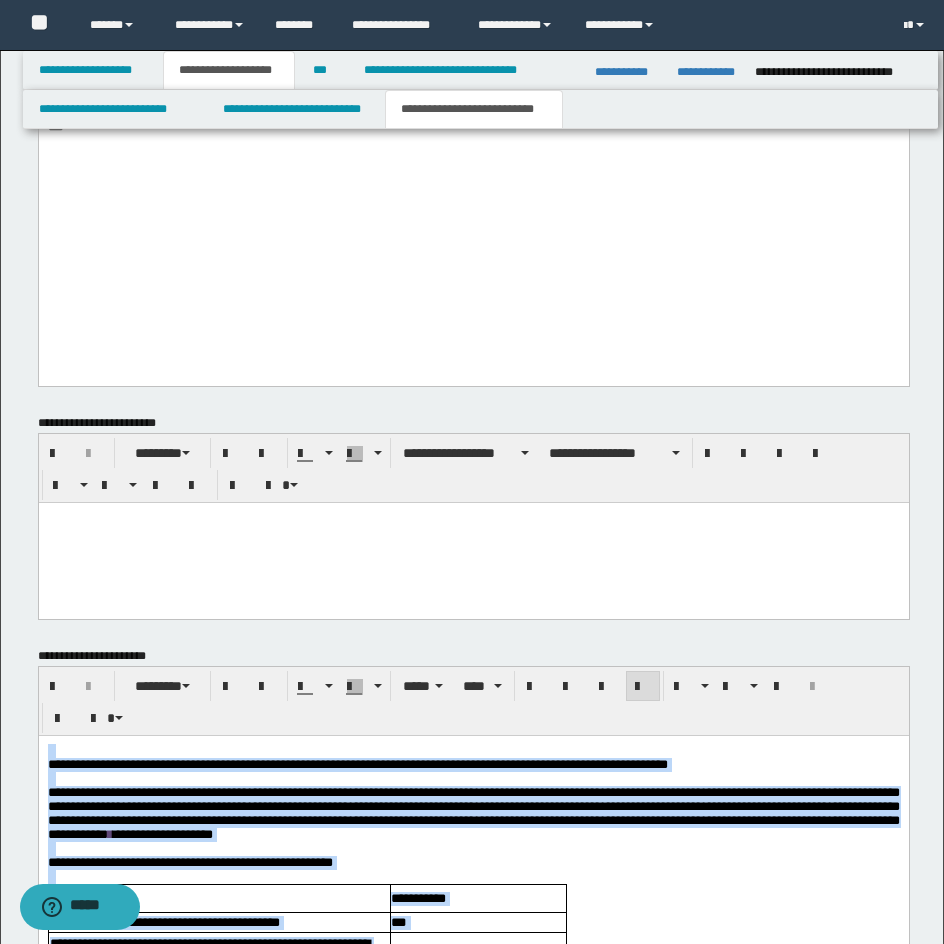 click at bounding box center (473, 778) 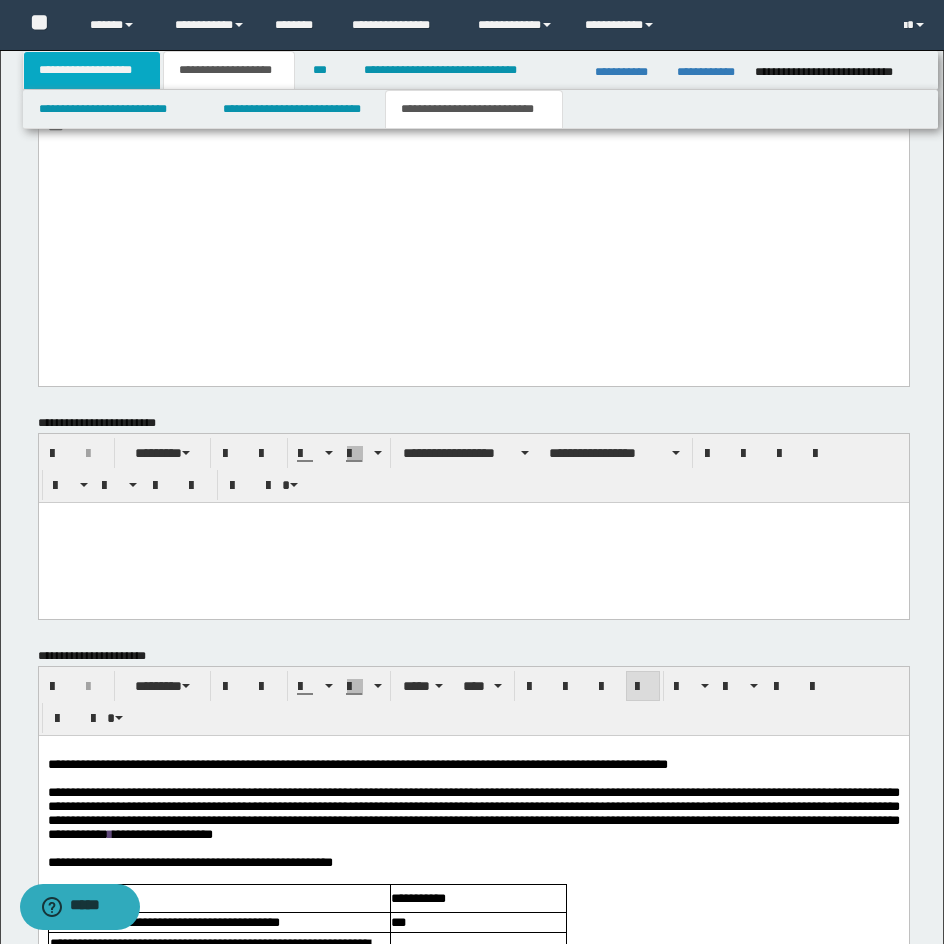 click on "**********" at bounding box center (92, 70) 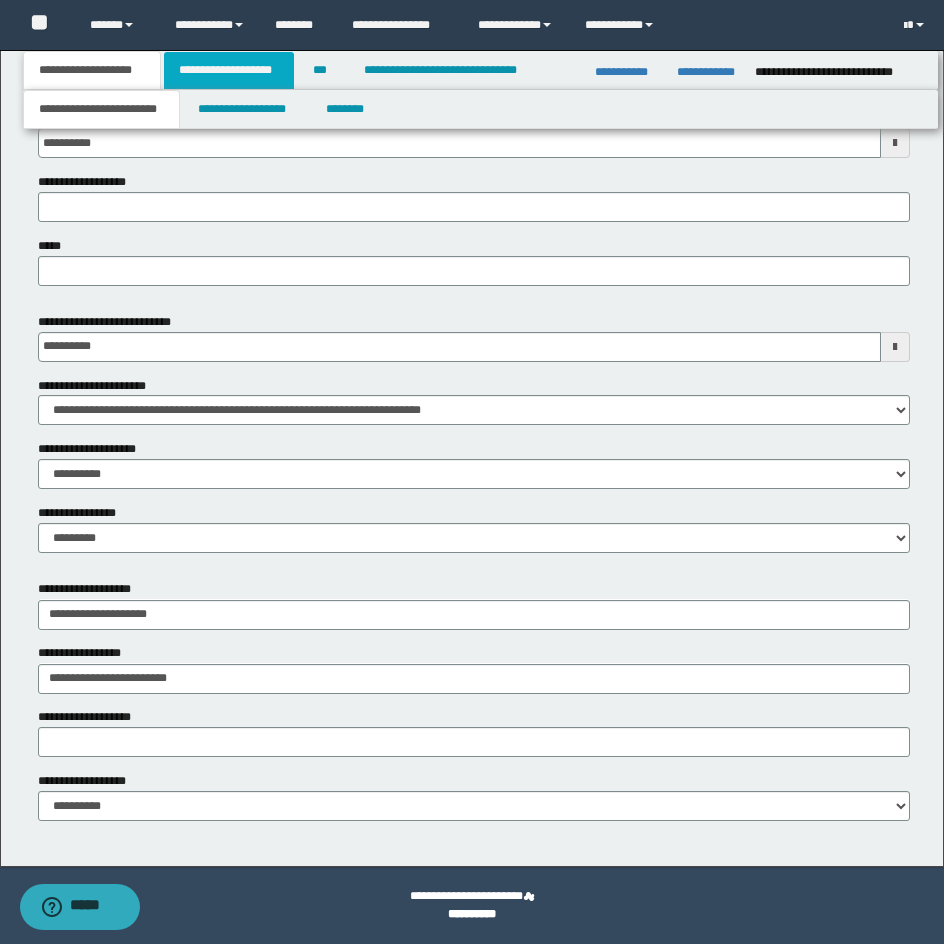scroll, scrollTop: 810, scrollLeft: 0, axis: vertical 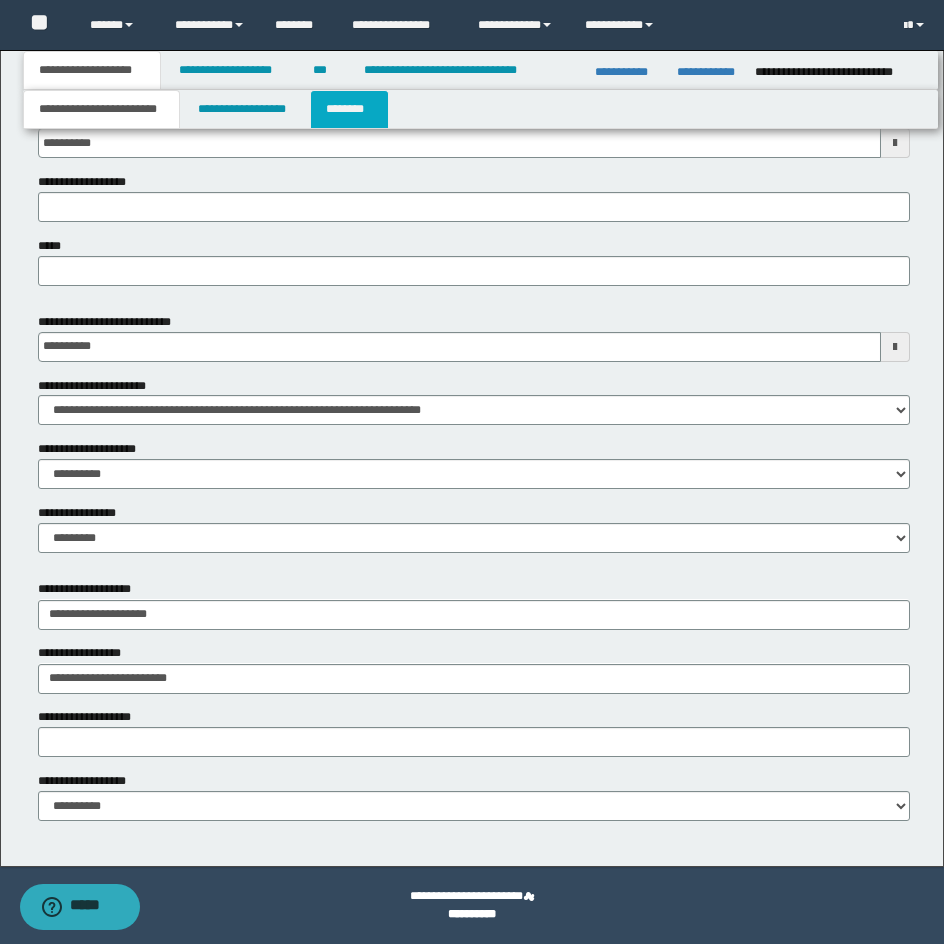click on "********" at bounding box center (349, 109) 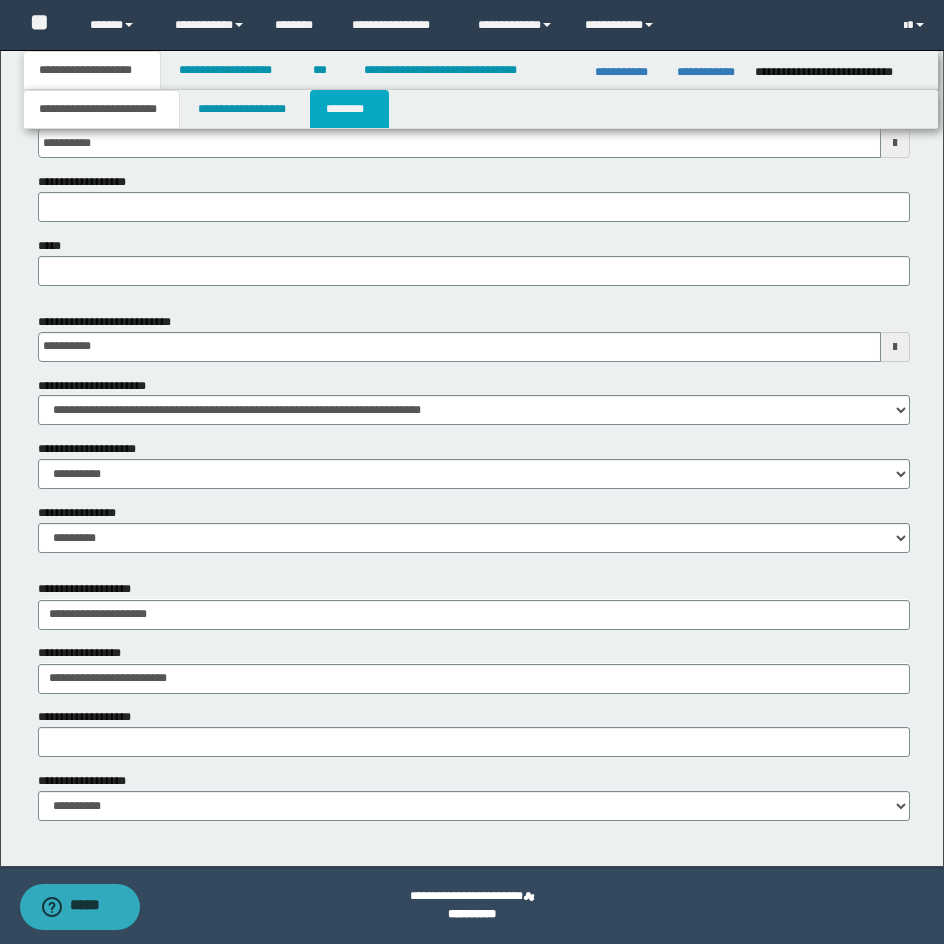 scroll, scrollTop: 0, scrollLeft: 0, axis: both 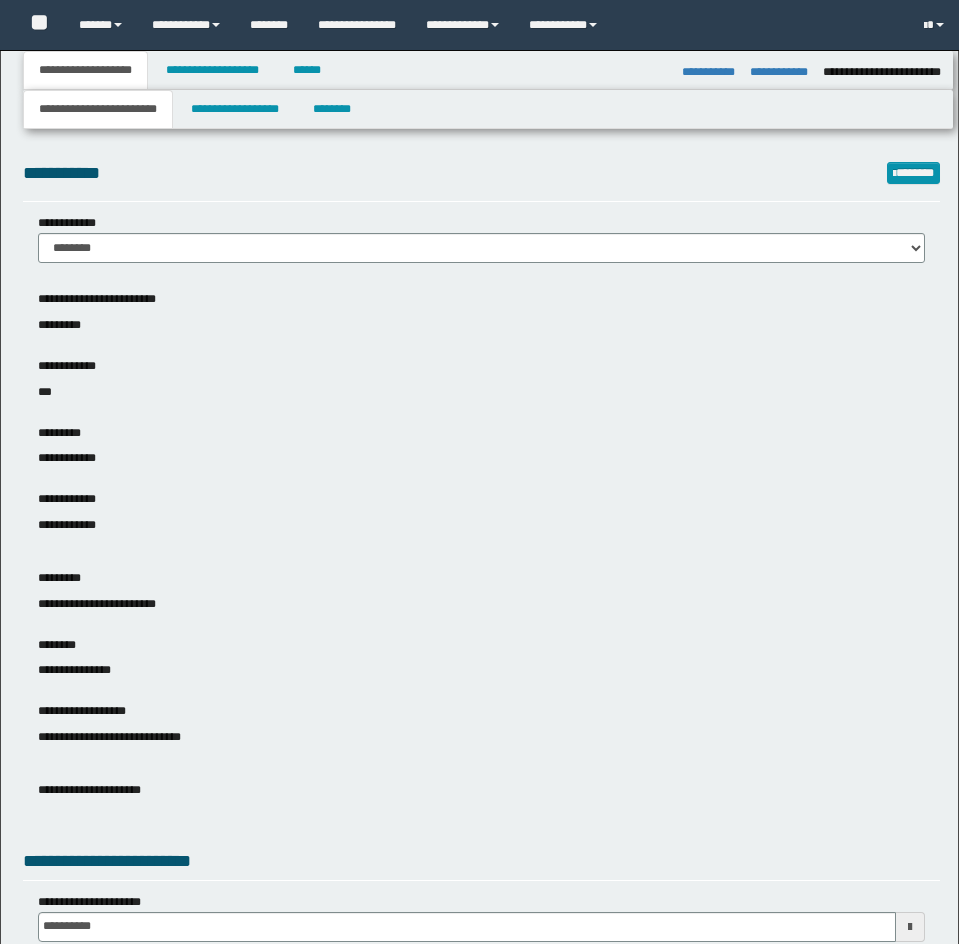 select on "*" 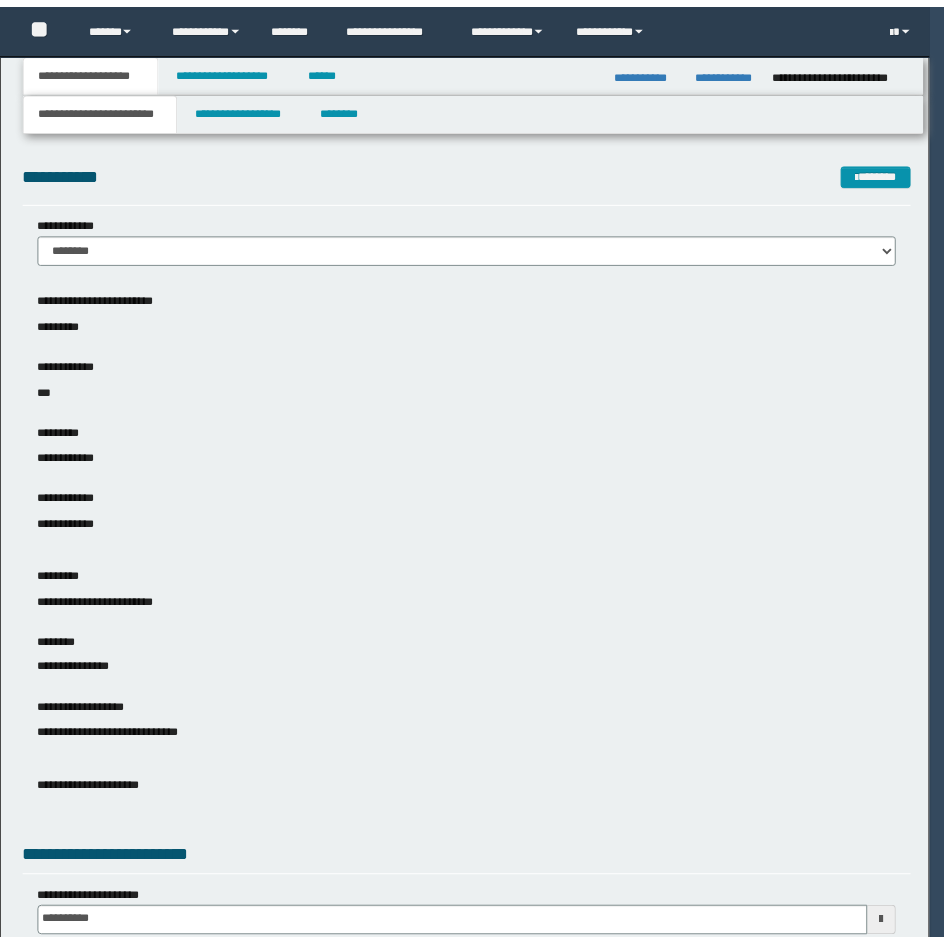 scroll, scrollTop: 0, scrollLeft: 0, axis: both 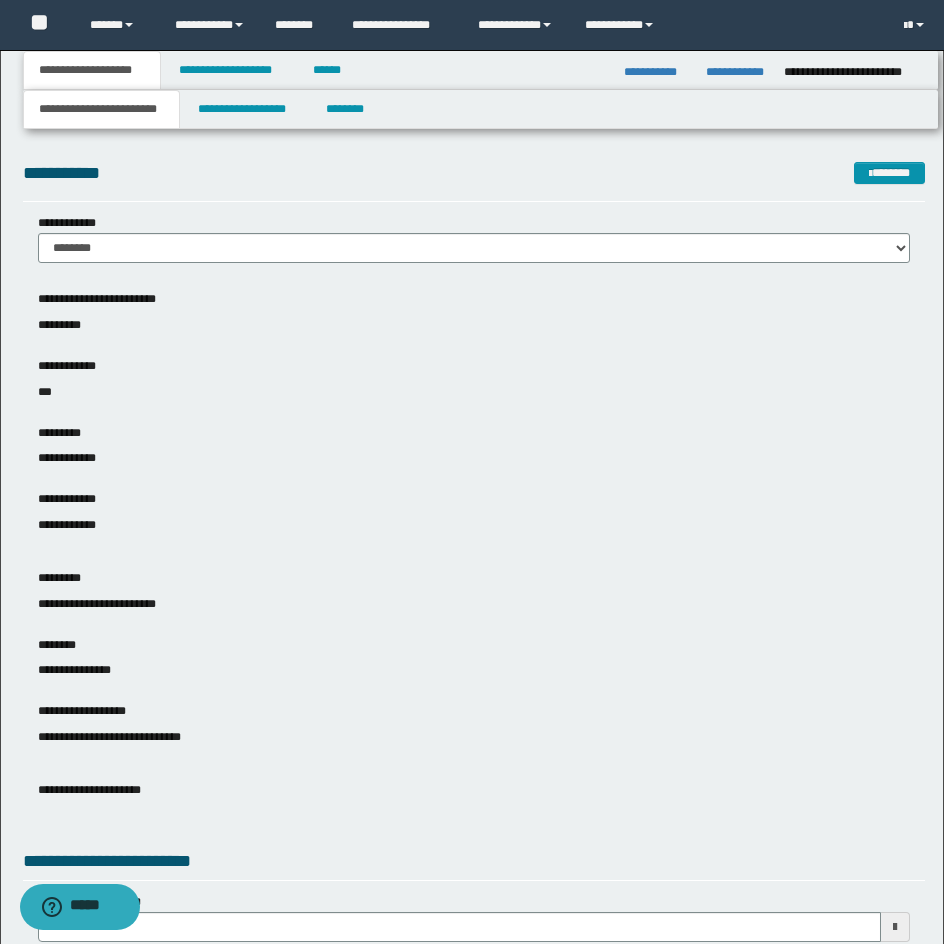 click on "*********" at bounding box center (474, 325) 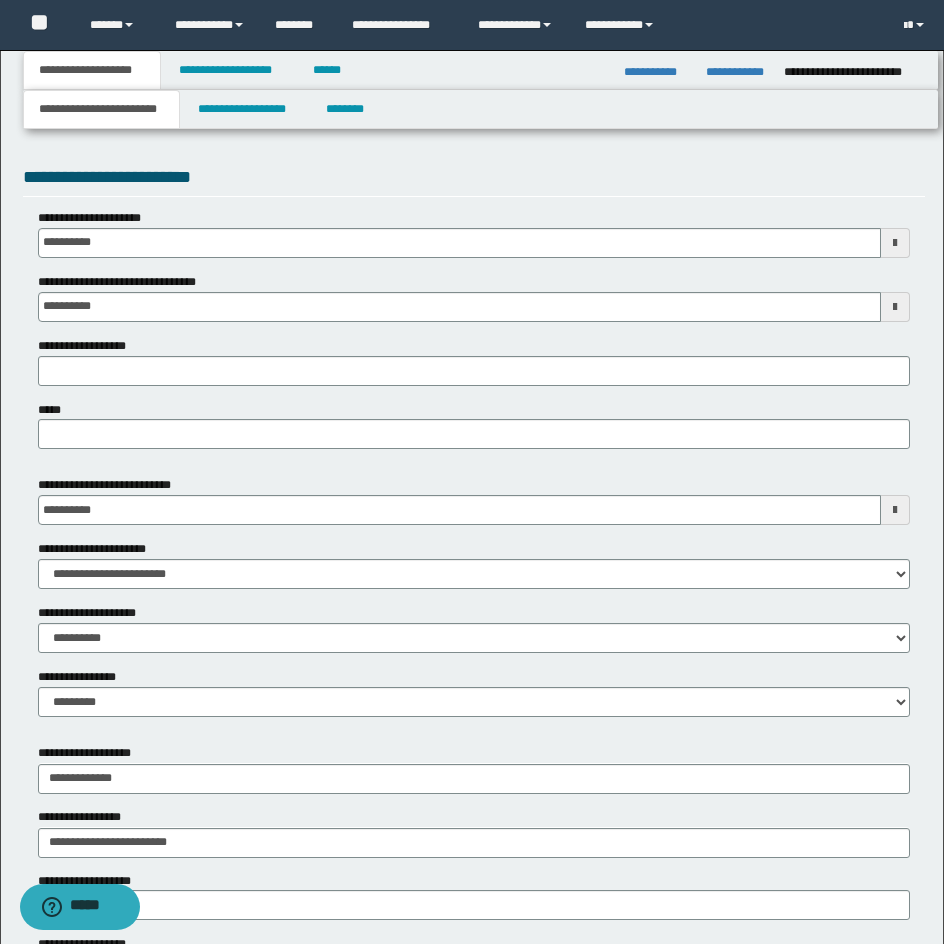 scroll, scrollTop: 848, scrollLeft: 0, axis: vertical 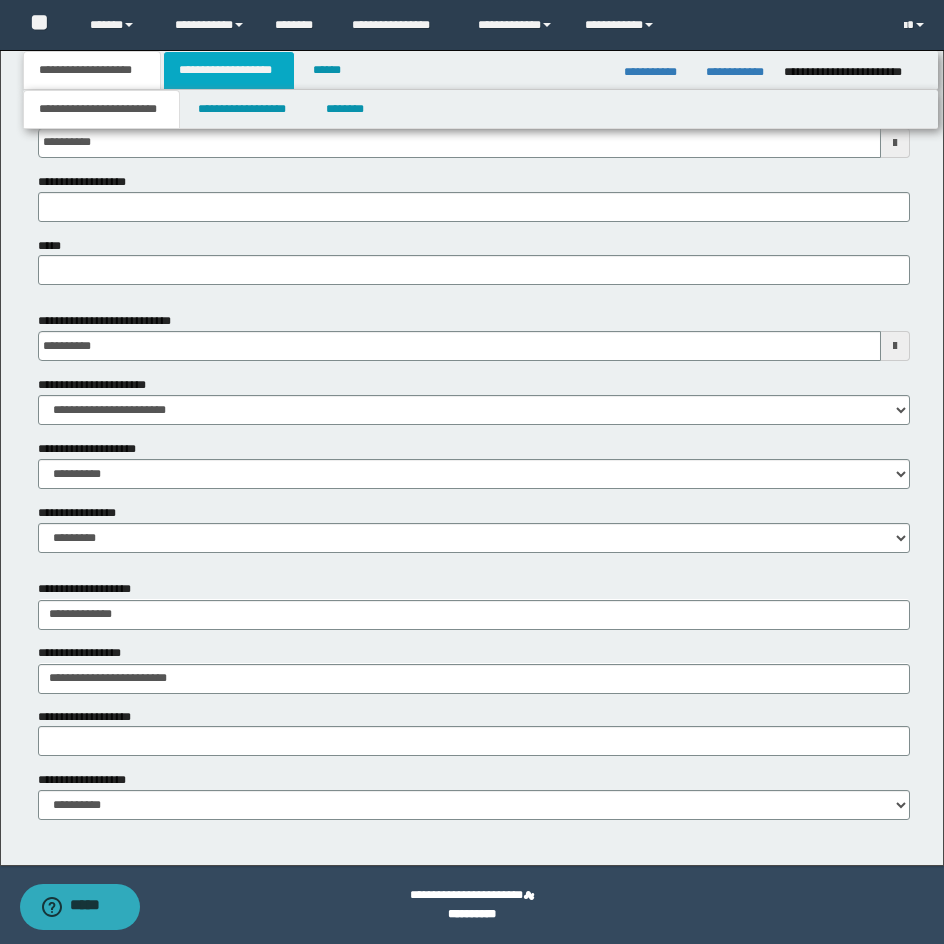 click on "**********" at bounding box center (229, 70) 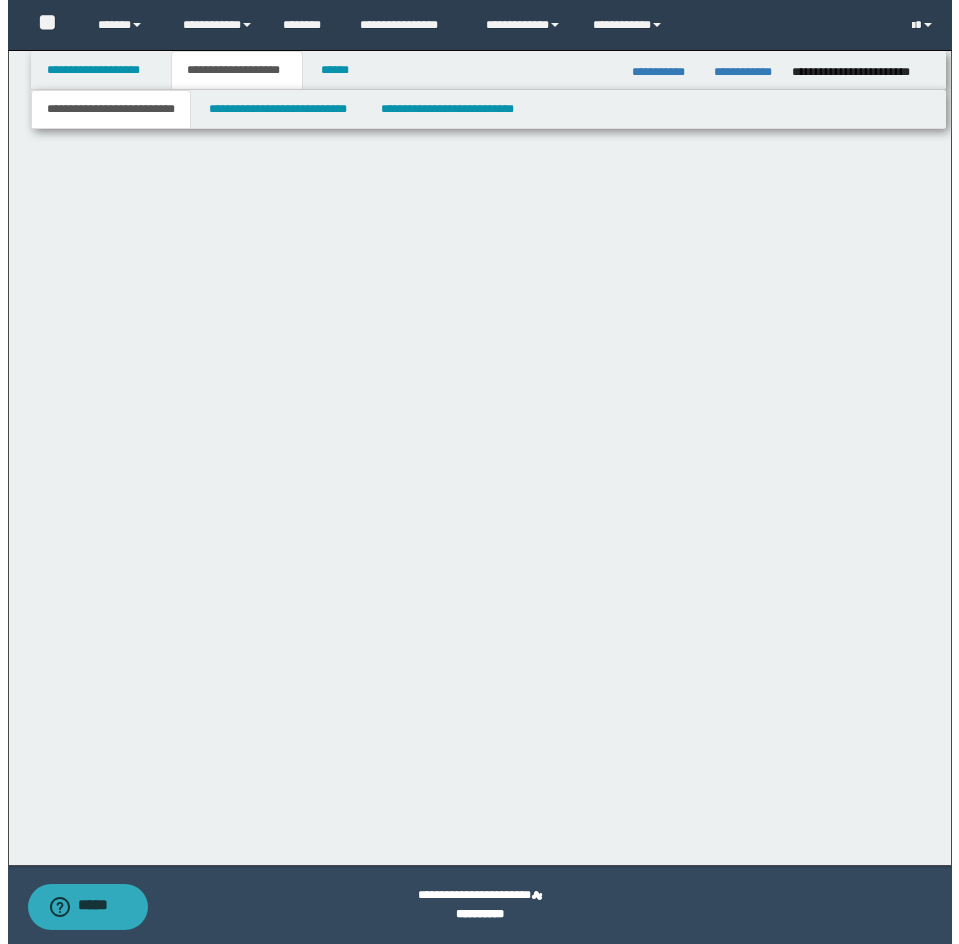 scroll, scrollTop: 0, scrollLeft: 0, axis: both 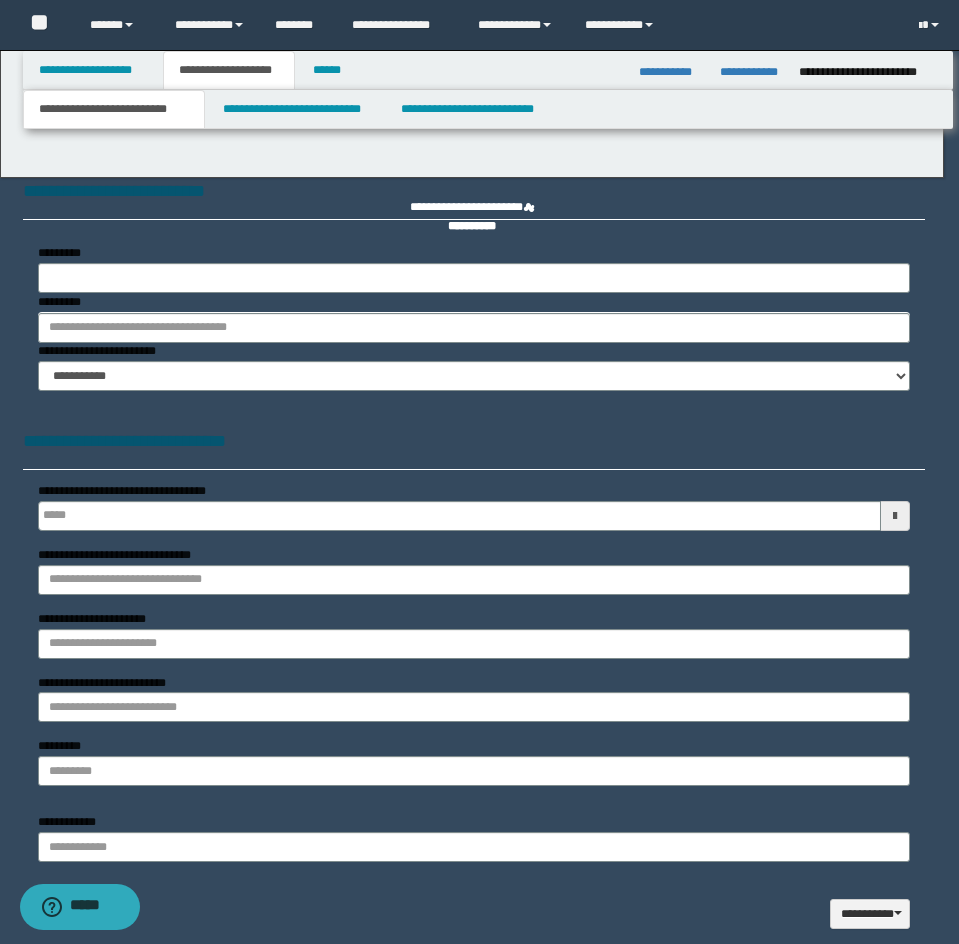 type on "**********" 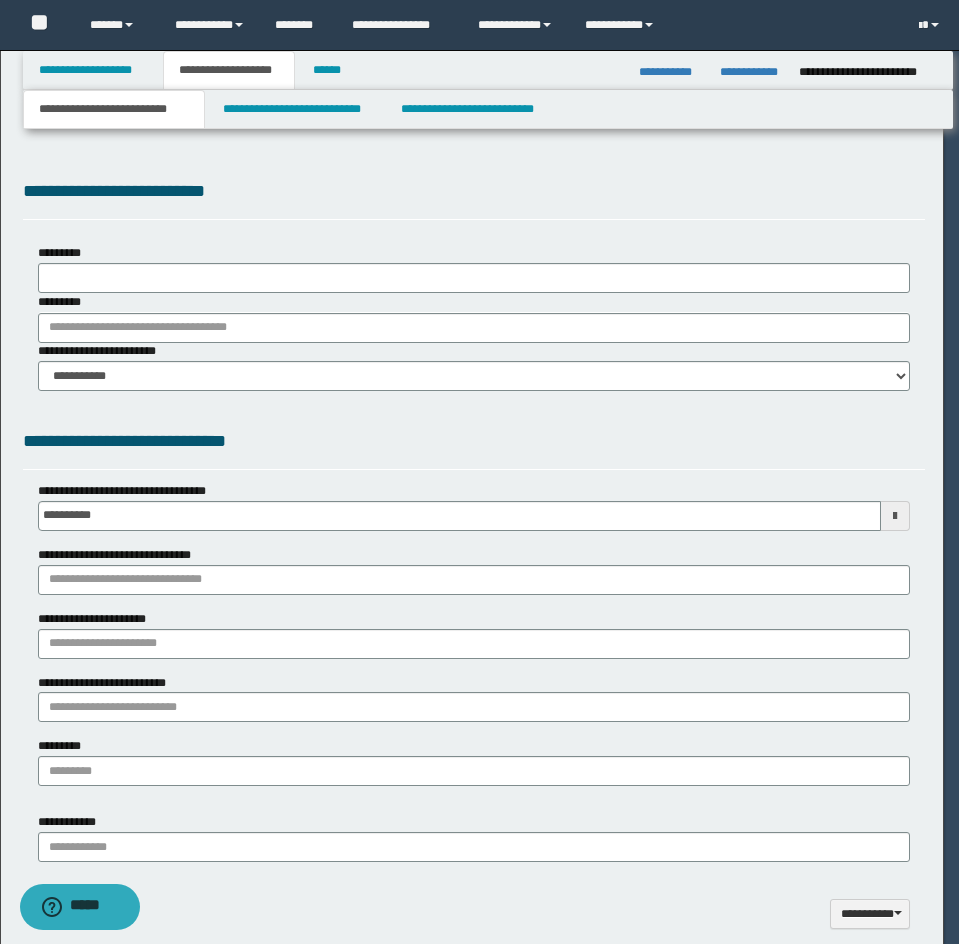 type on "**********" 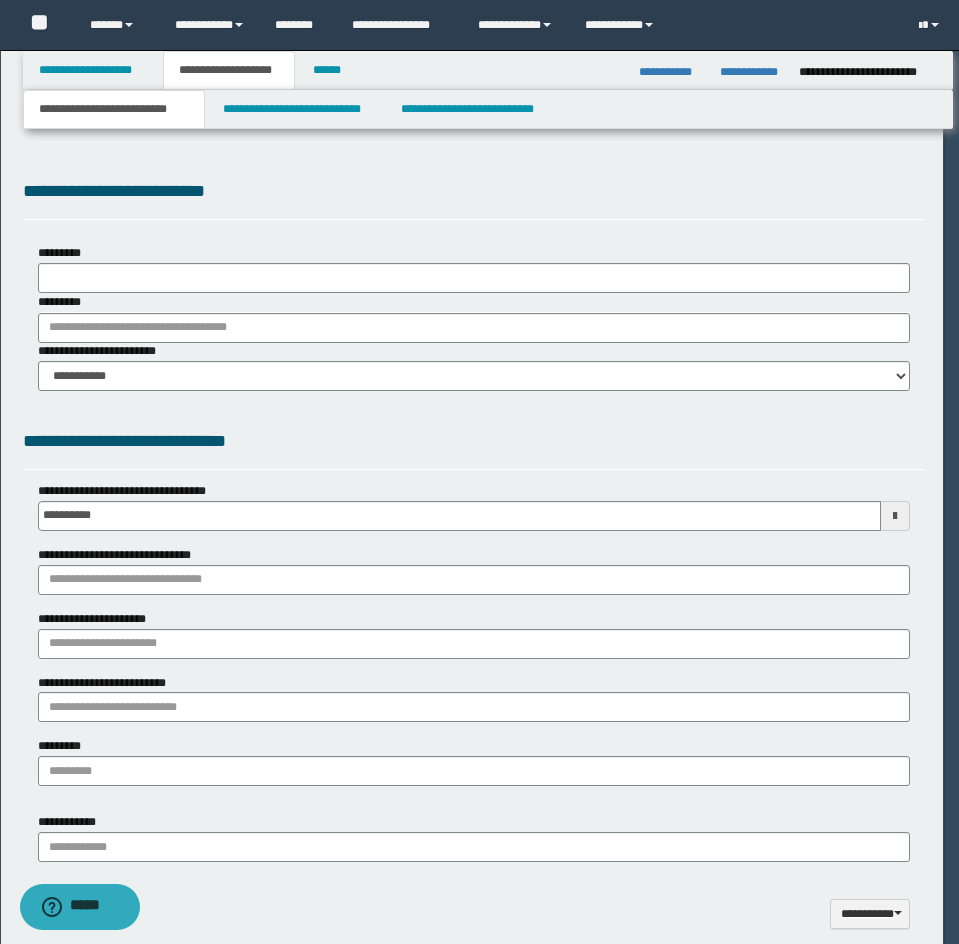 select on "*" 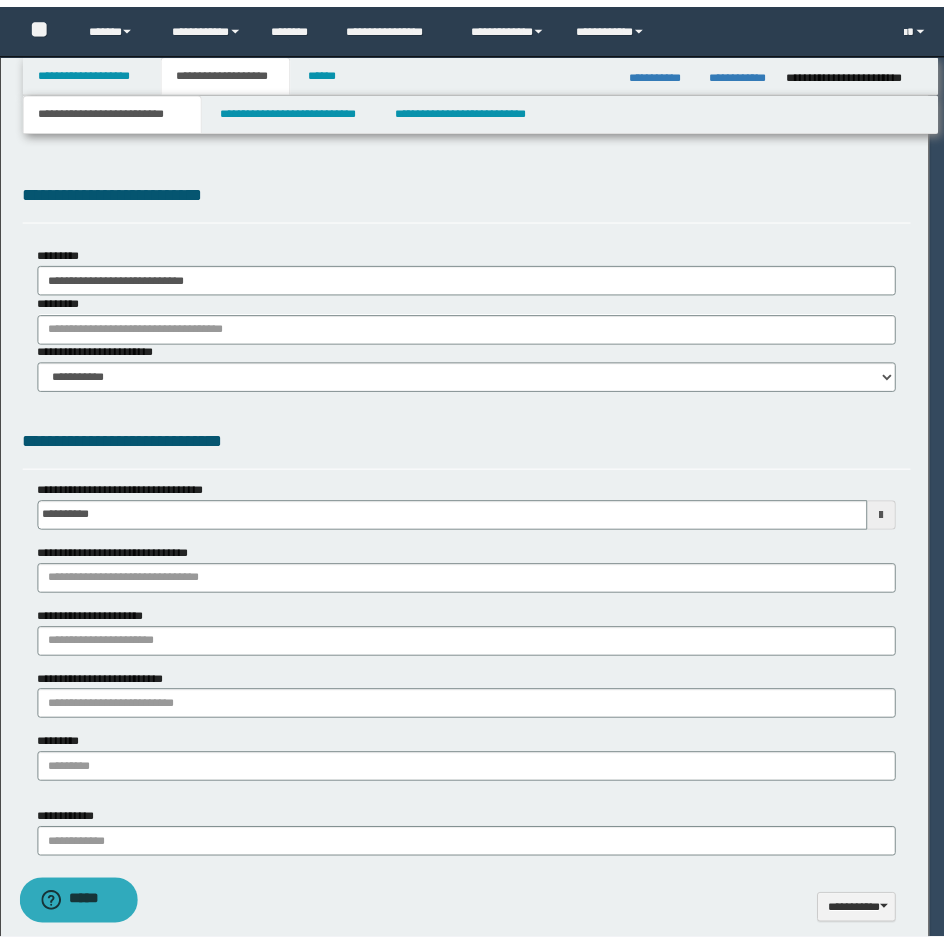 scroll, scrollTop: 0, scrollLeft: 0, axis: both 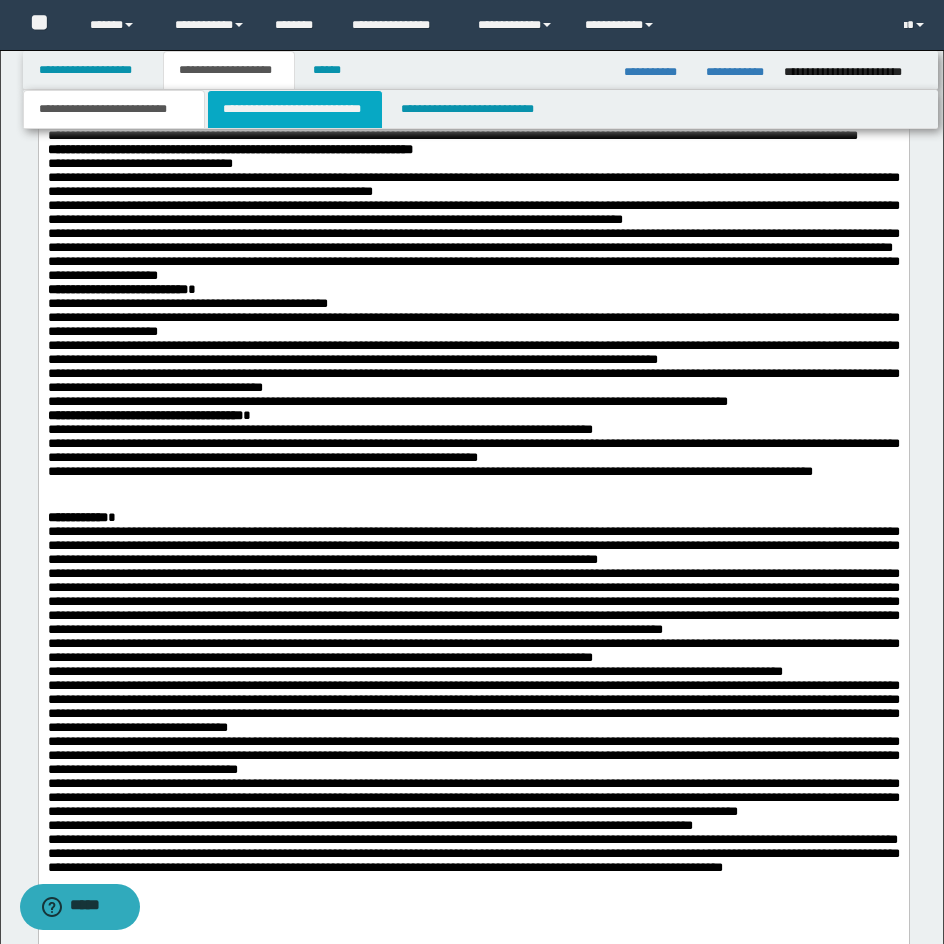 click on "**********" at bounding box center (295, 109) 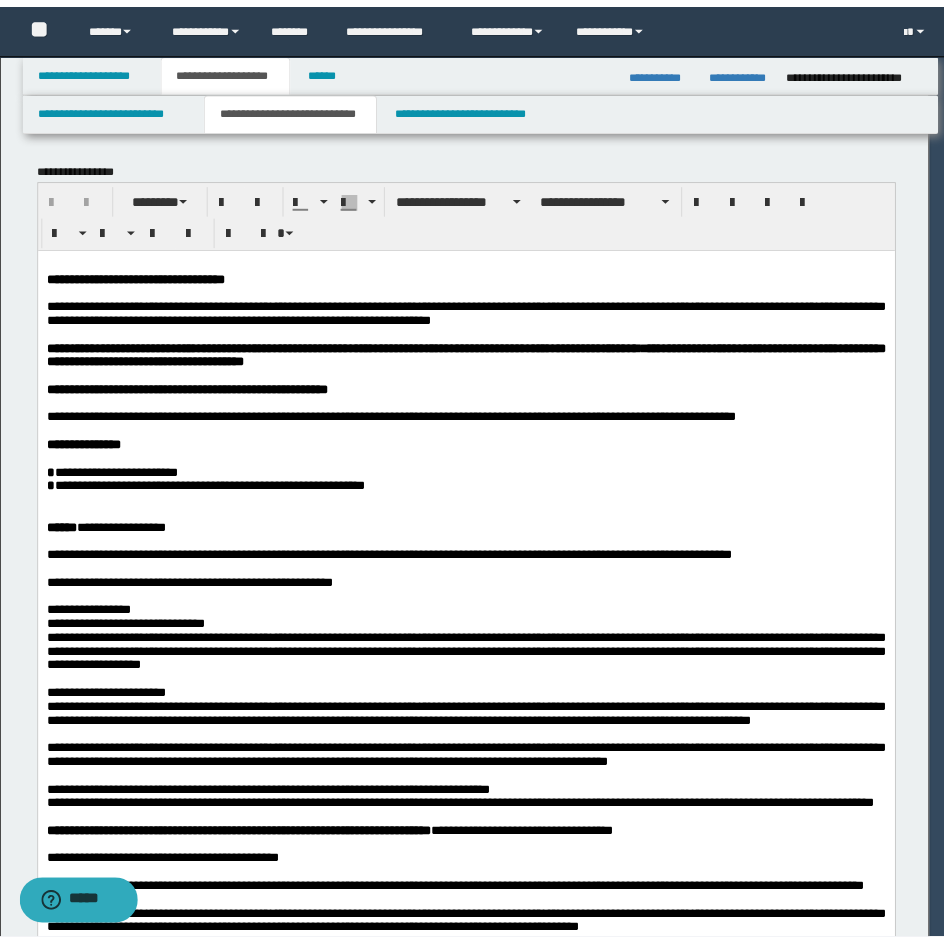 scroll, scrollTop: 0, scrollLeft: 0, axis: both 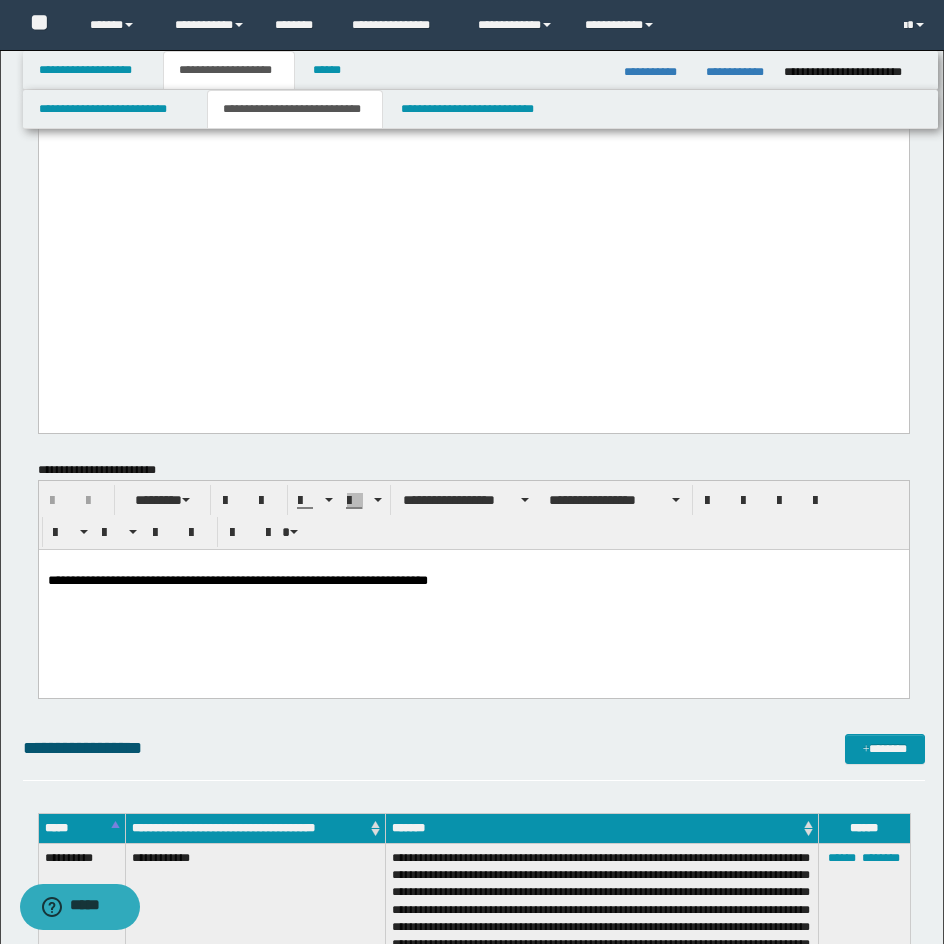 click on "**********" at bounding box center (473, -344) 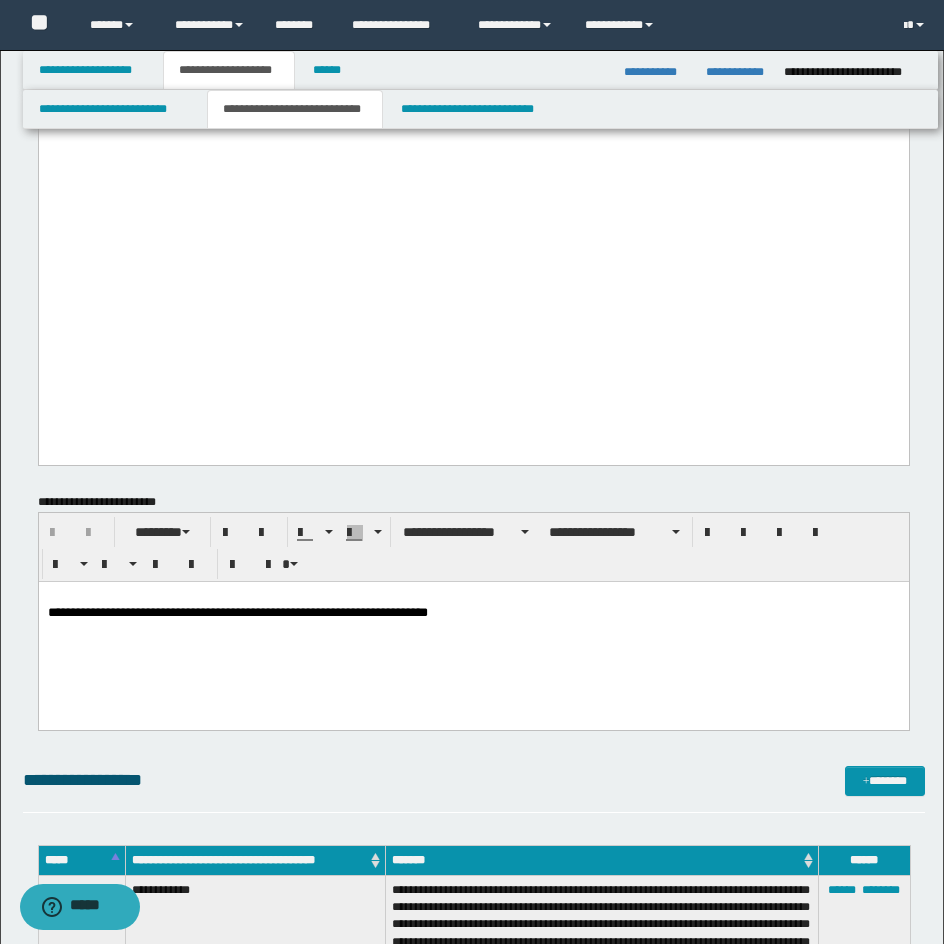 type 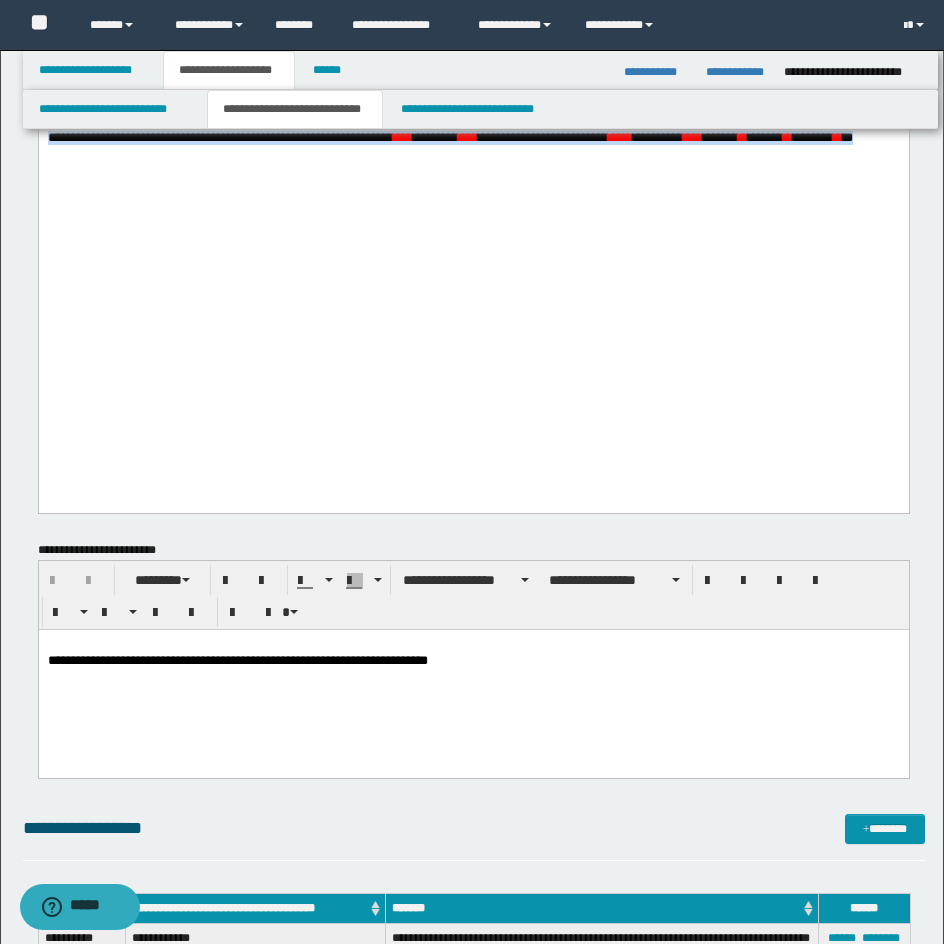 drag, startPoint x: 47, startPoint y: 384, endPoint x: 168, endPoint y: 391, distance: 121.20231 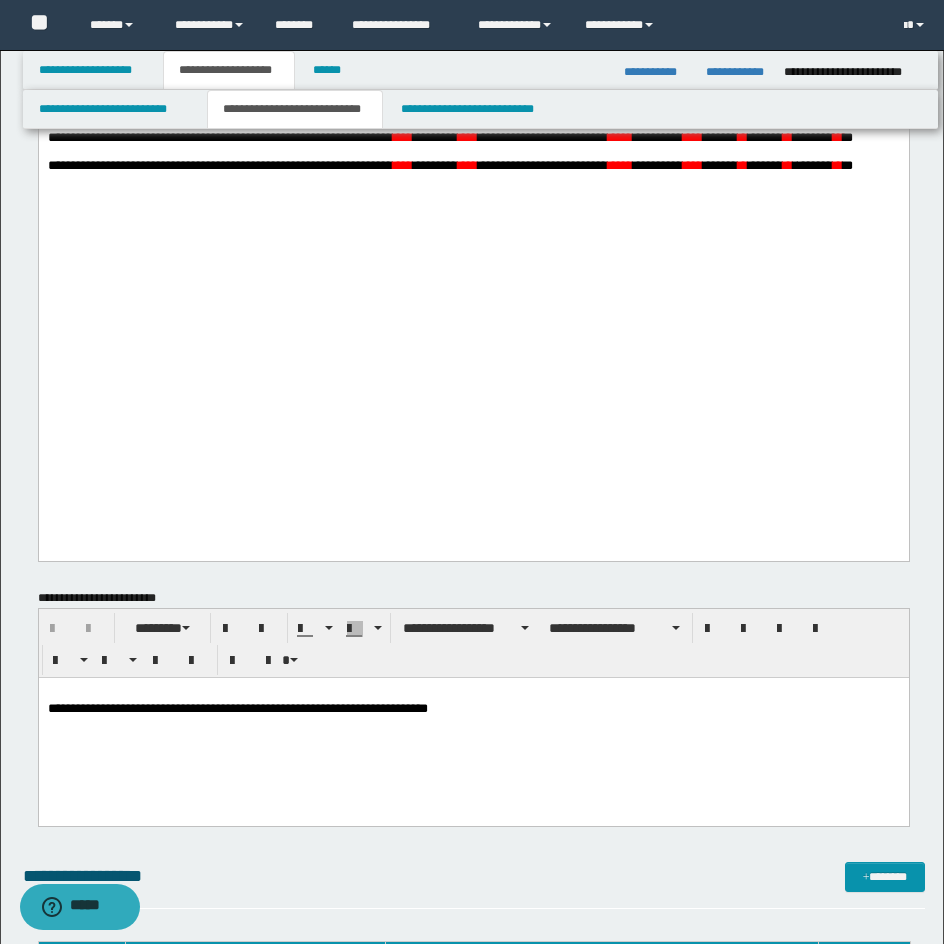 click on "***" at bounding box center [402, 137] 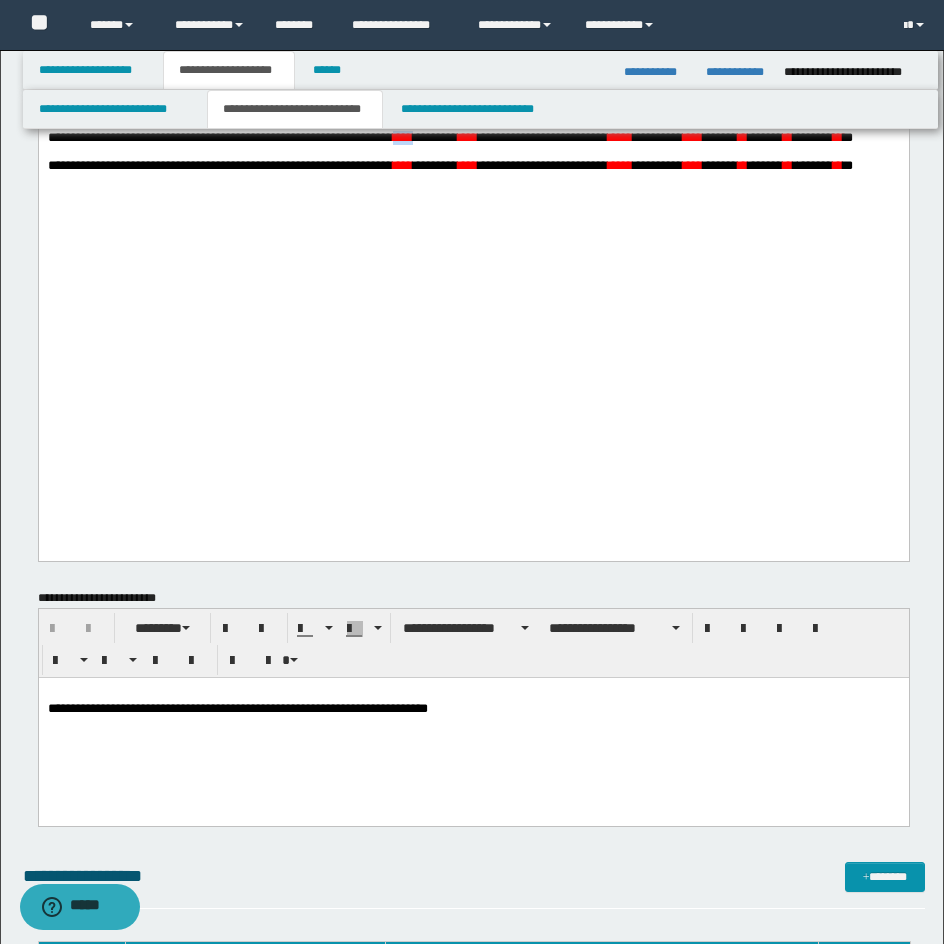 click on "***" at bounding box center (402, 137) 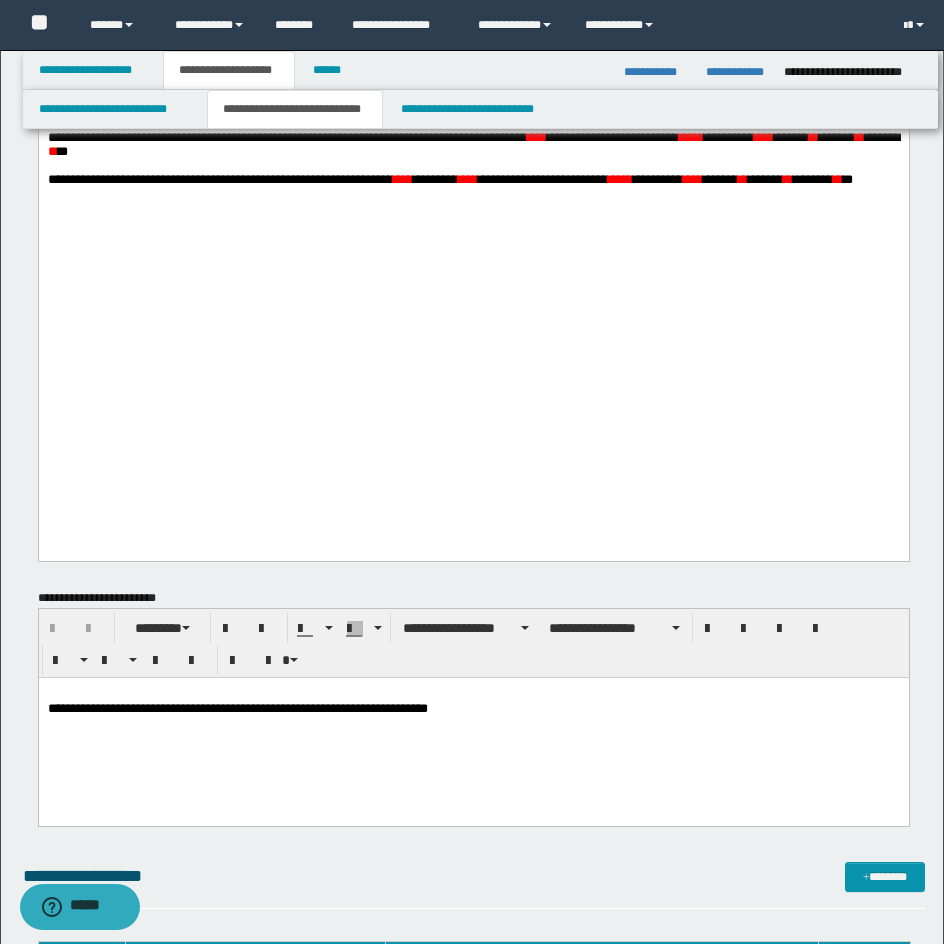 click on "***" at bounding box center [536, 137] 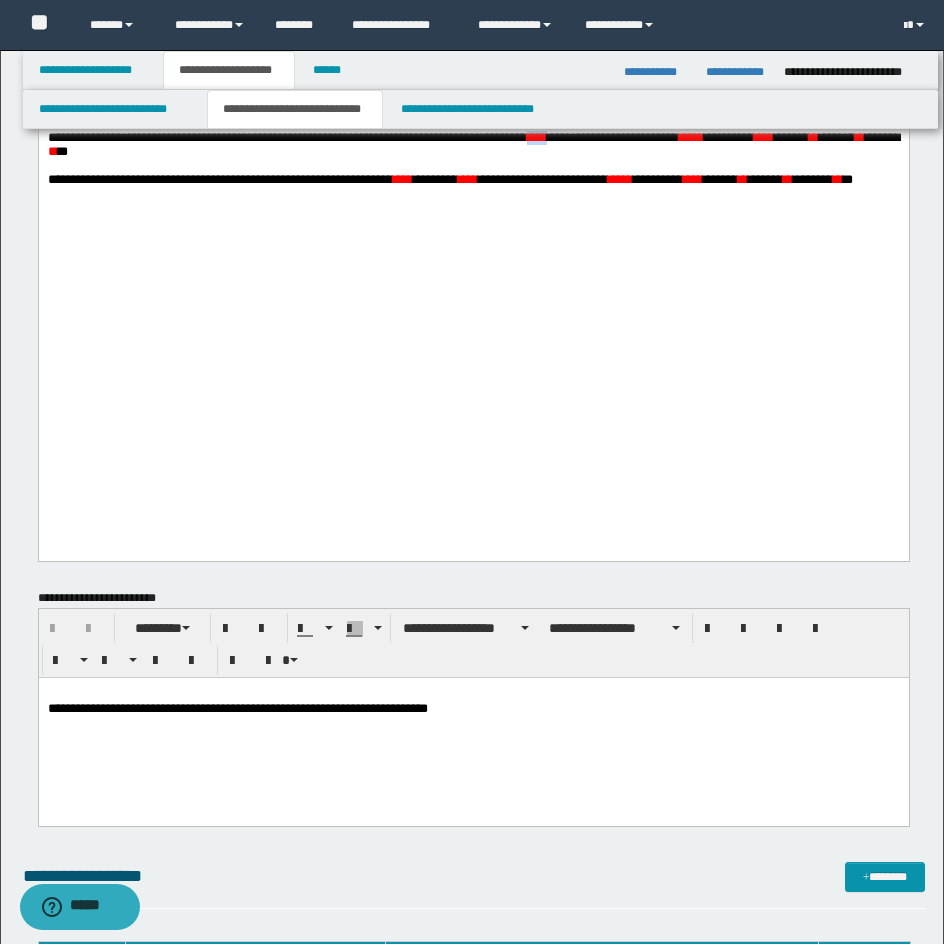 click on "***" at bounding box center (536, 137) 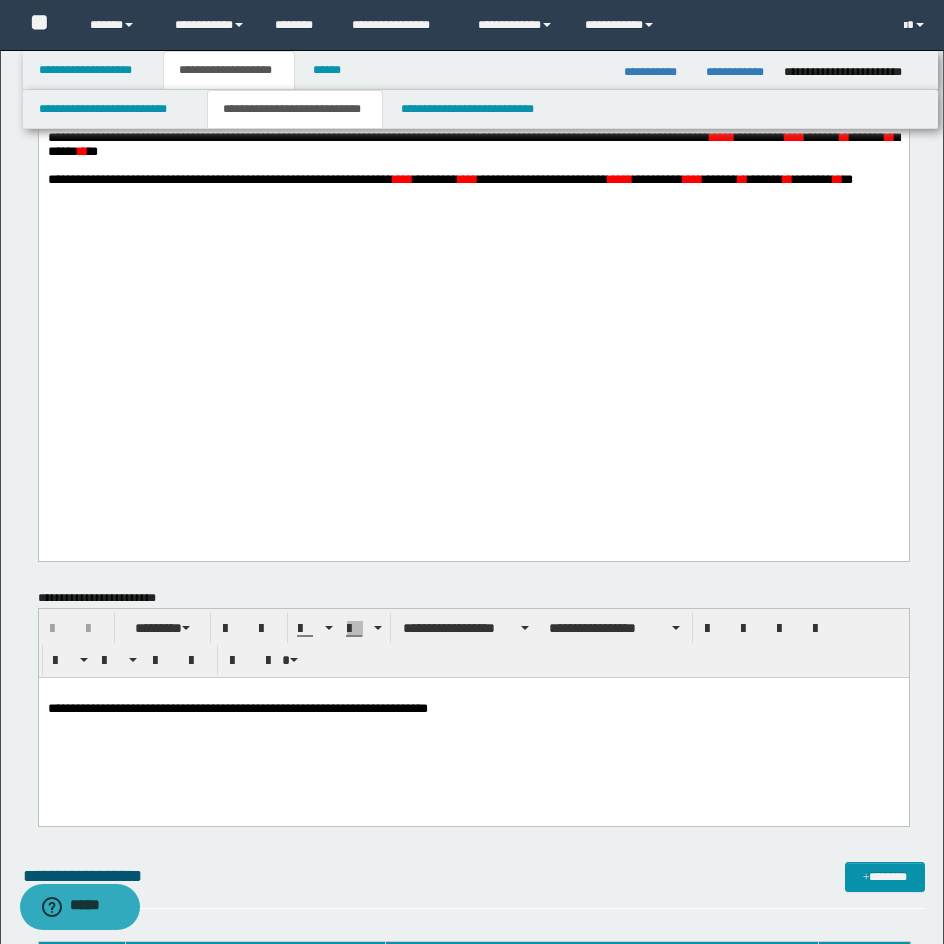 click on "**" at bounding box center [82, 151] 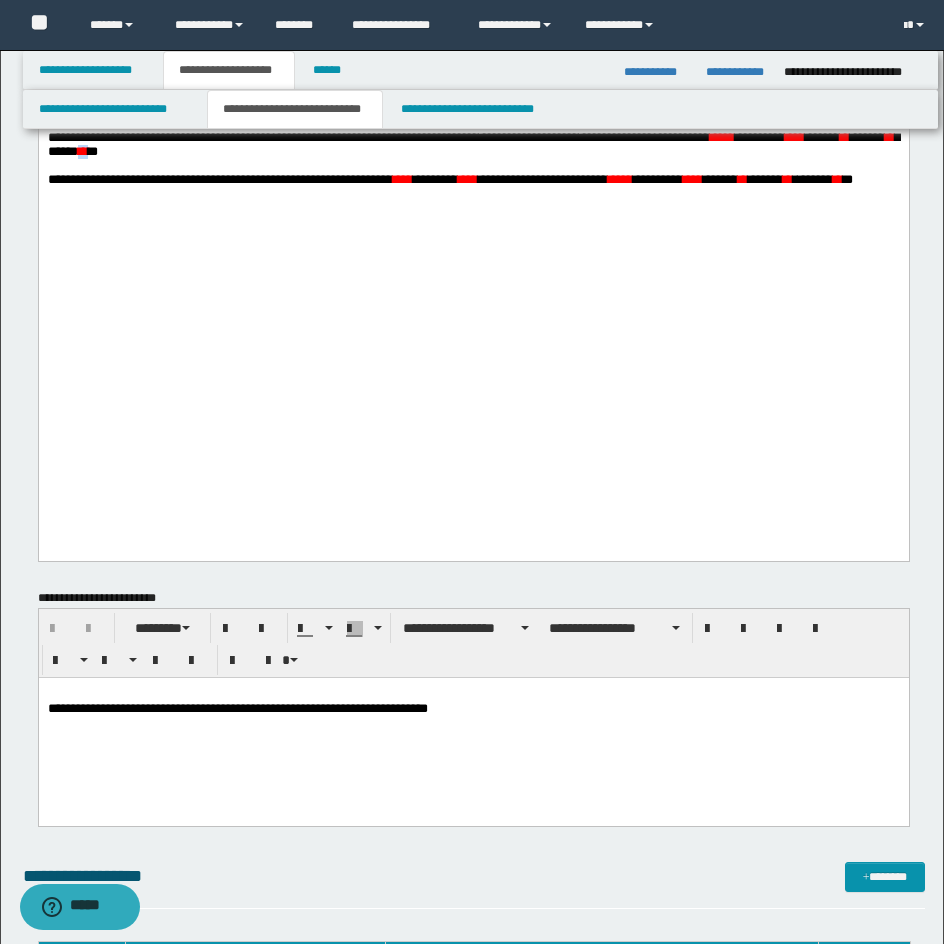 click on "**" at bounding box center [82, 151] 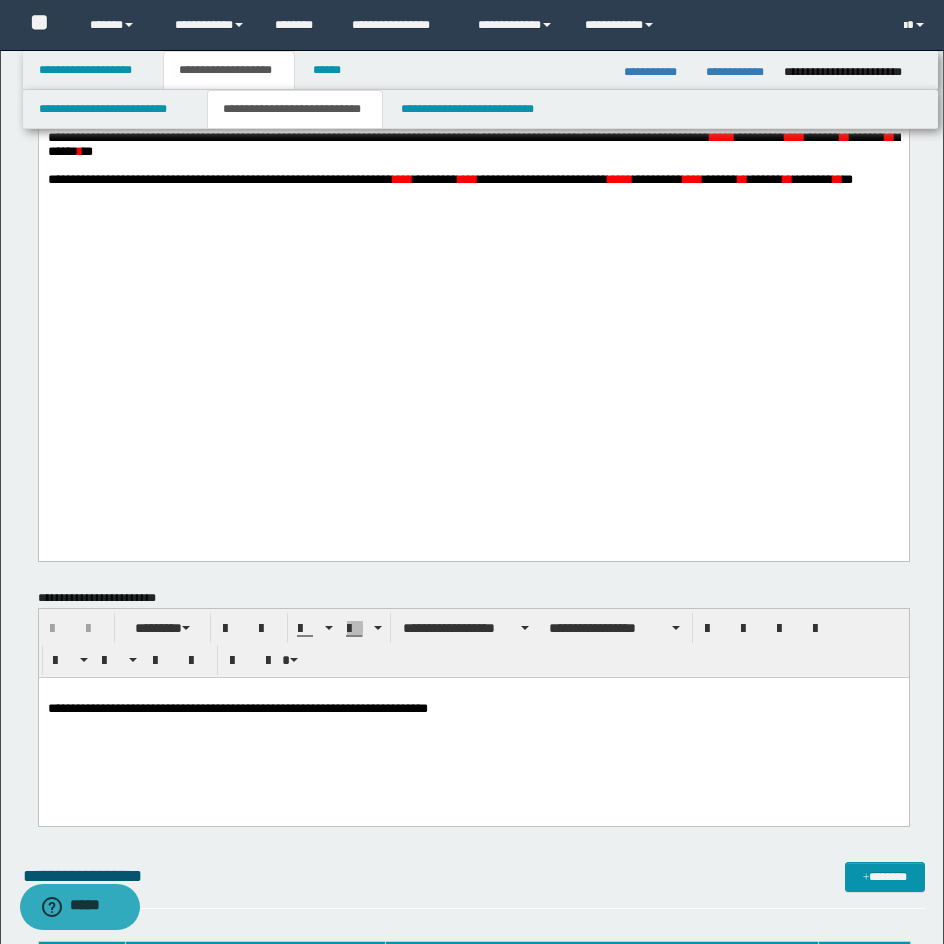 click on "*****" at bounding box center (721, 137) 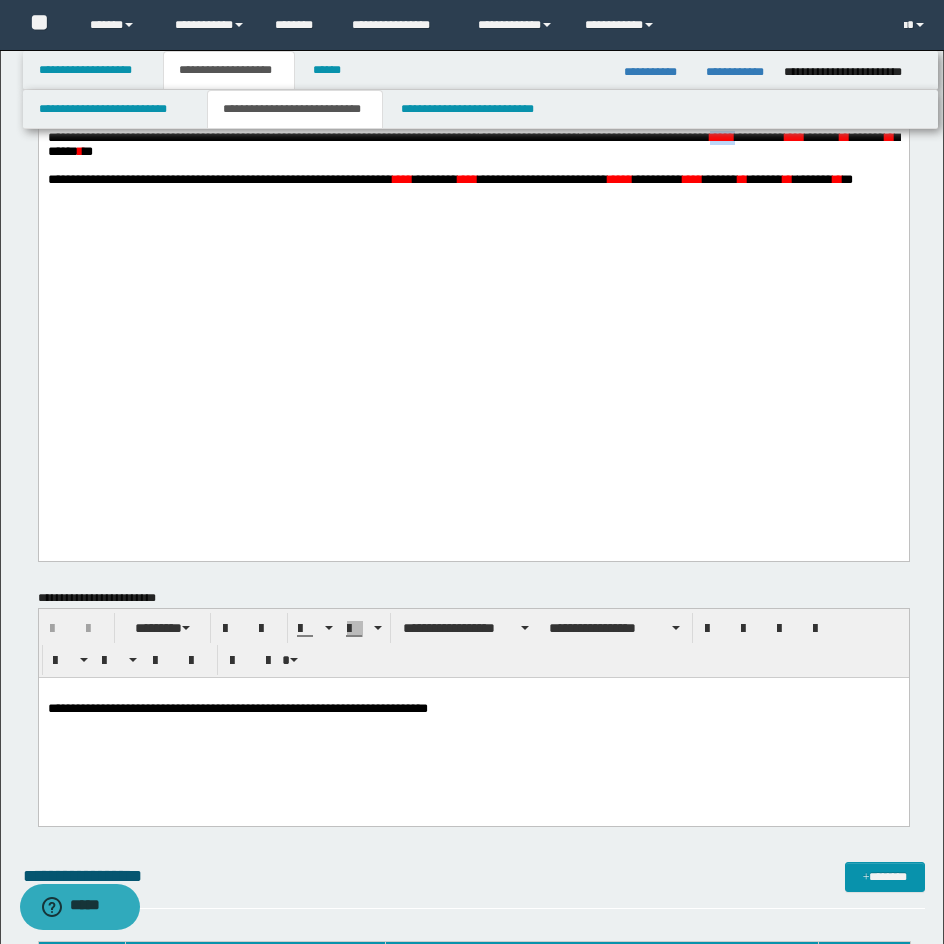 click on "*****" at bounding box center (721, 137) 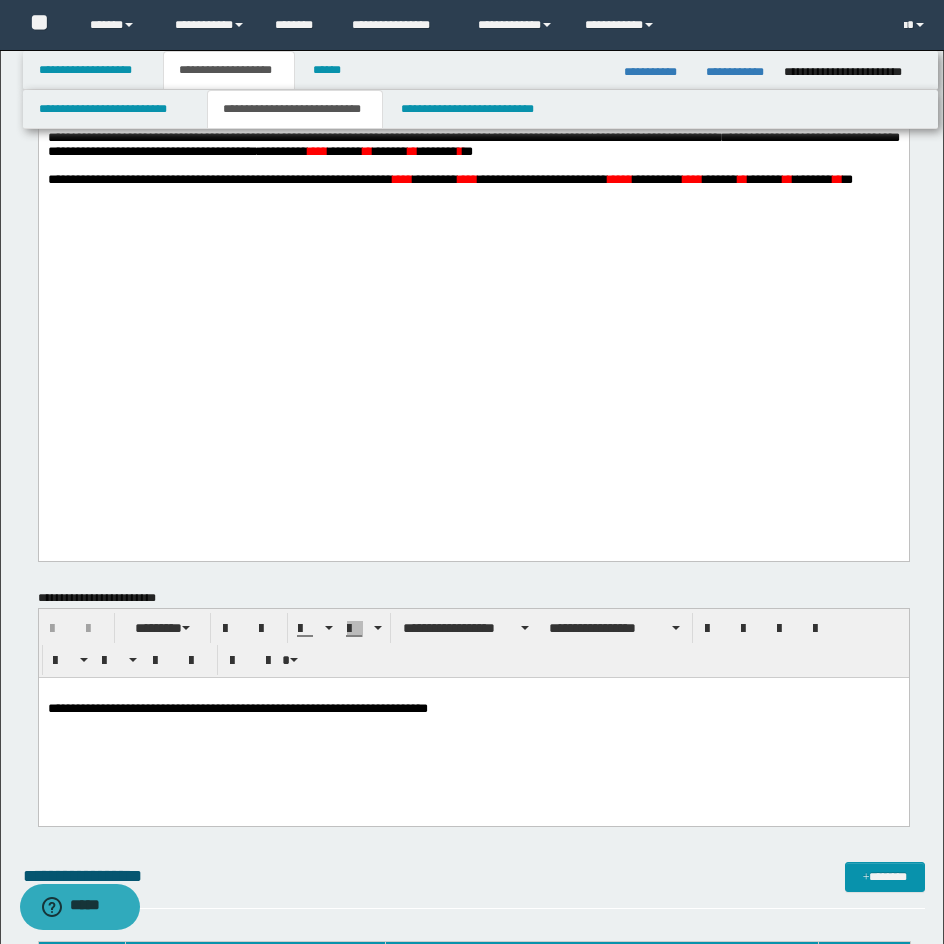 click on "**********" at bounding box center [473, 144] 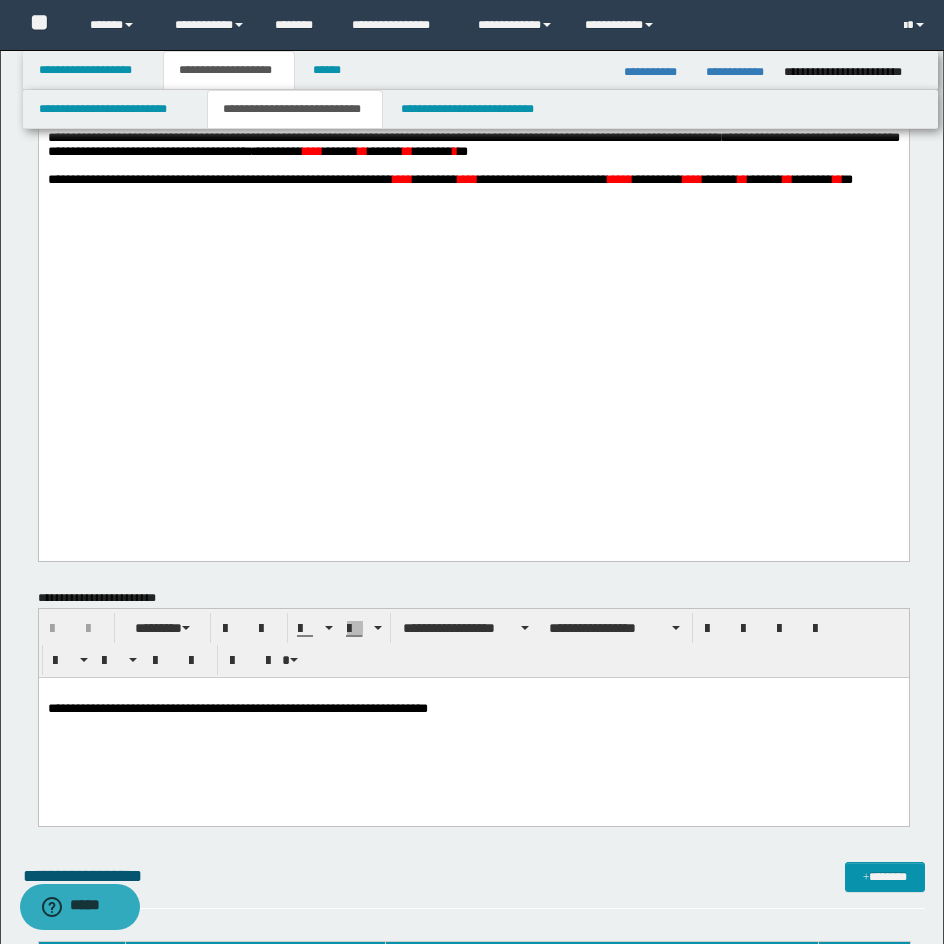 click on "*********" at bounding box center [277, 151] 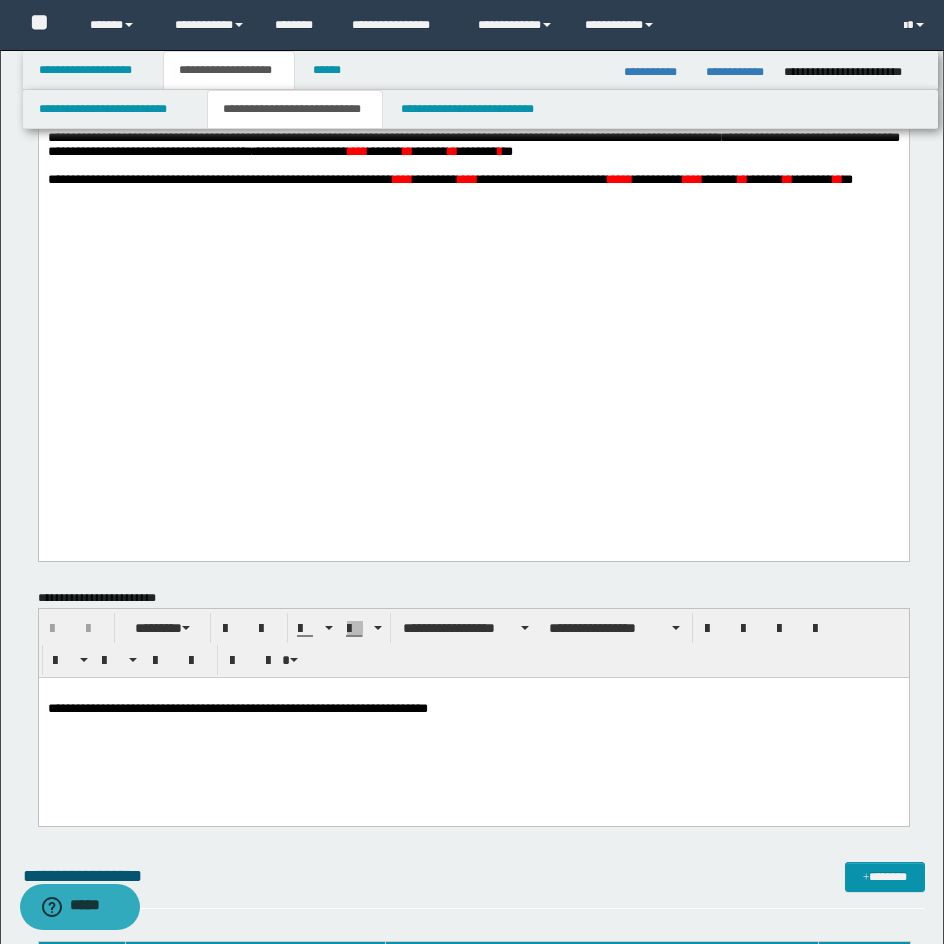 click on "**********" at bounding box center [299, 151] 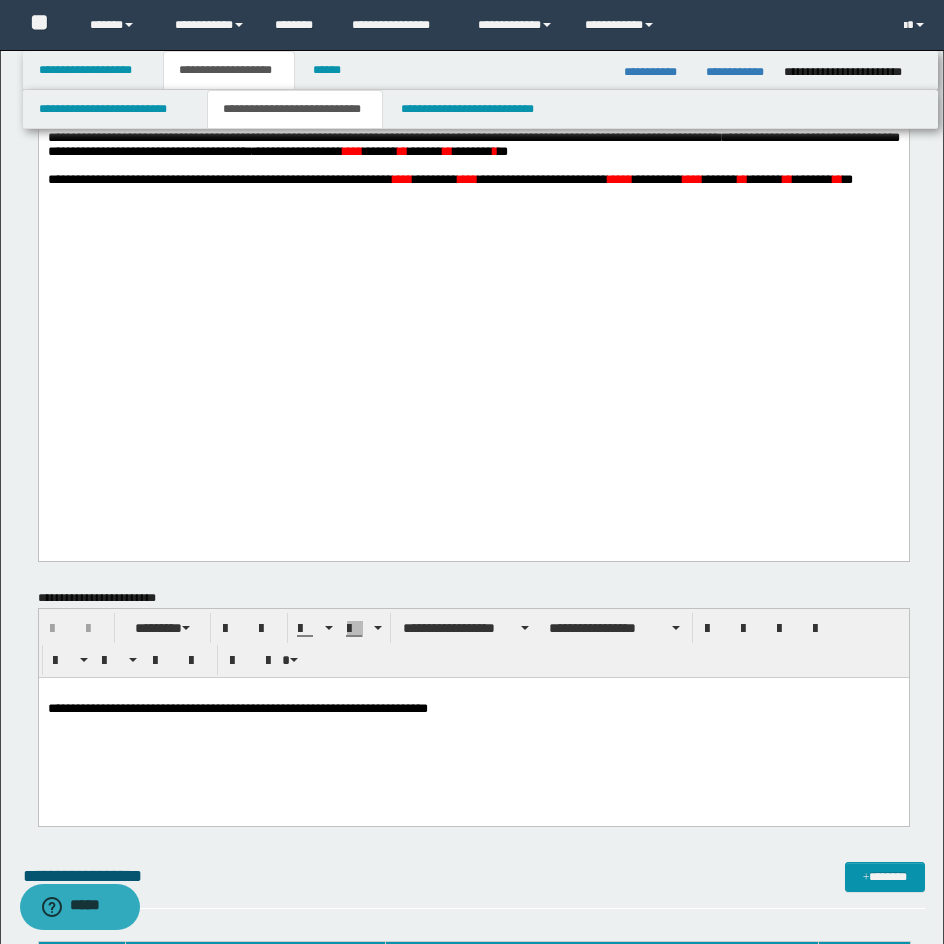 click on "**********" at bounding box center (297, 151) 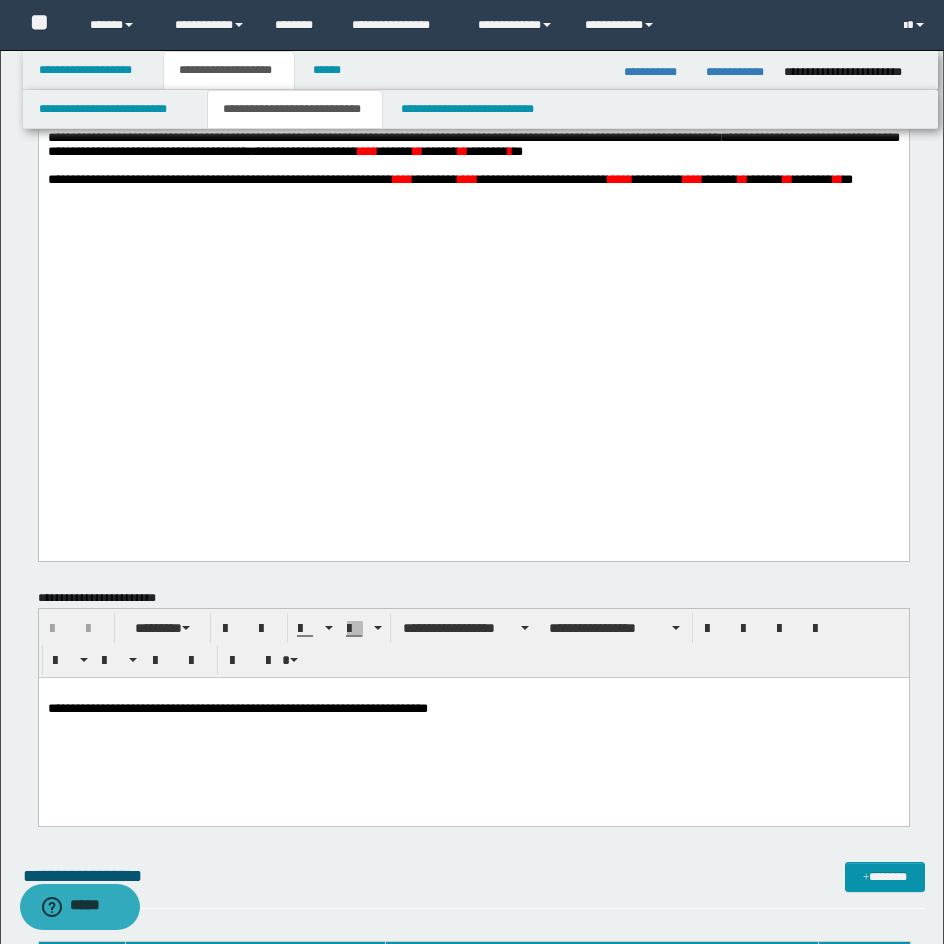 drag, startPoint x: 442, startPoint y: 391, endPoint x: 452, endPoint y: 401, distance: 14.142136 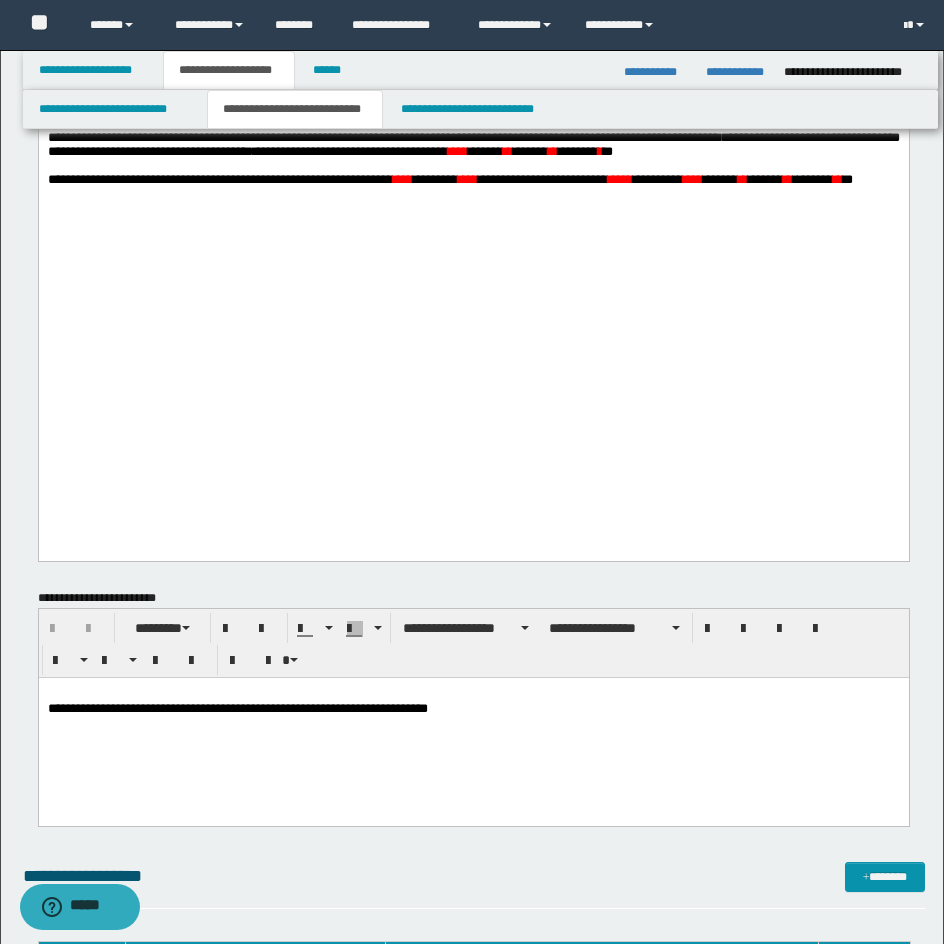 click on "****" at bounding box center (457, 151) 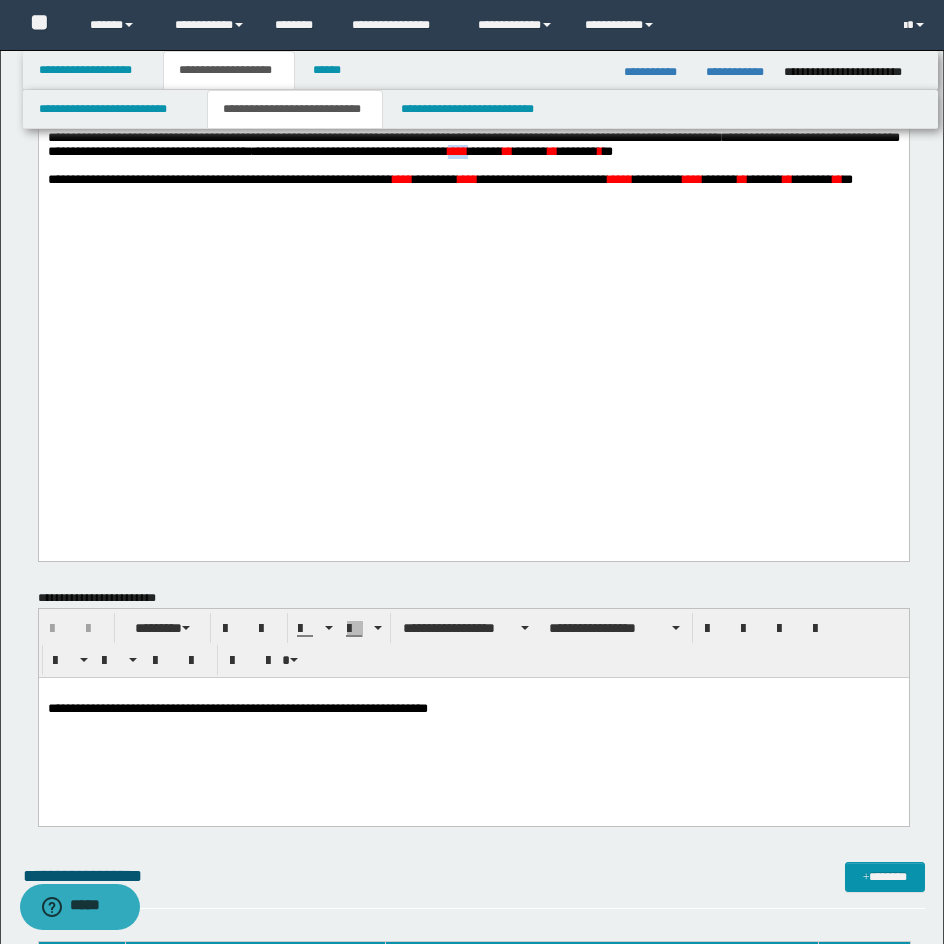 click on "****" at bounding box center (457, 151) 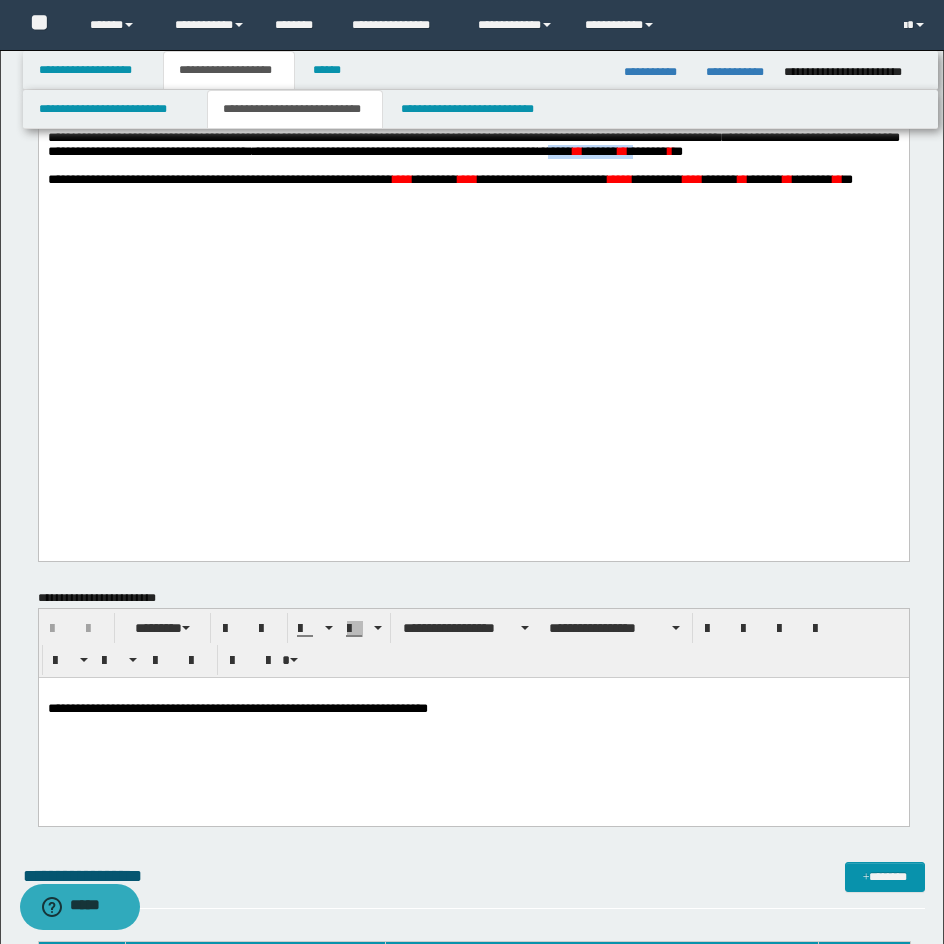 drag, startPoint x: 701, startPoint y: 399, endPoint x: 813, endPoint y: 390, distance: 112.36102 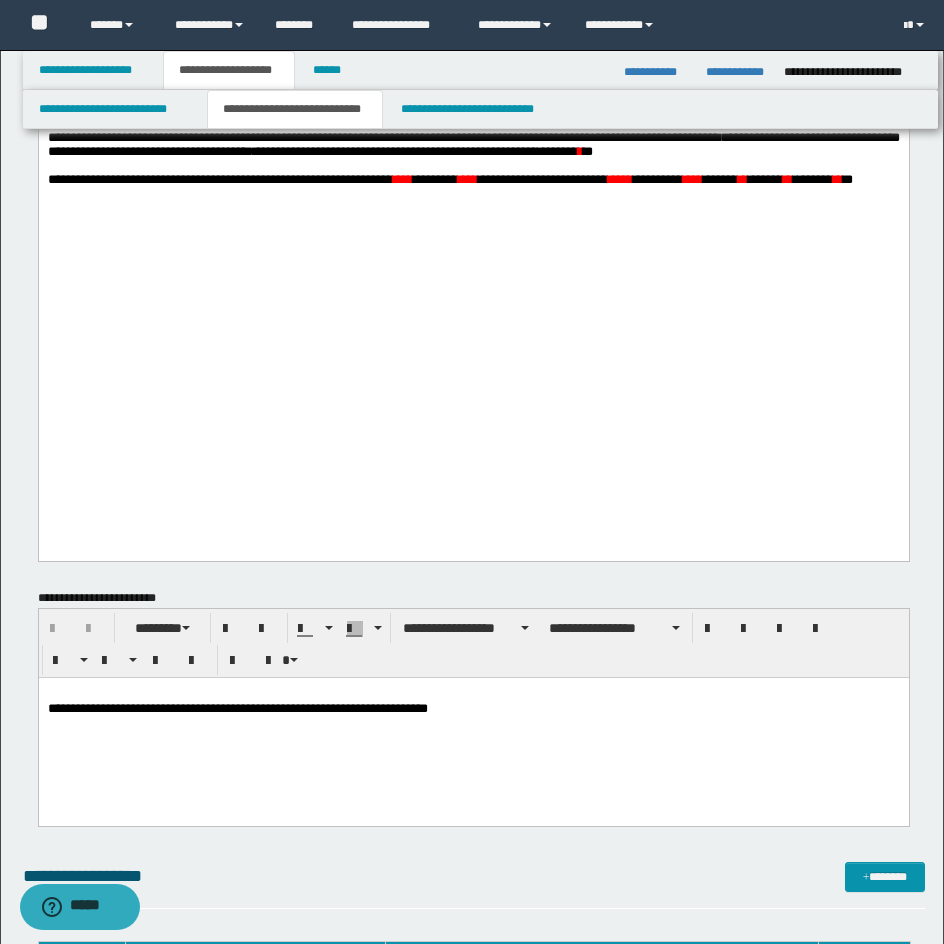 click on "**********" at bounding box center (473, 145) 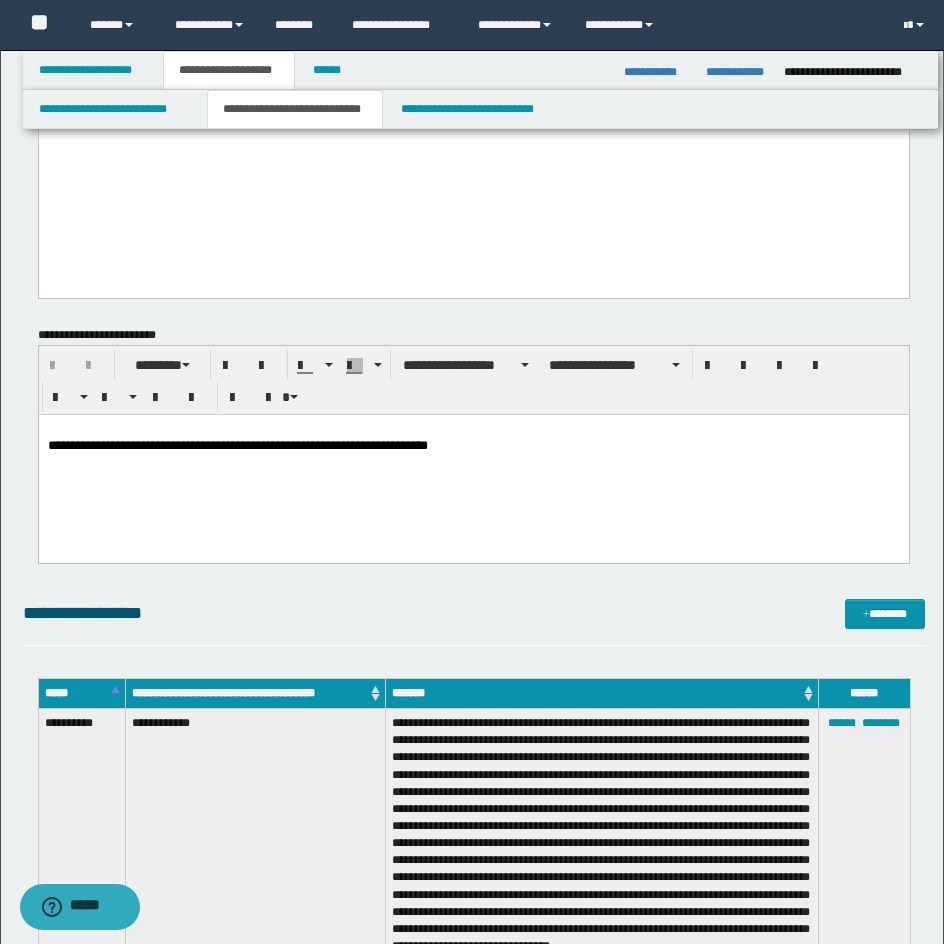 scroll, scrollTop: 1357, scrollLeft: 0, axis: vertical 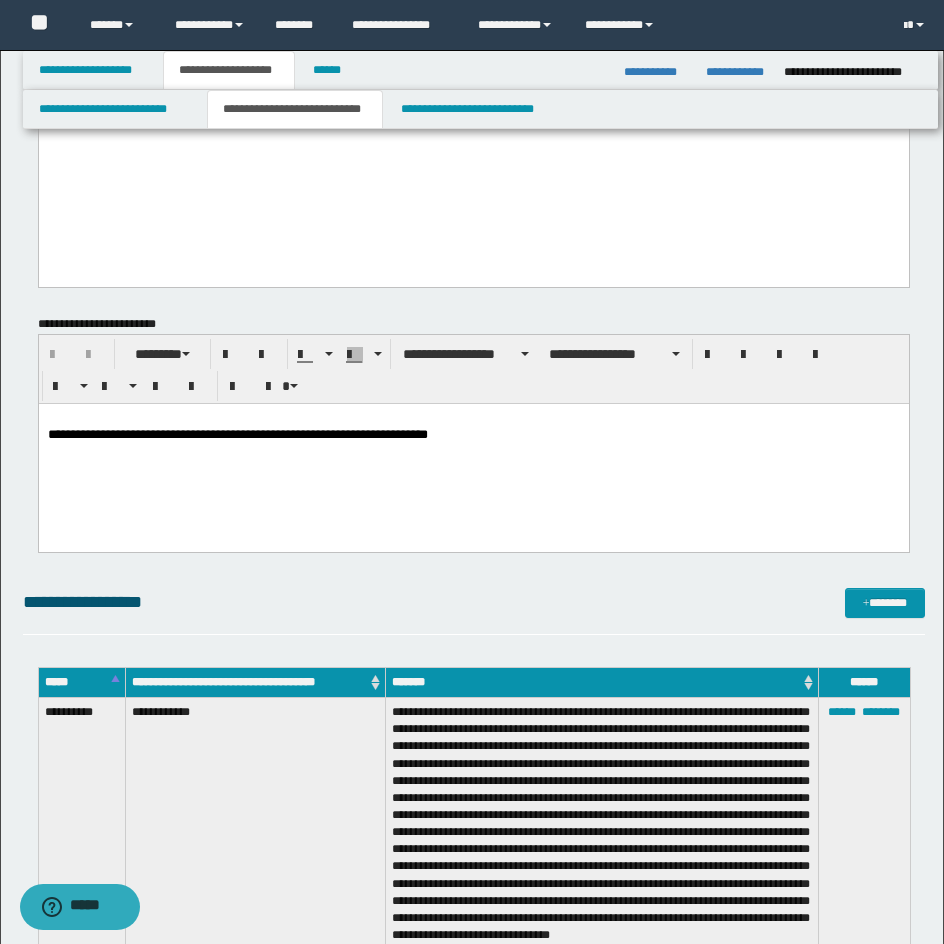 click on "***" at bounding box center (402, -95) 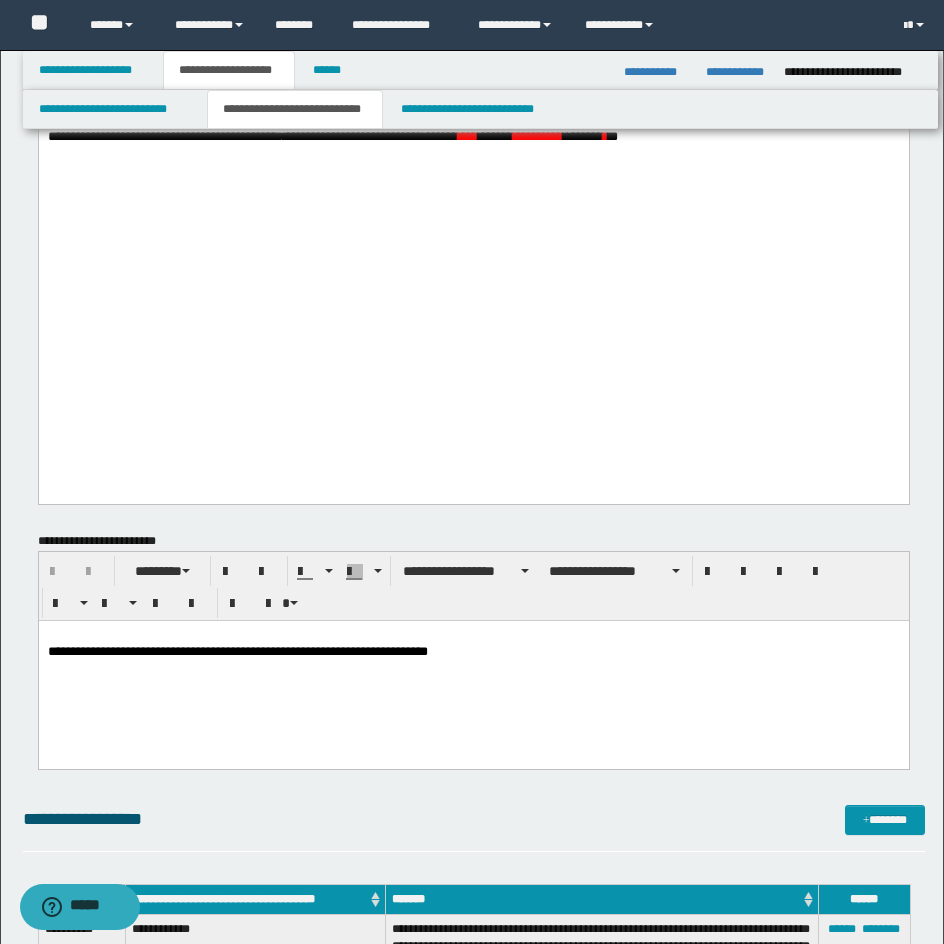 scroll, scrollTop: 1132, scrollLeft: 0, axis: vertical 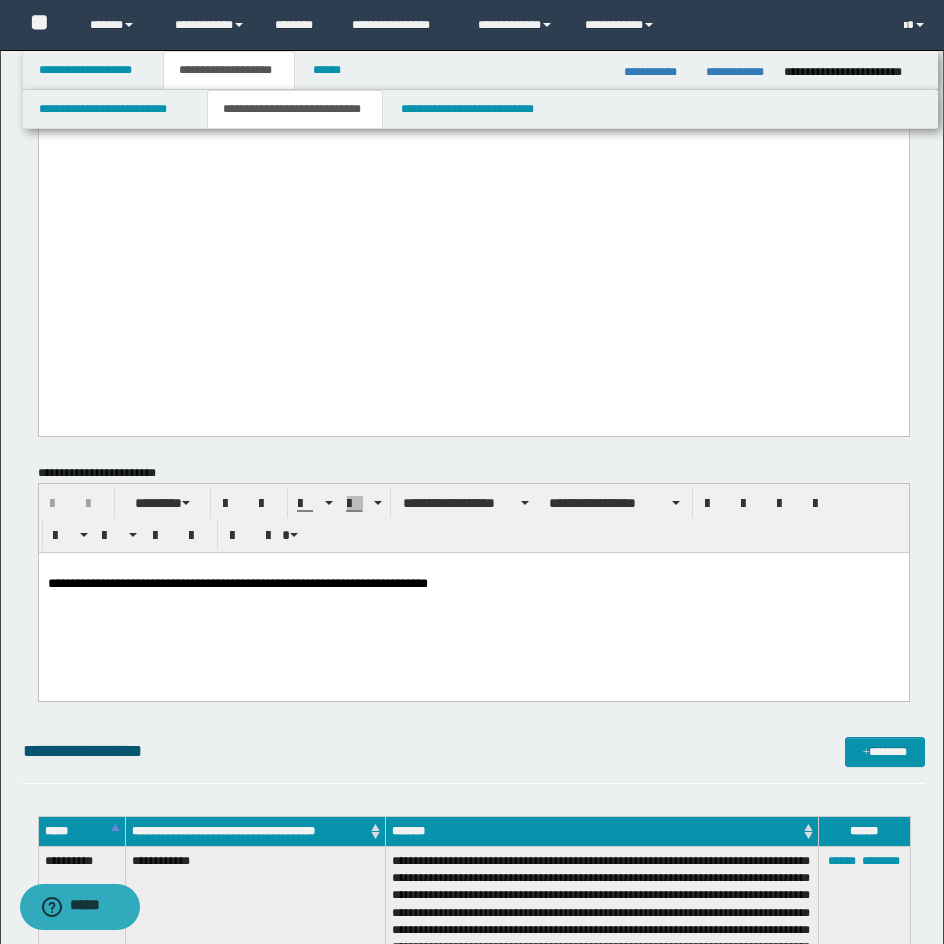 drag, startPoint x: 49, startPoint y: 186, endPoint x: 800, endPoint y: 331, distance: 764.86993 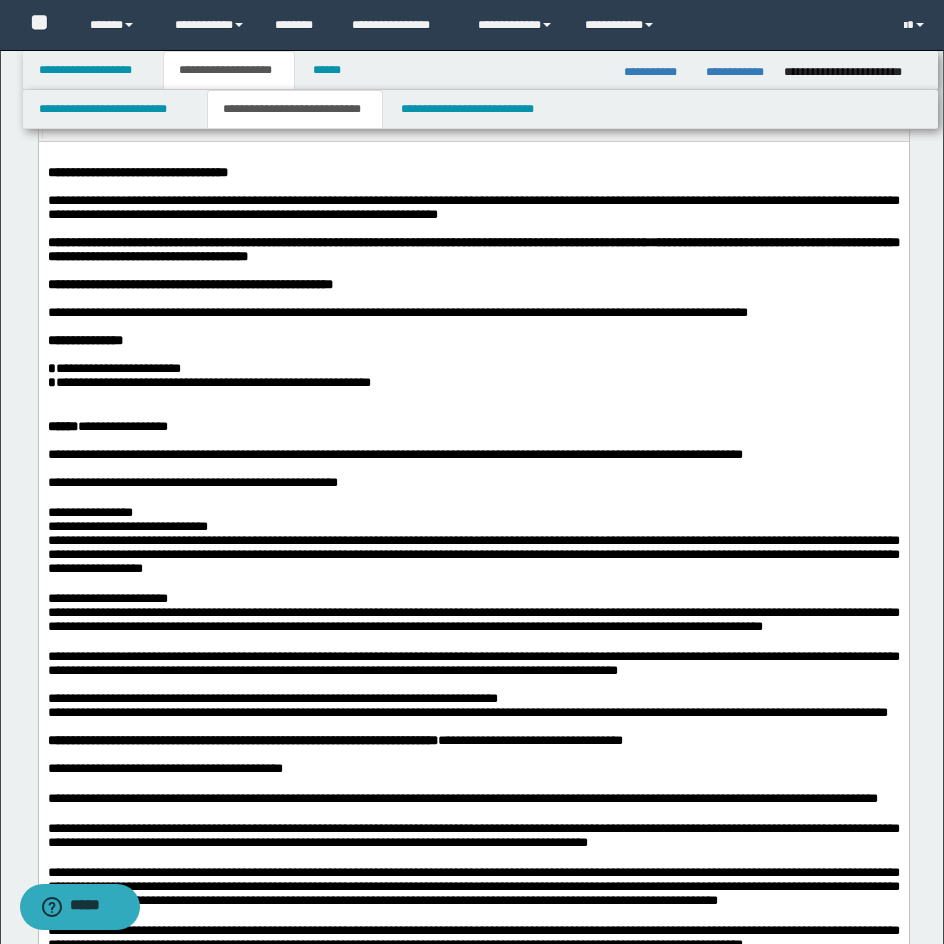 scroll, scrollTop: 0, scrollLeft: 0, axis: both 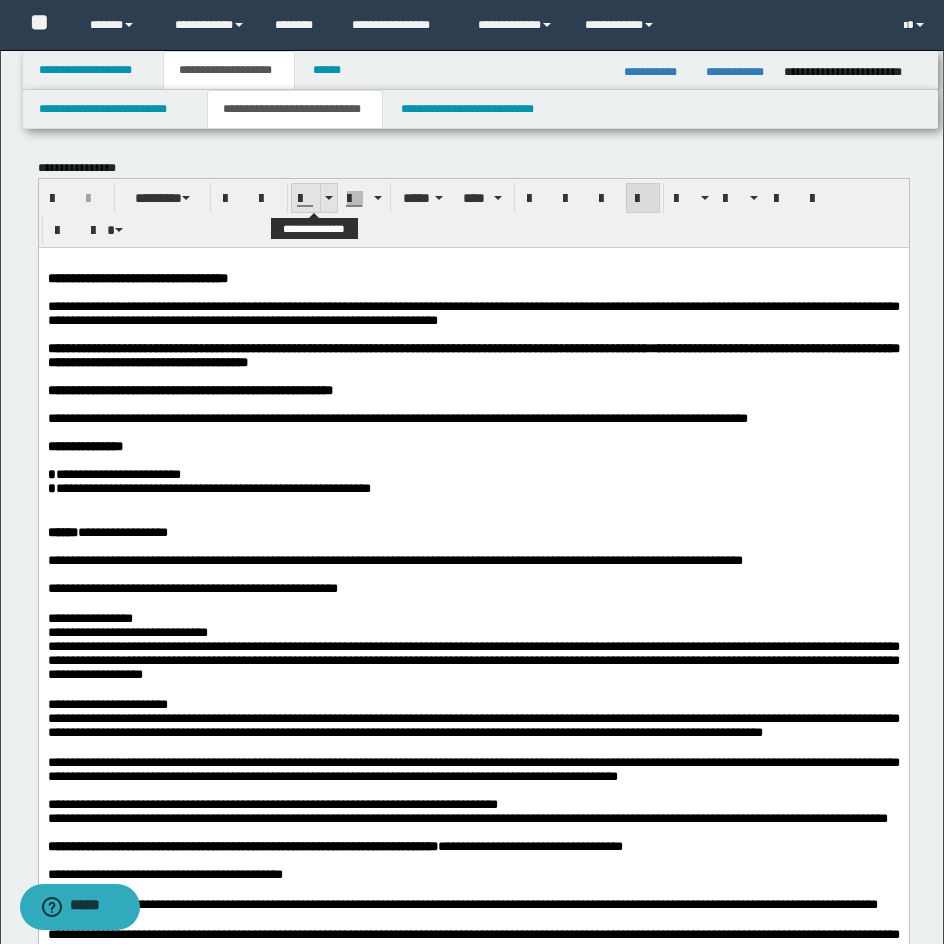 click at bounding box center (329, 198) 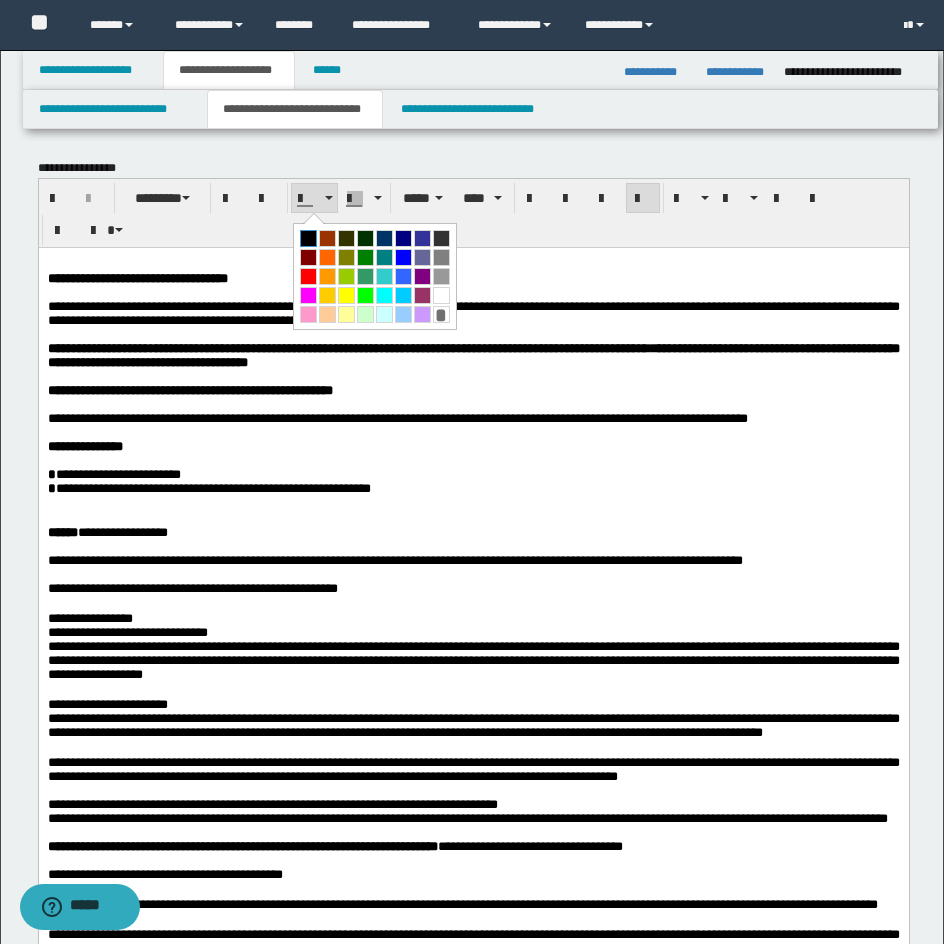 click at bounding box center [308, 238] 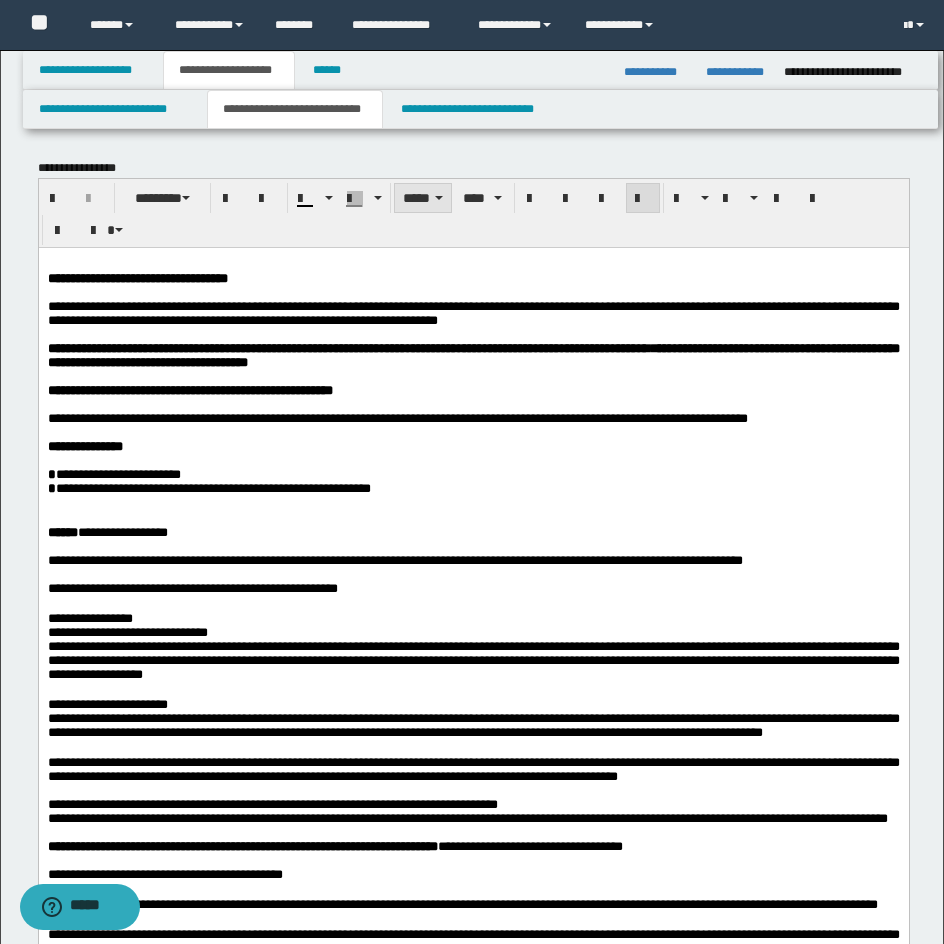 click on "*****" at bounding box center (423, 198) 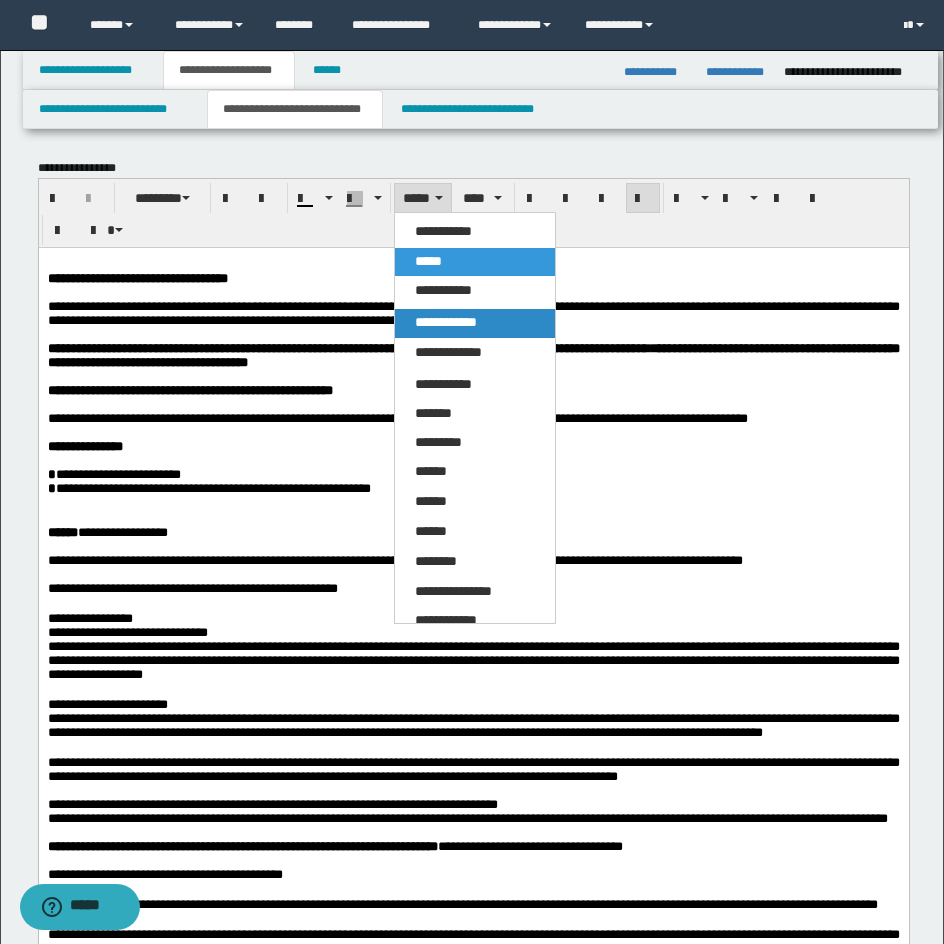 drag, startPoint x: 480, startPoint y: 321, endPoint x: 422, endPoint y: 10, distance: 316.36212 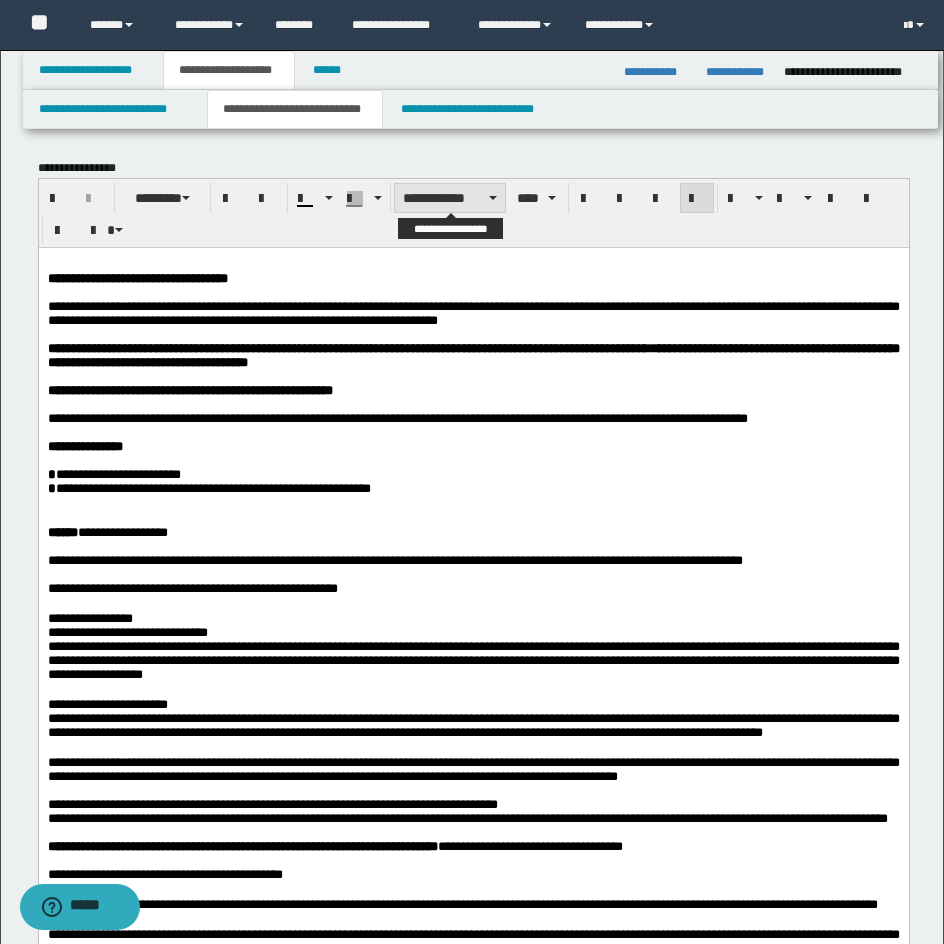 click on "**********" at bounding box center (450, 198) 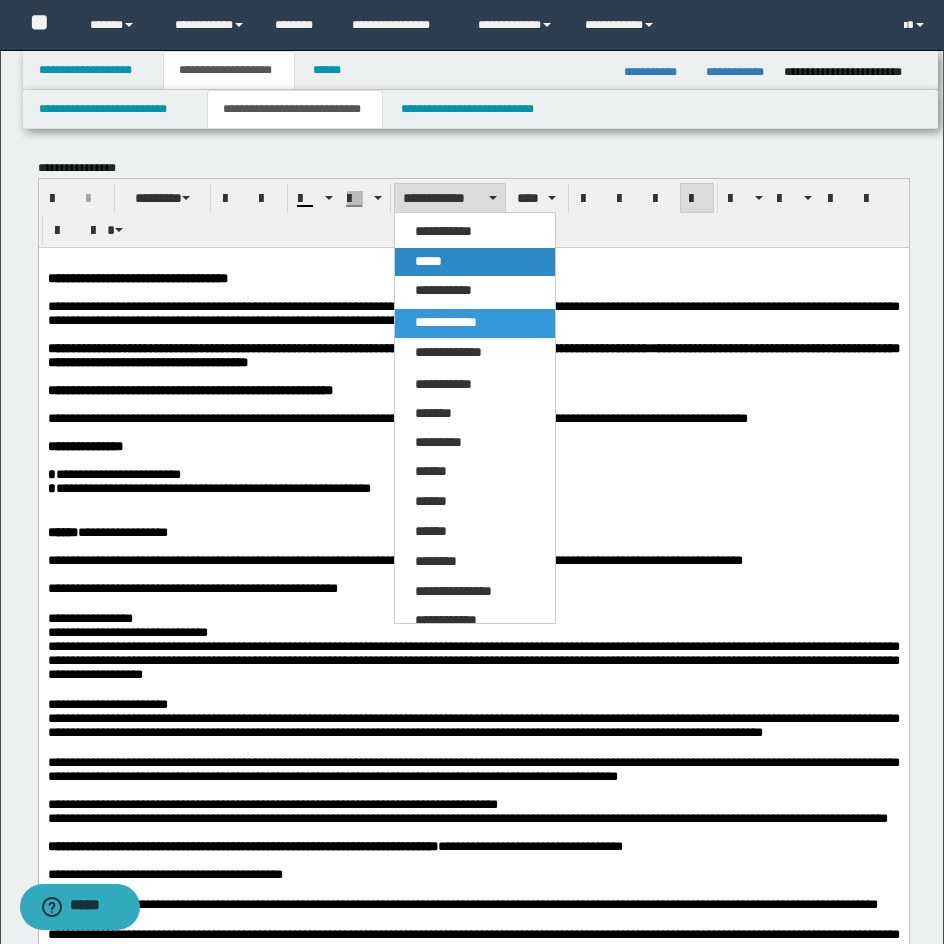 click on "*****" at bounding box center [475, 262] 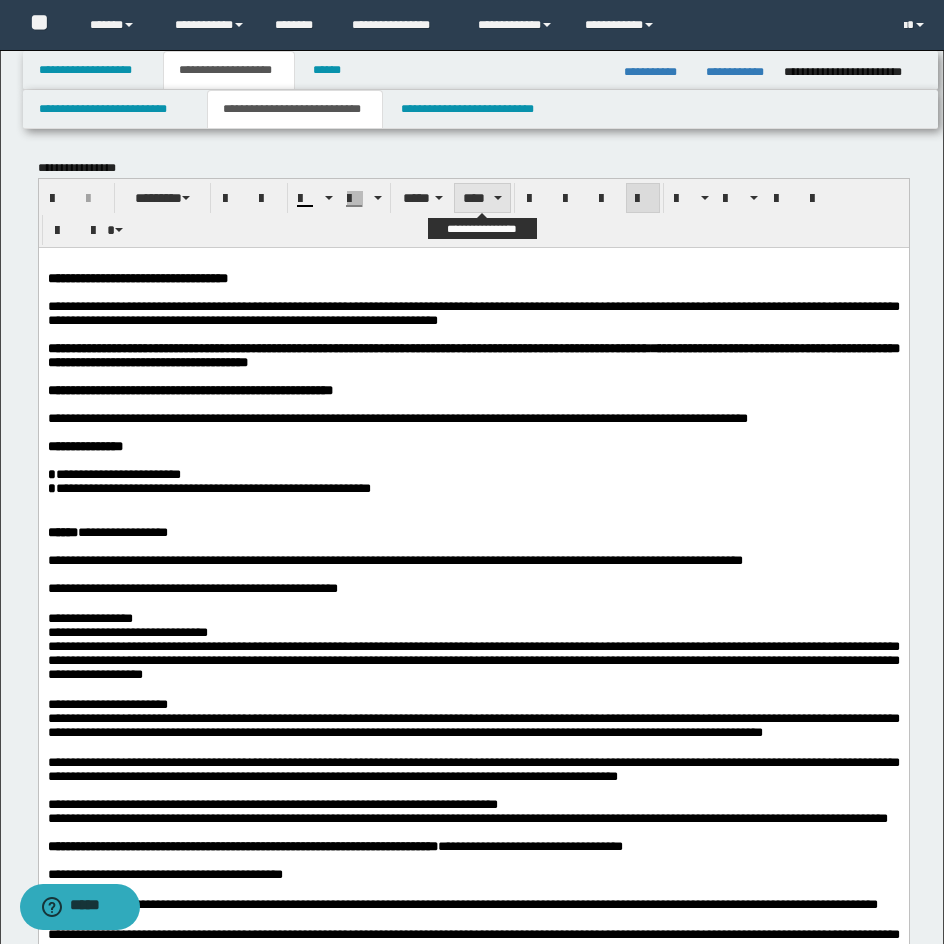 click on "****" at bounding box center (482, 198) 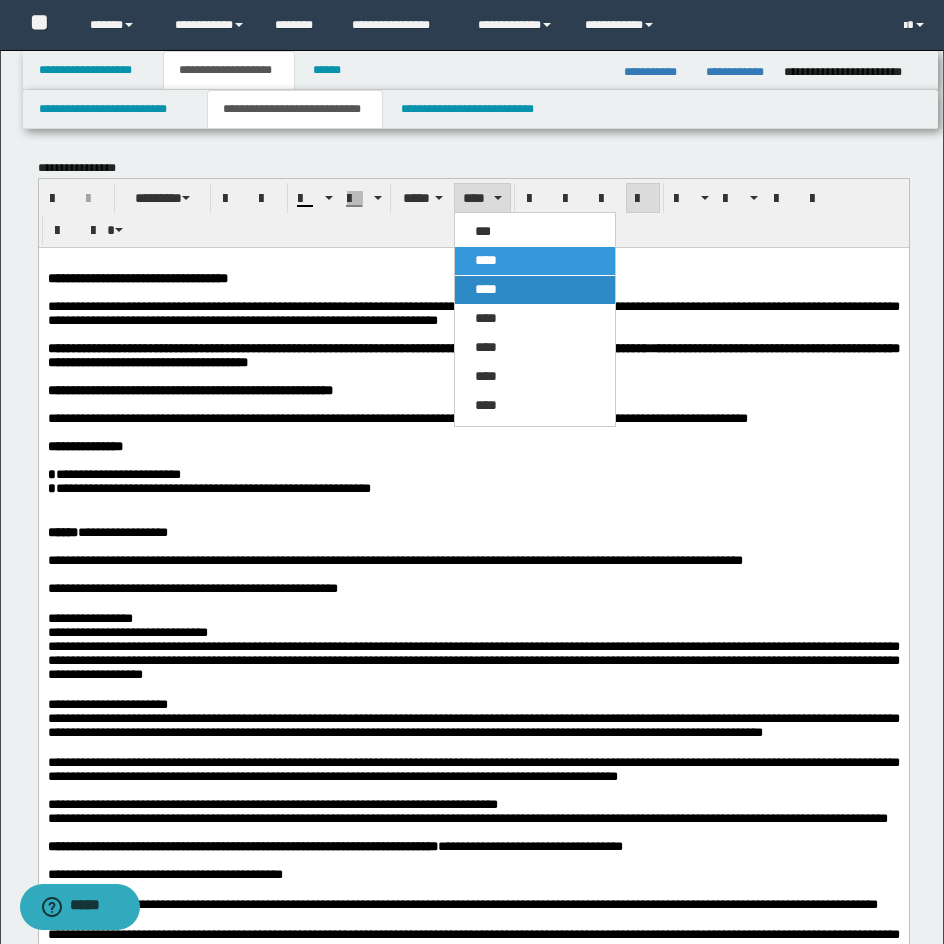 click on "****" at bounding box center [535, 290] 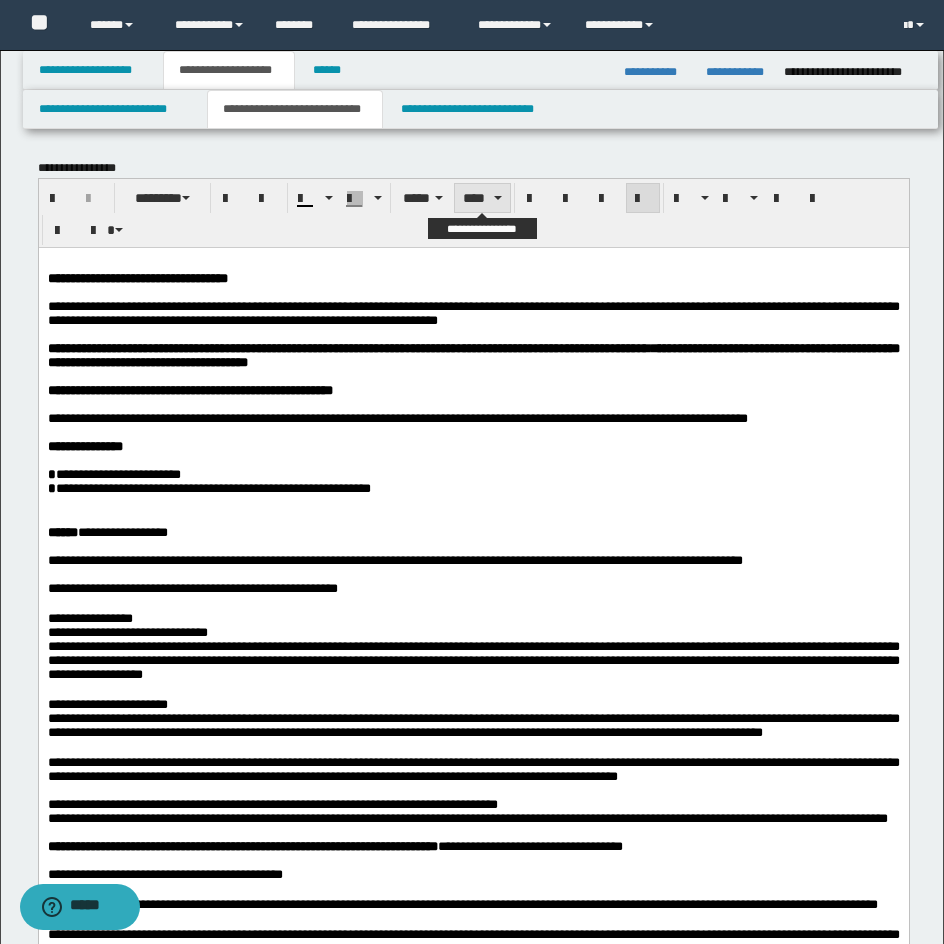click on "****" at bounding box center [482, 198] 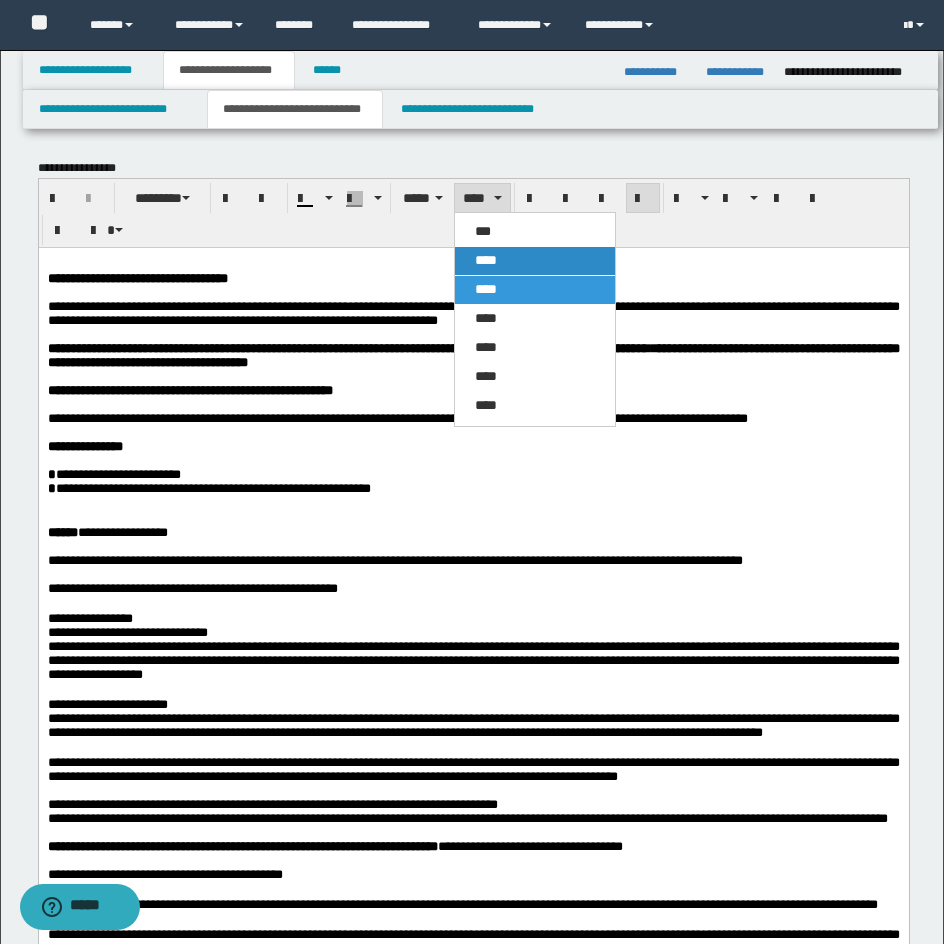 click on "****" at bounding box center [486, 260] 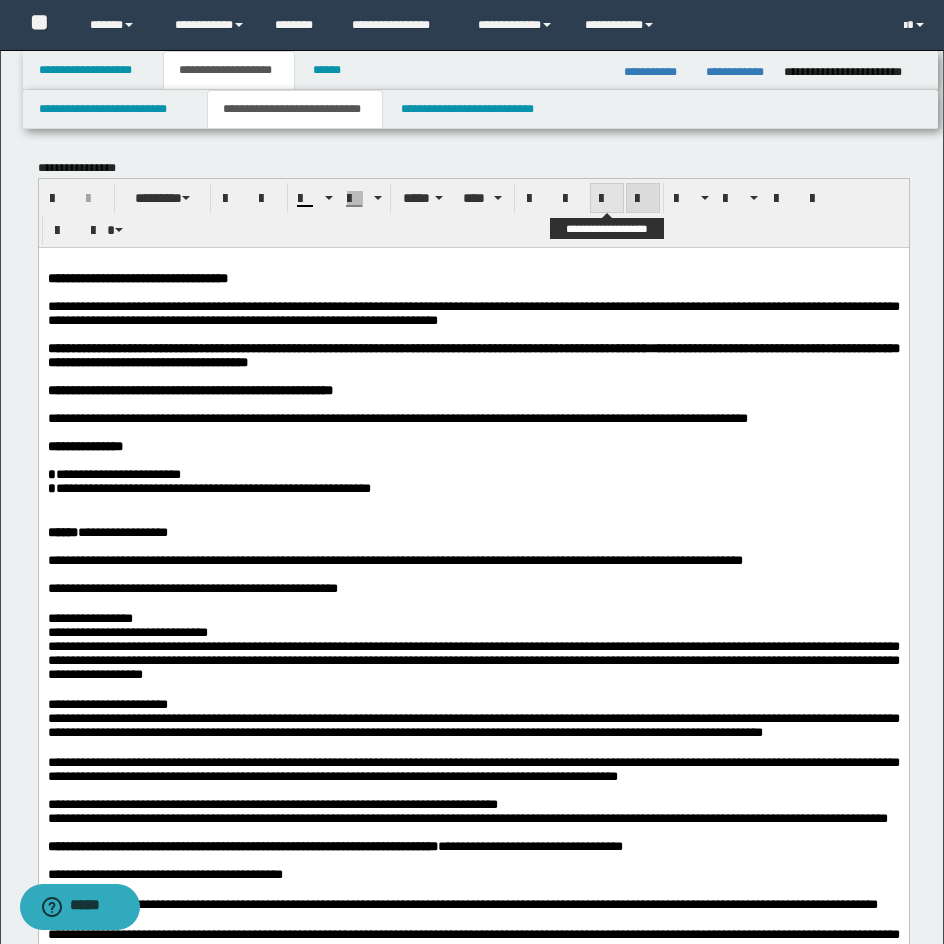 click at bounding box center (607, 199) 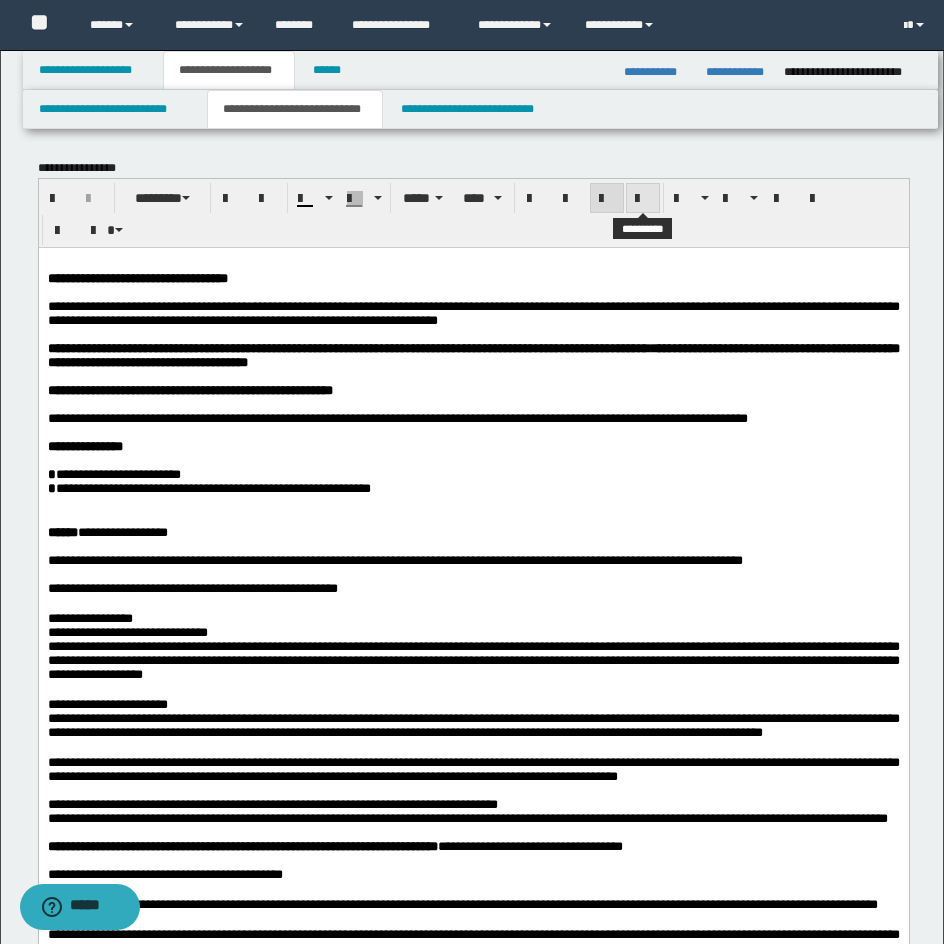 click at bounding box center [643, 199] 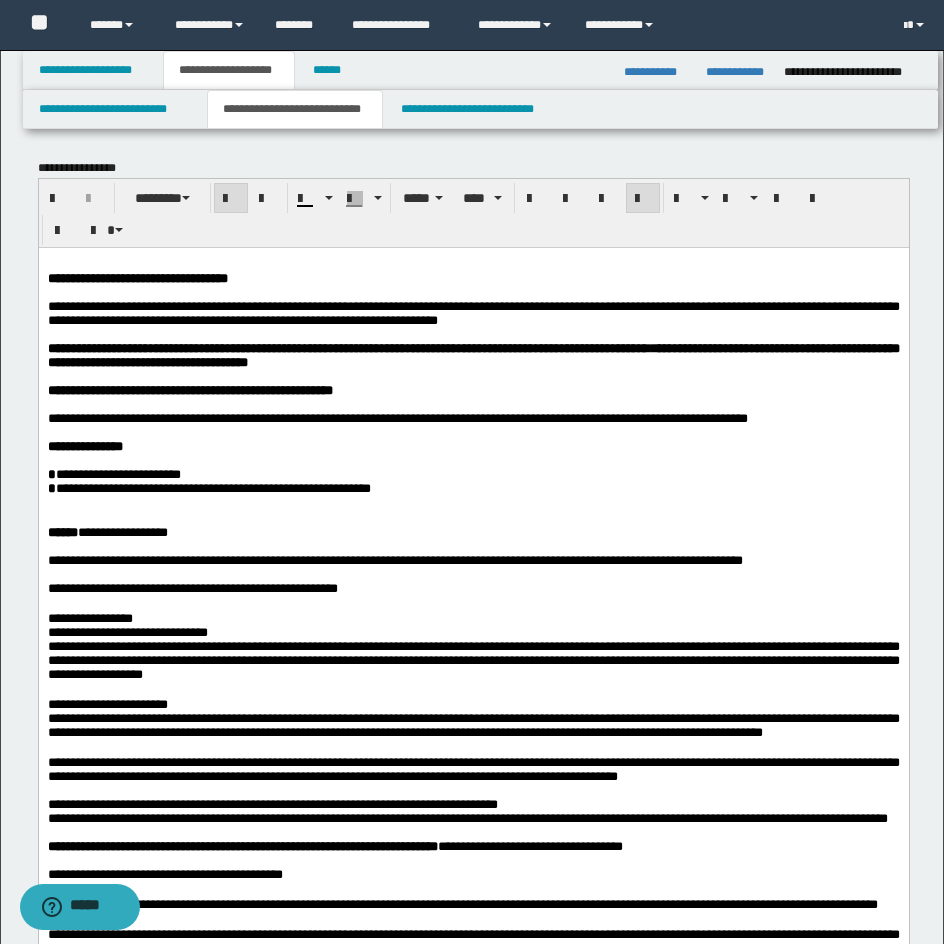 click on "**********" at bounding box center (473, 278) 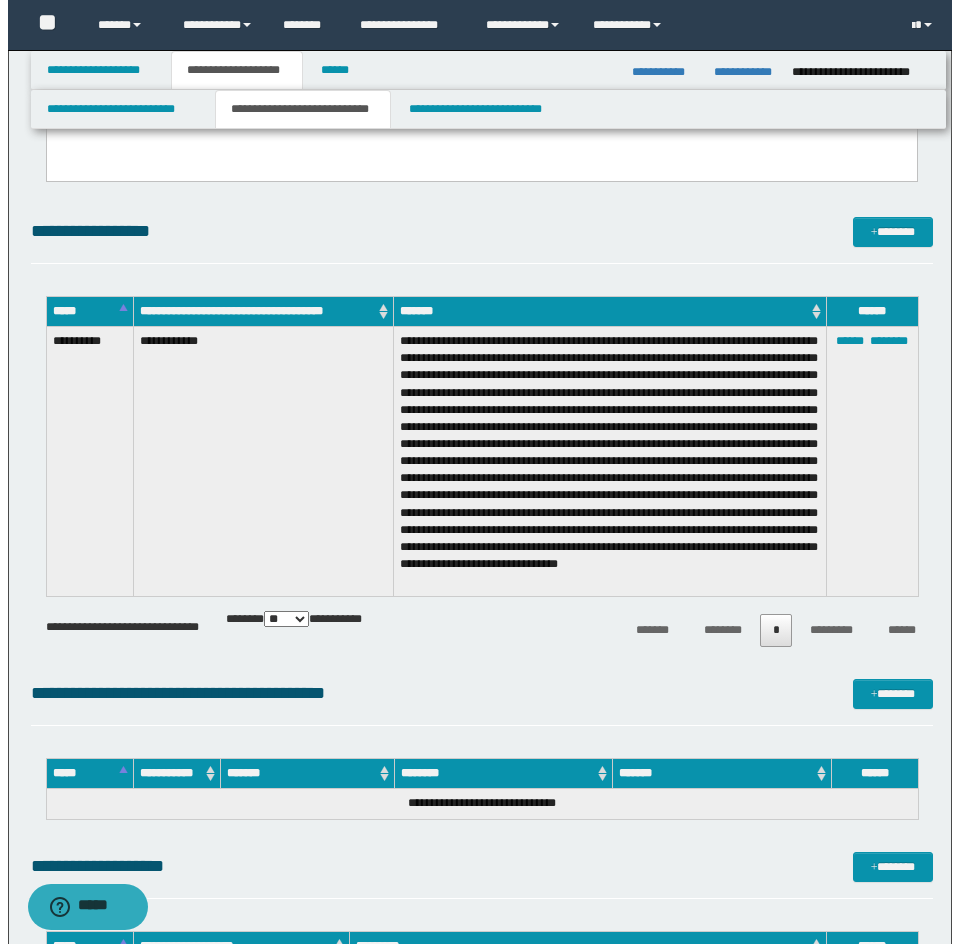 scroll, scrollTop: 1767, scrollLeft: 0, axis: vertical 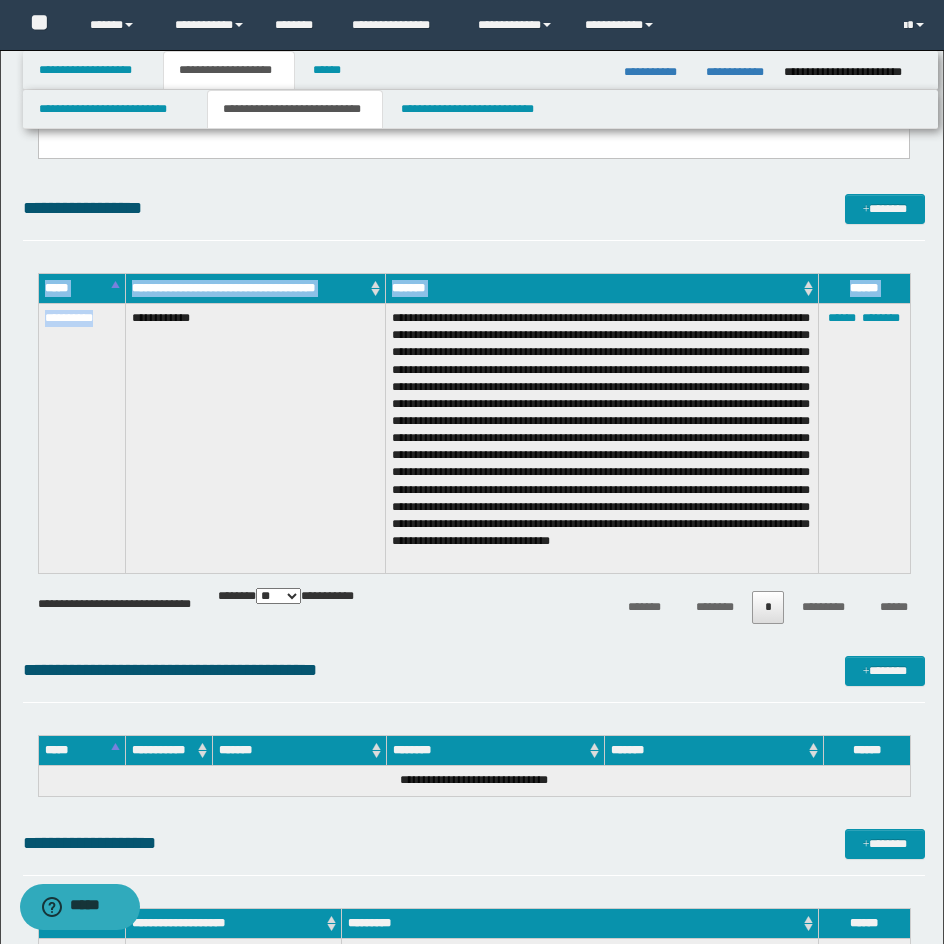 drag, startPoint x: 42, startPoint y: 315, endPoint x: 105, endPoint y: 323, distance: 63.505905 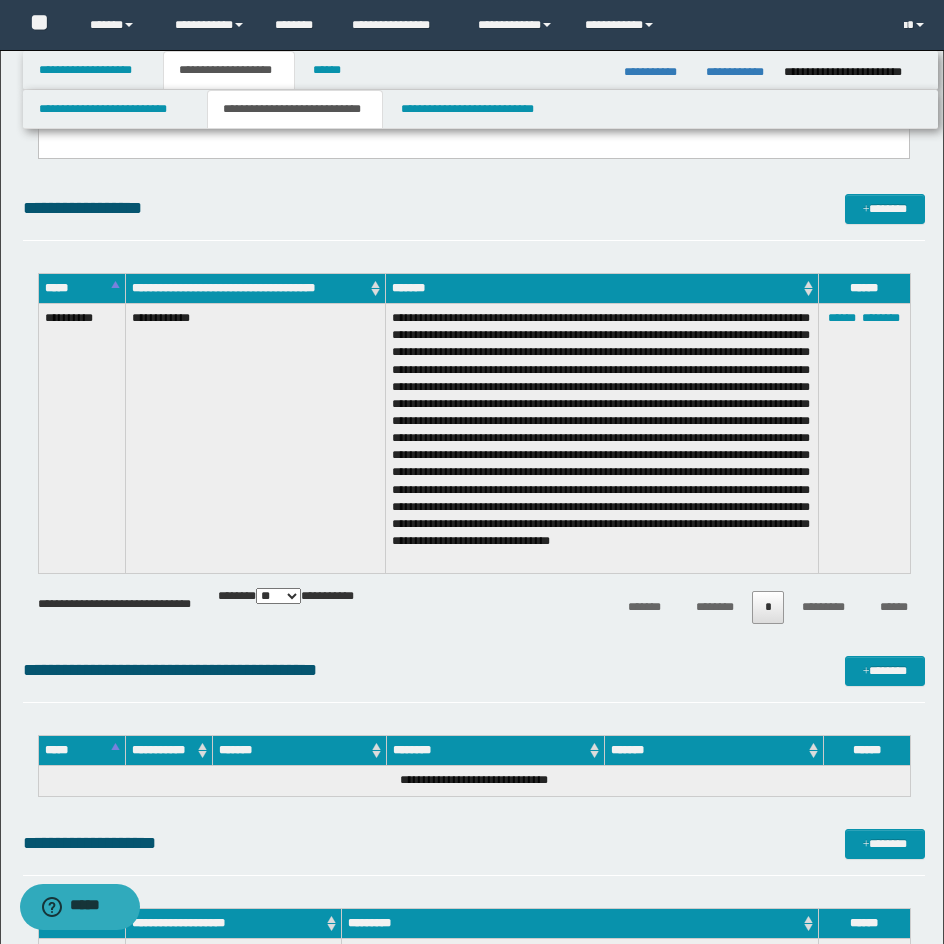 click on "**********" at bounding box center (255, 439) 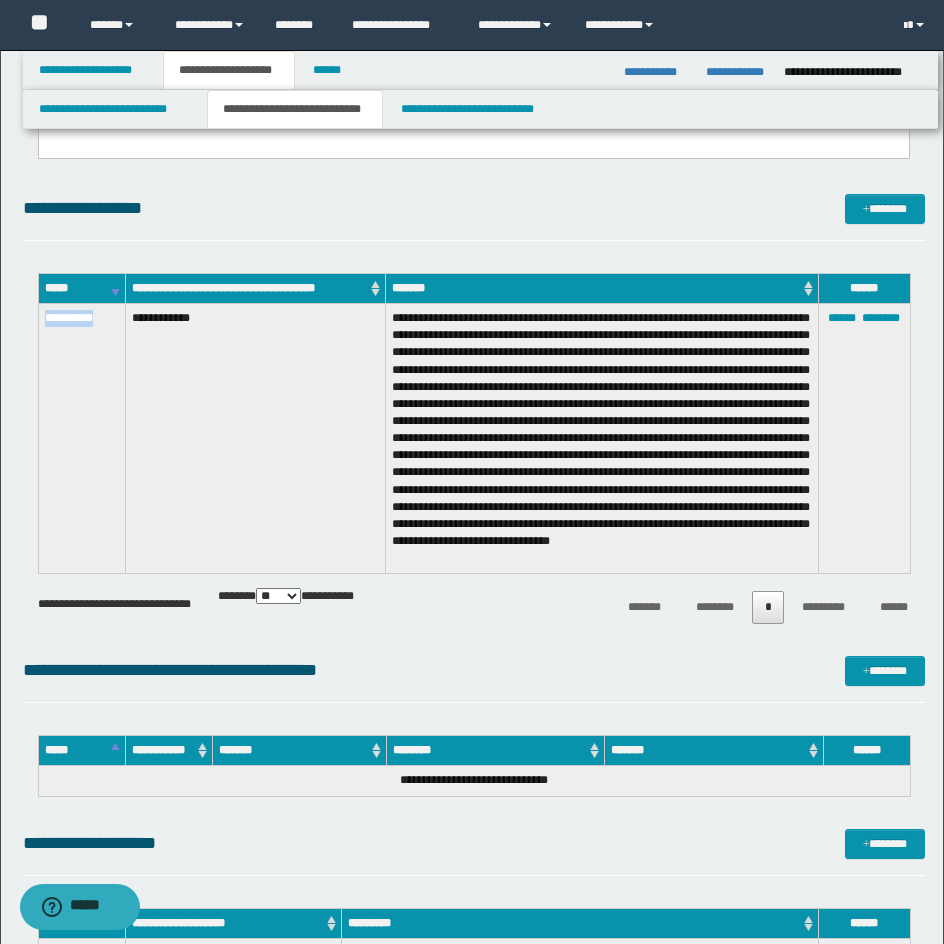 drag, startPoint x: 42, startPoint y: 318, endPoint x: 110, endPoint y: 318, distance: 68 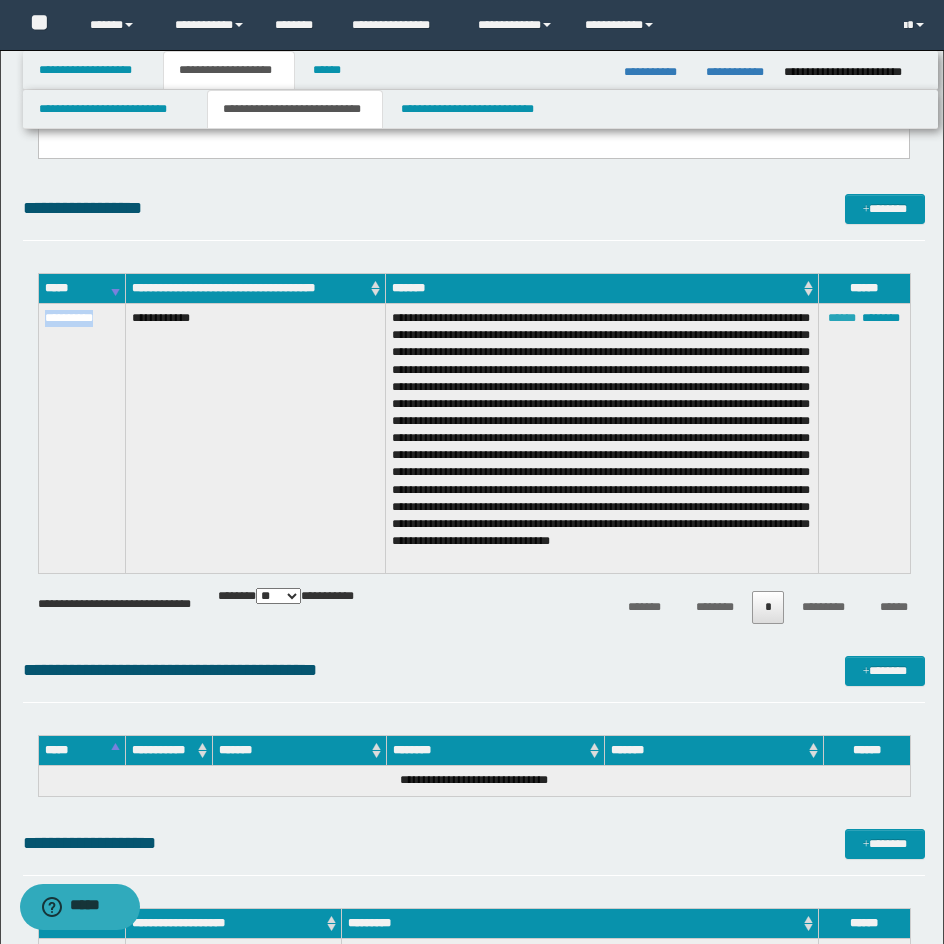 click on "******" at bounding box center [842, 318] 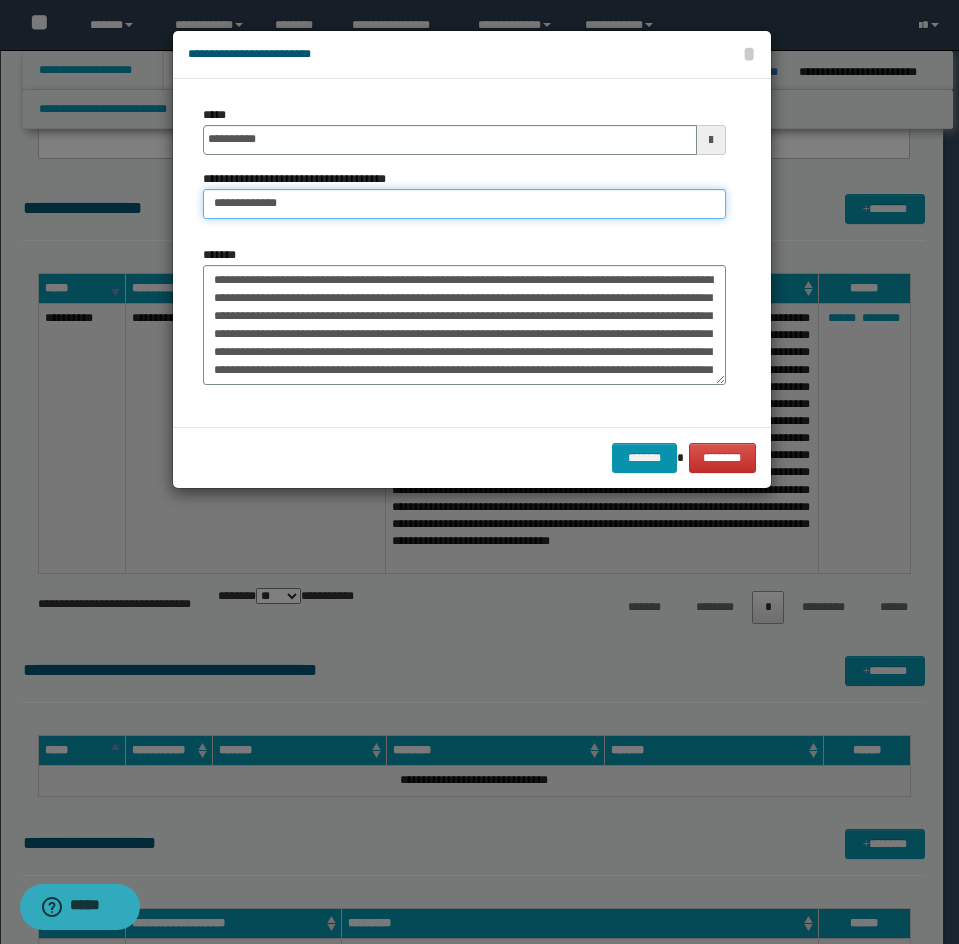 click on "**********" at bounding box center [464, 204] 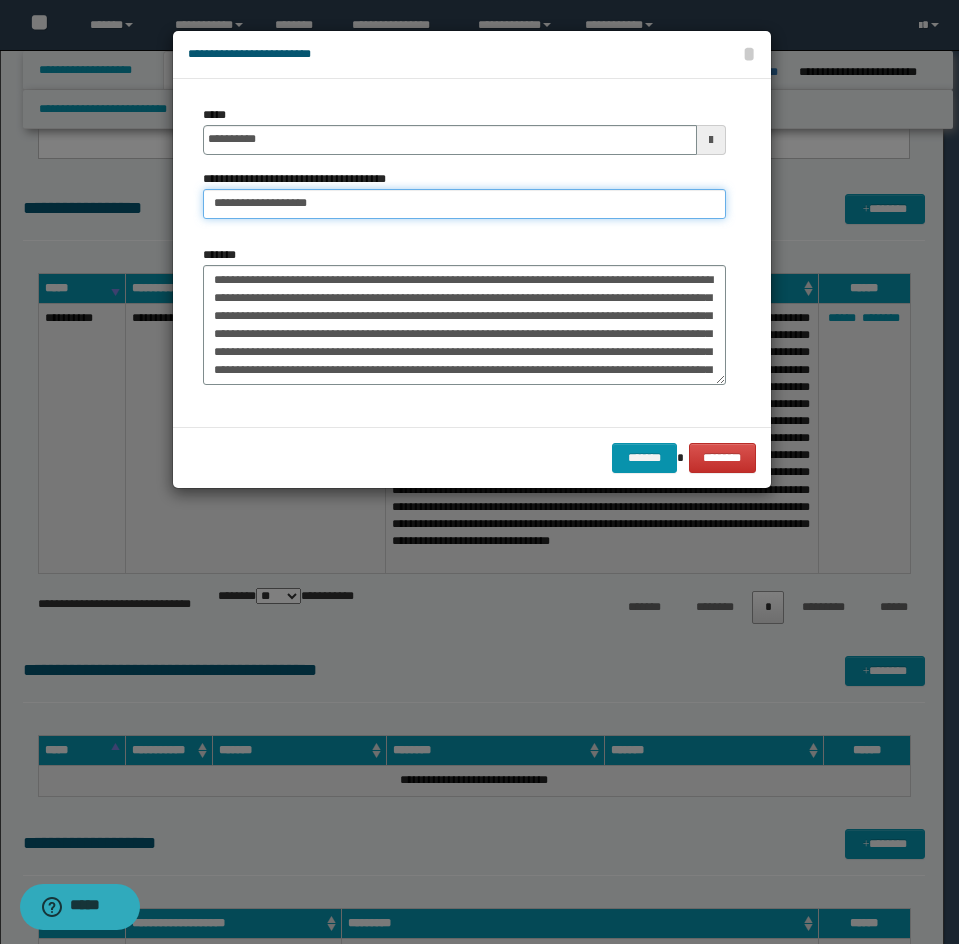 click on "**********" at bounding box center [464, 204] 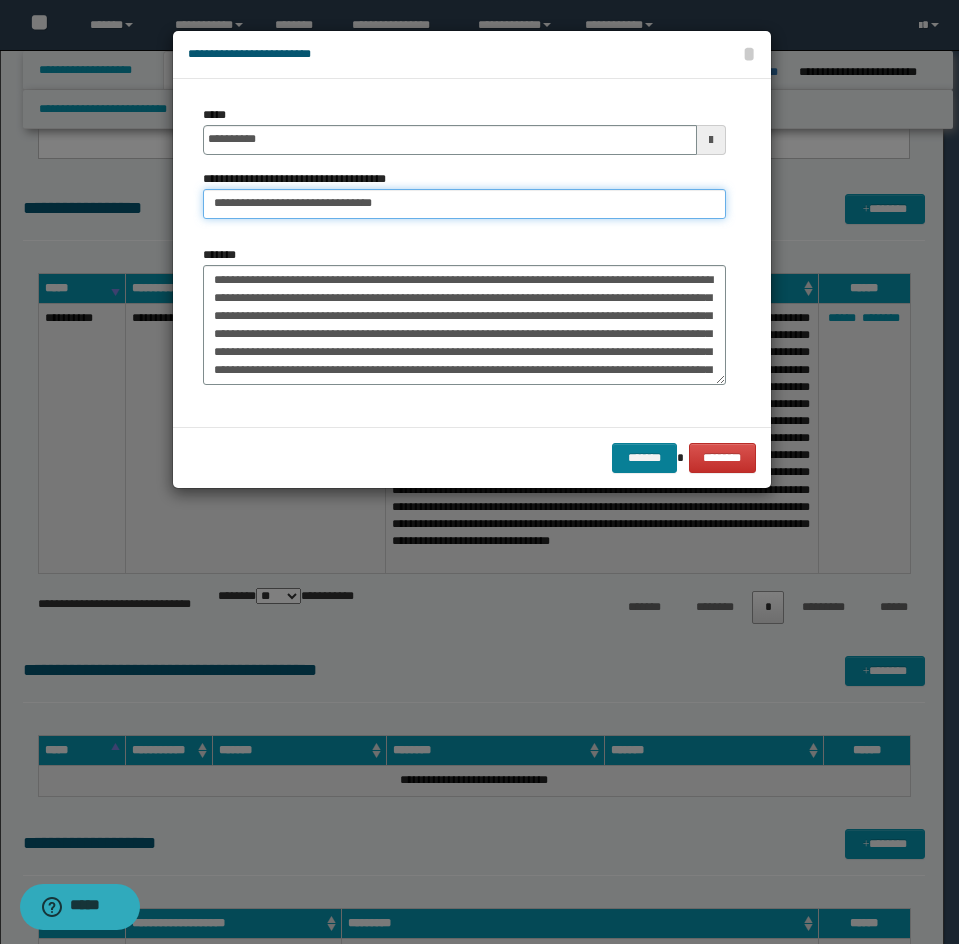 type on "**********" 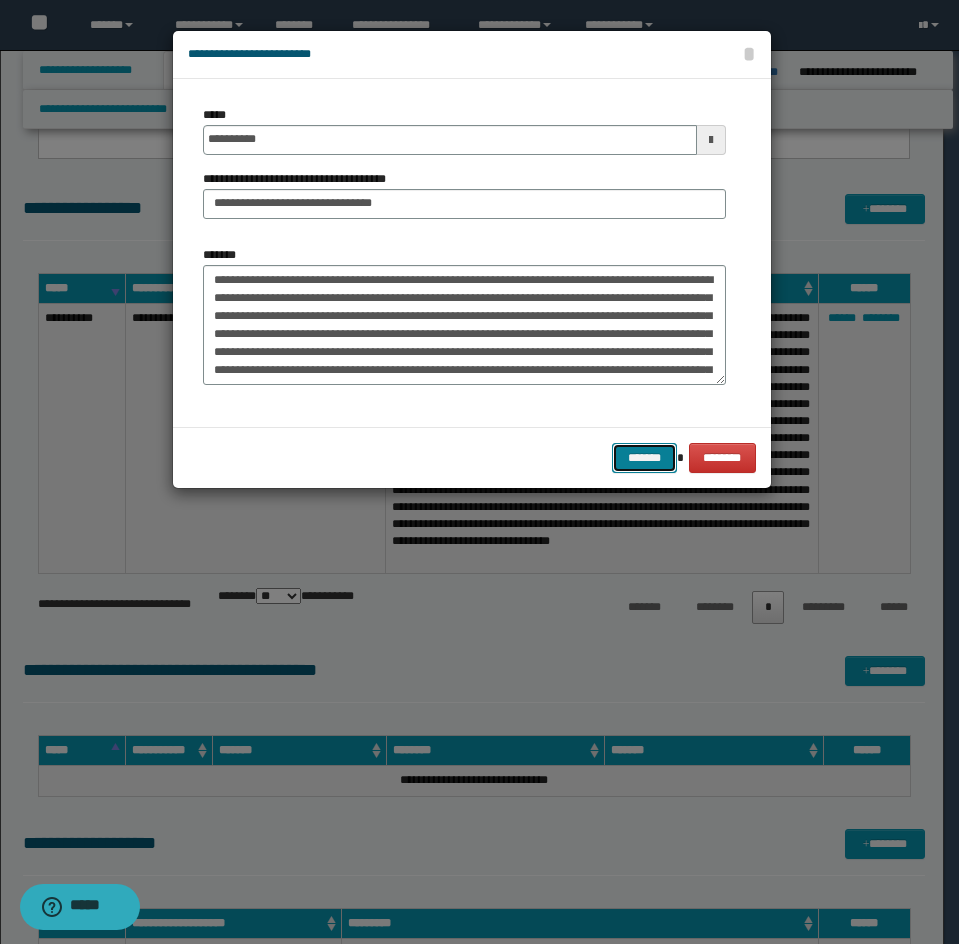 click on "*******" at bounding box center [644, 458] 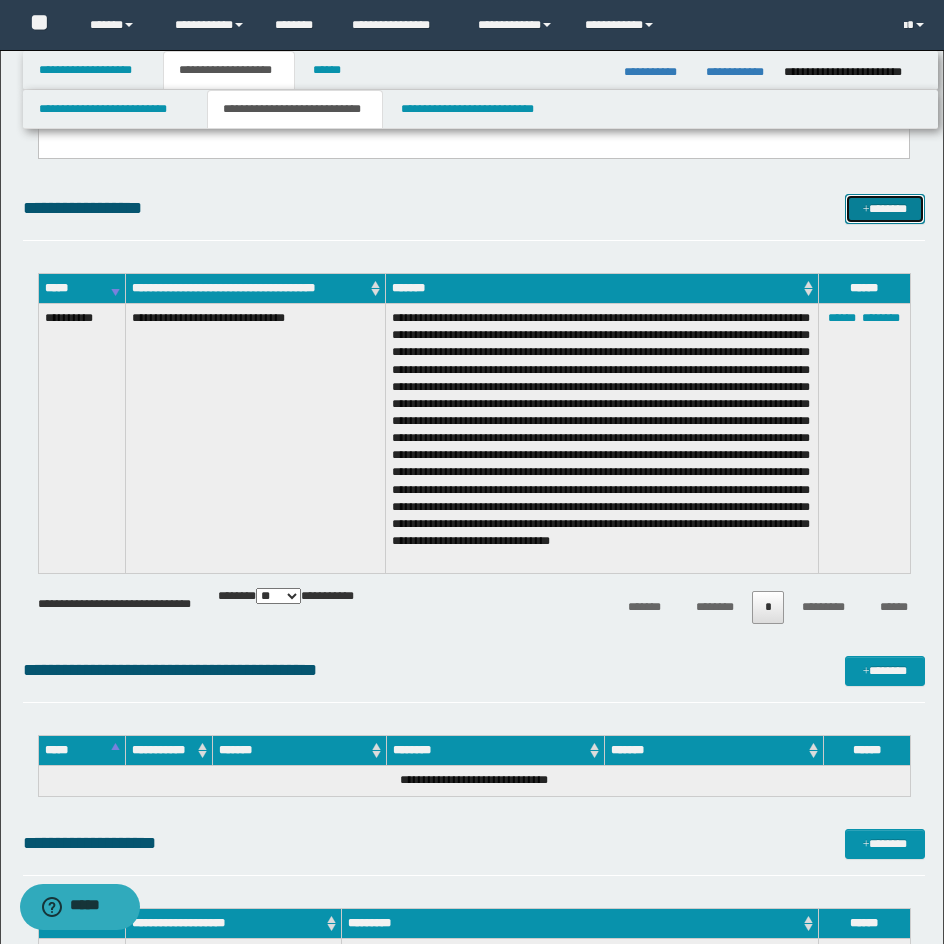 click on "*******" at bounding box center [885, 209] 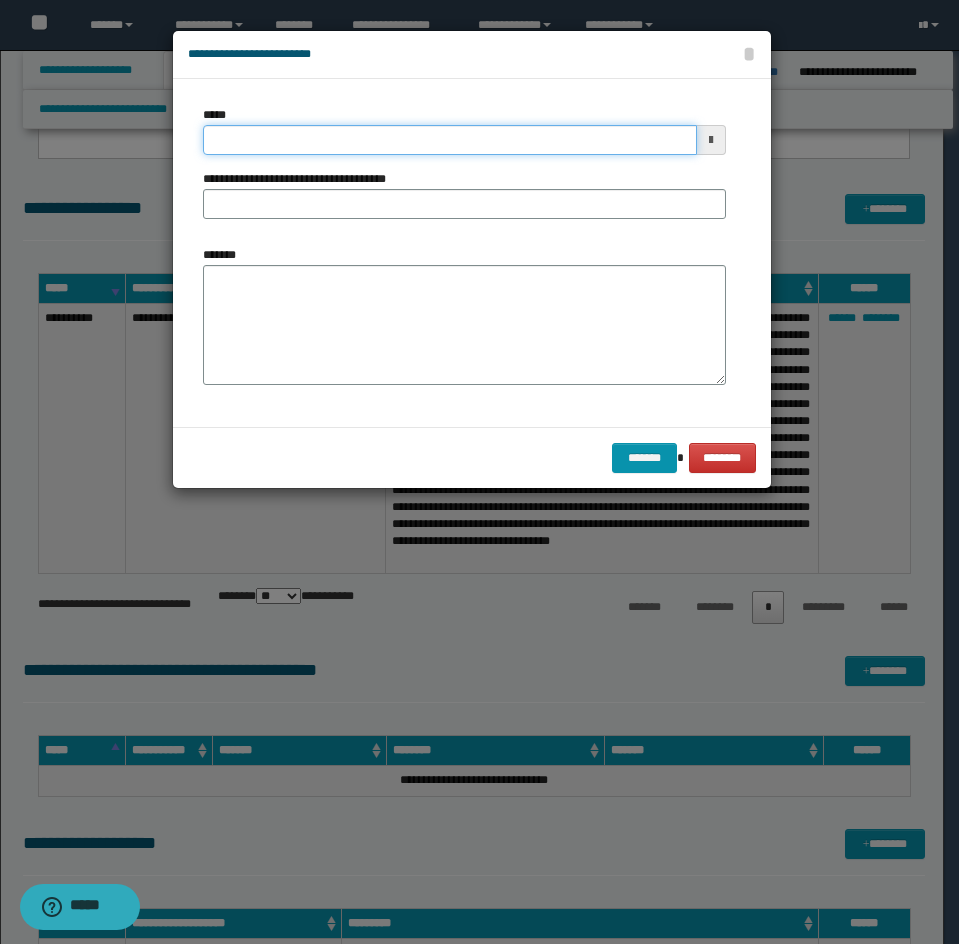 click on "*****" at bounding box center [450, 140] 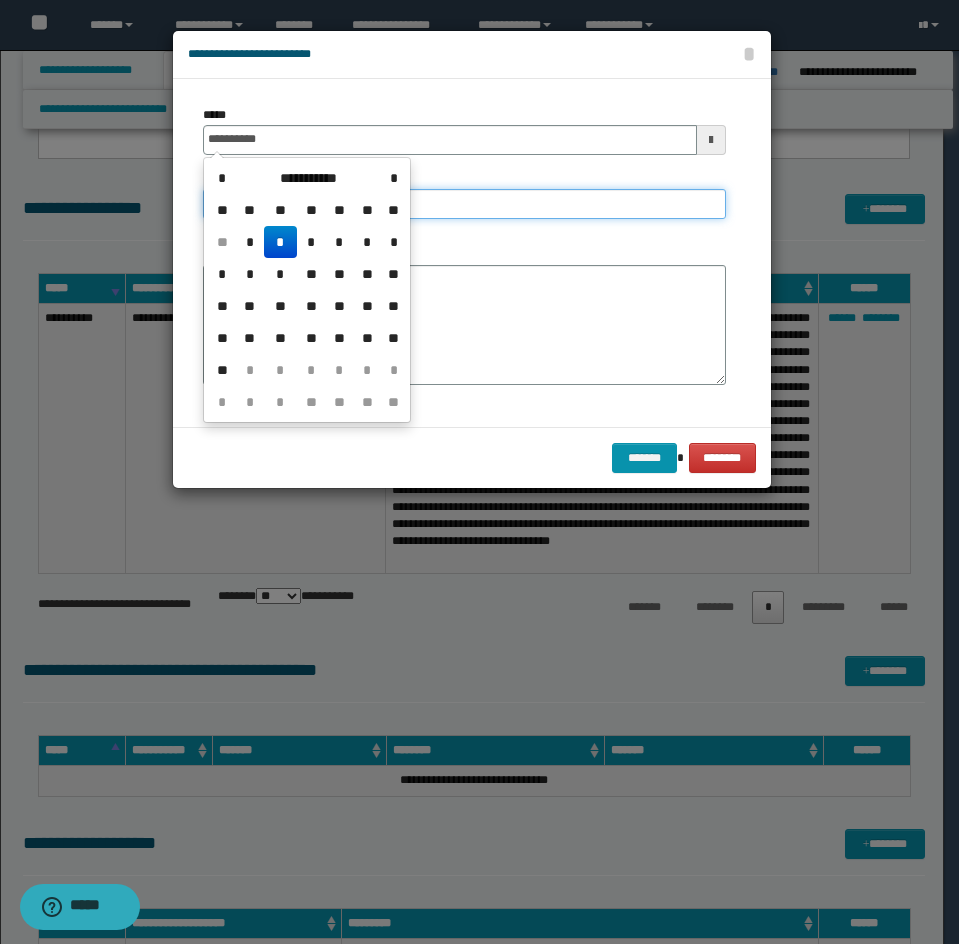 type on "**********" 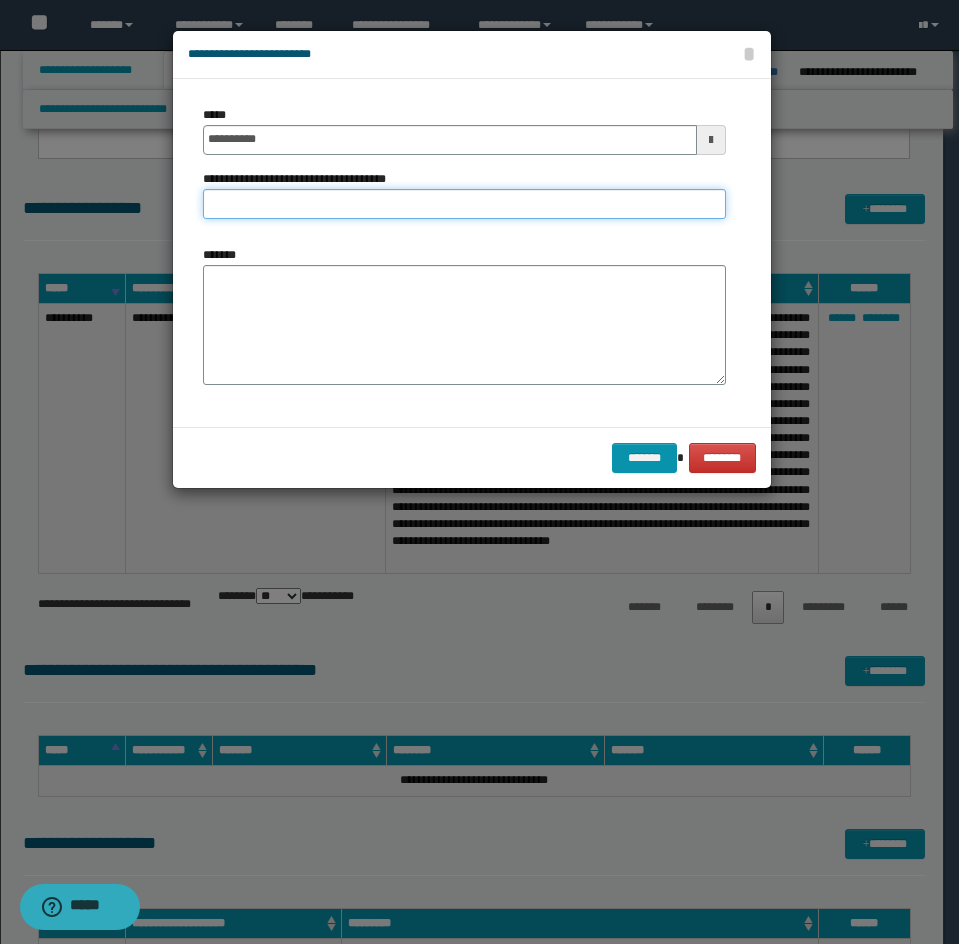 click on "**********" at bounding box center [464, 204] 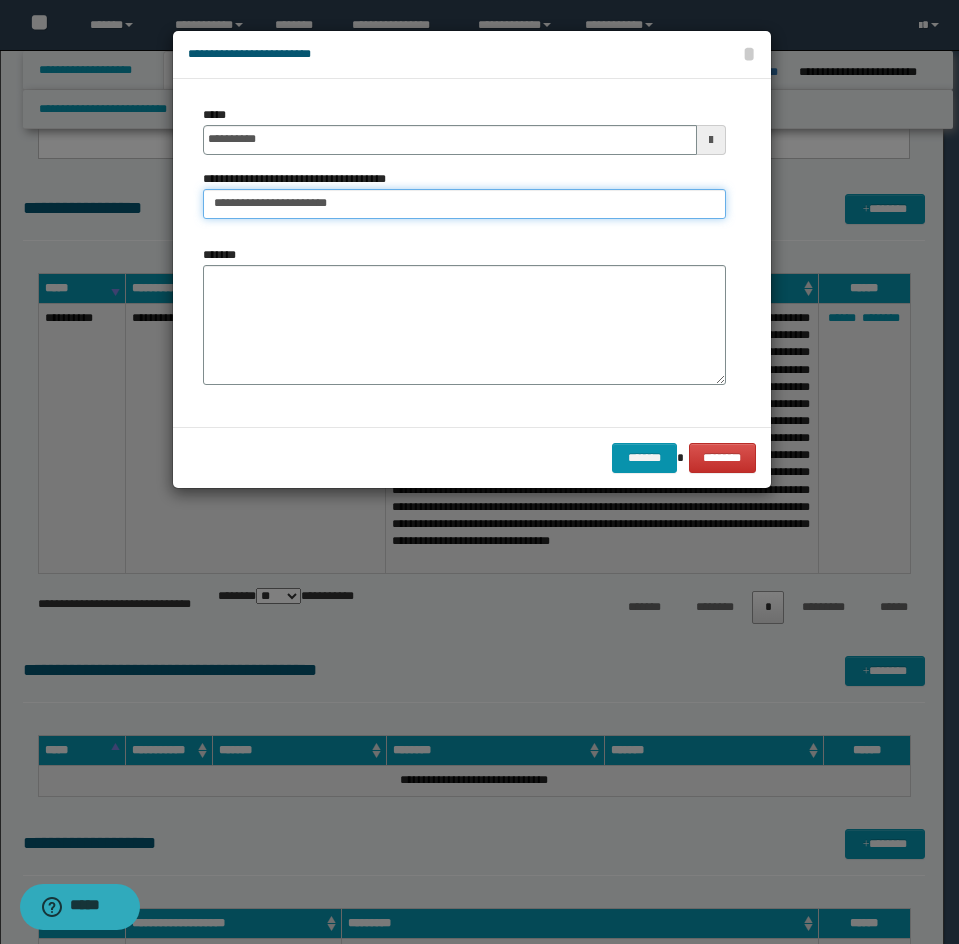 click on "**********" at bounding box center [464, 204] 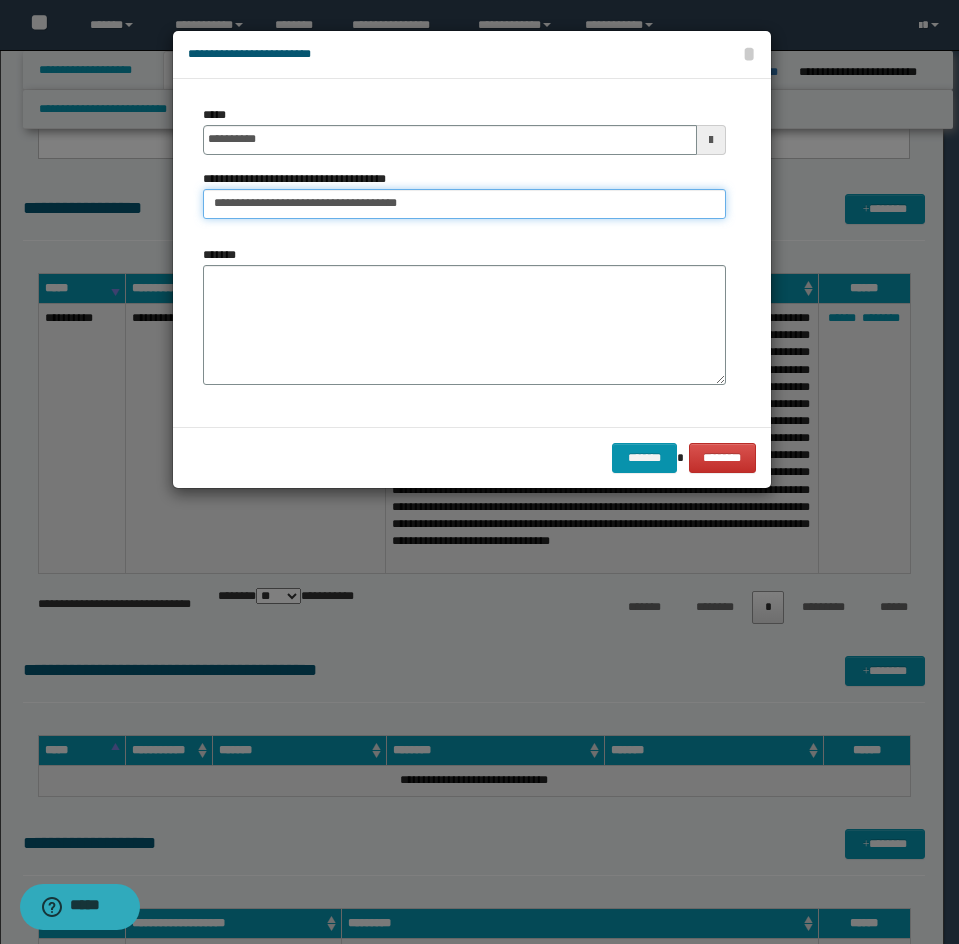 type on "**********" 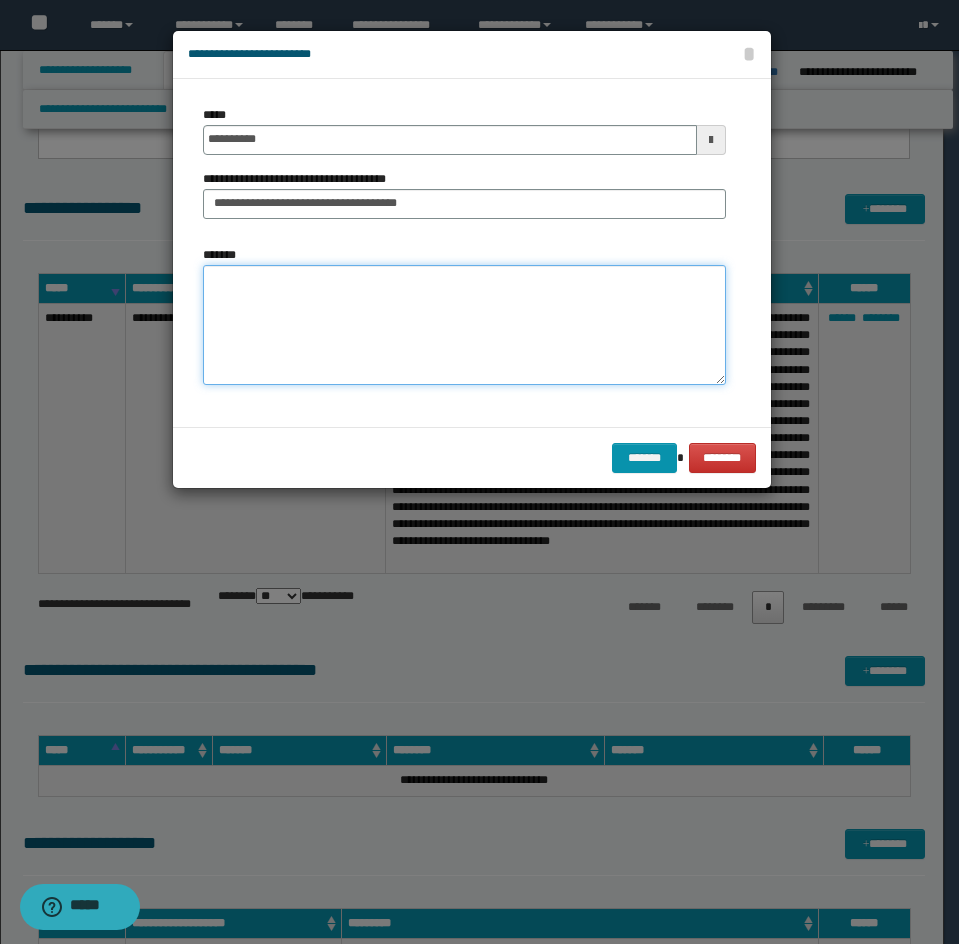 click on "*******" at bounding box center (464, 325) 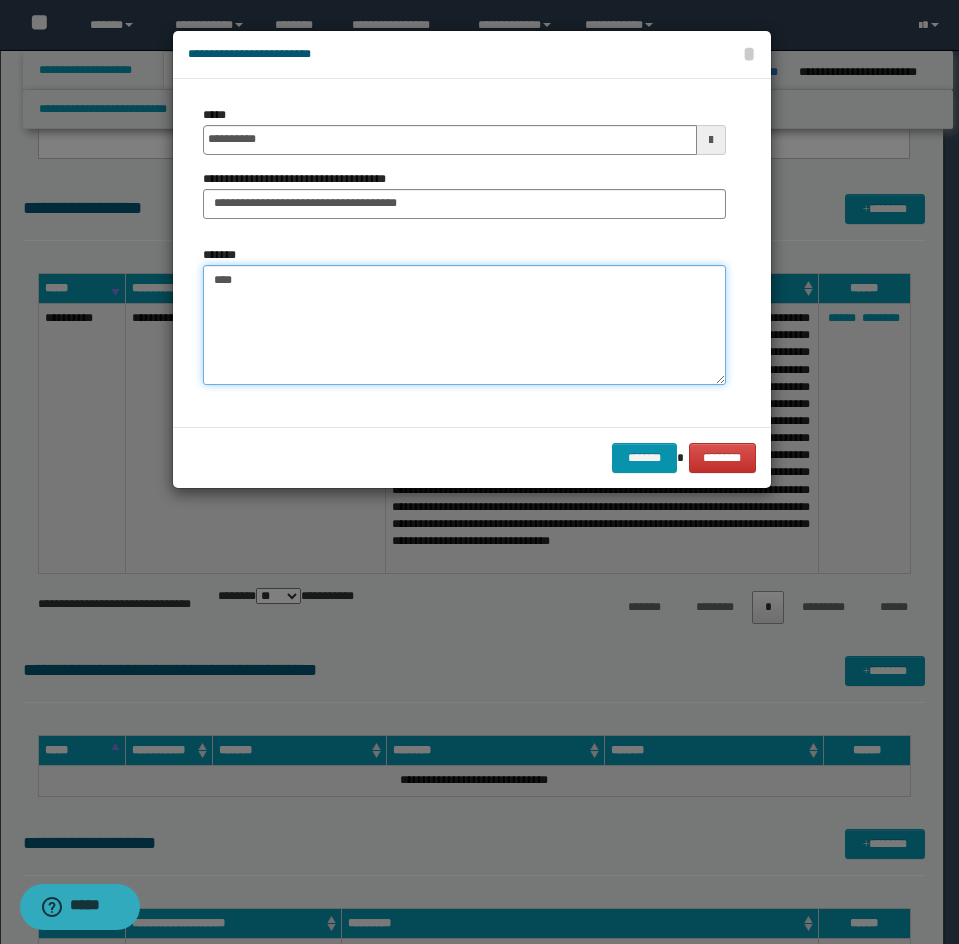 click on "***" at bounding box center (464, 325) 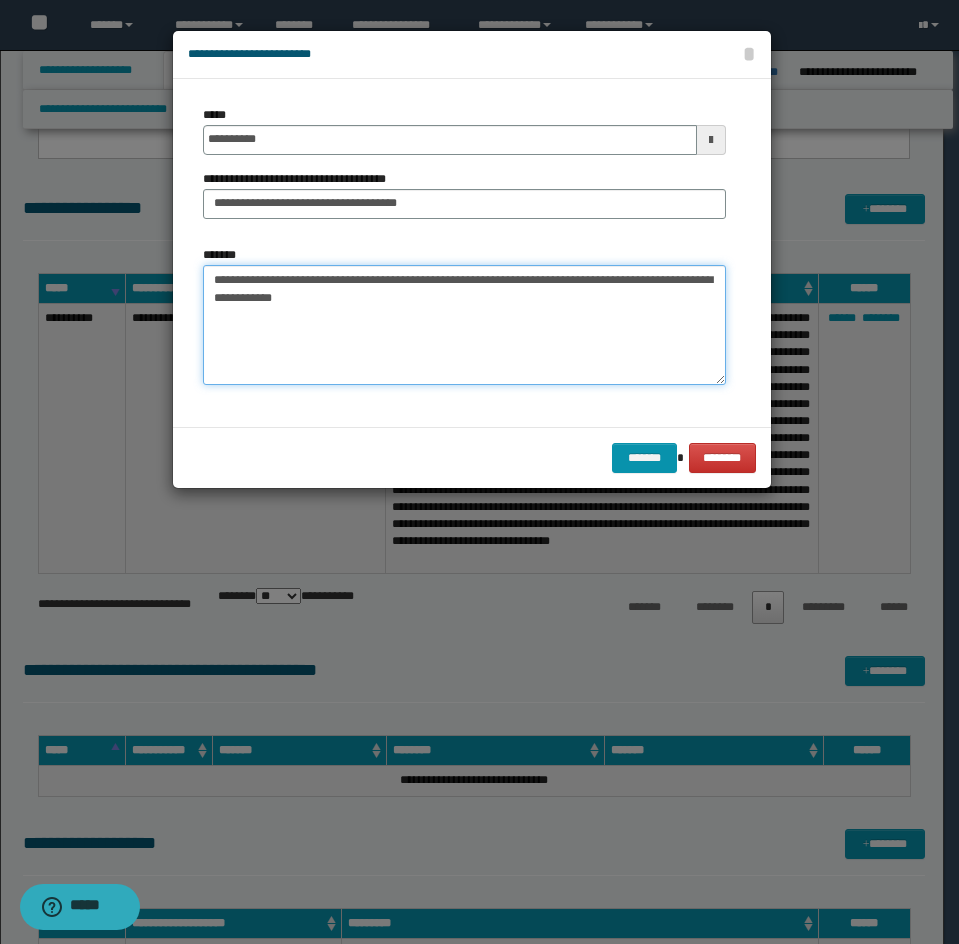 click on "**********" at bounding box center (464, 325) 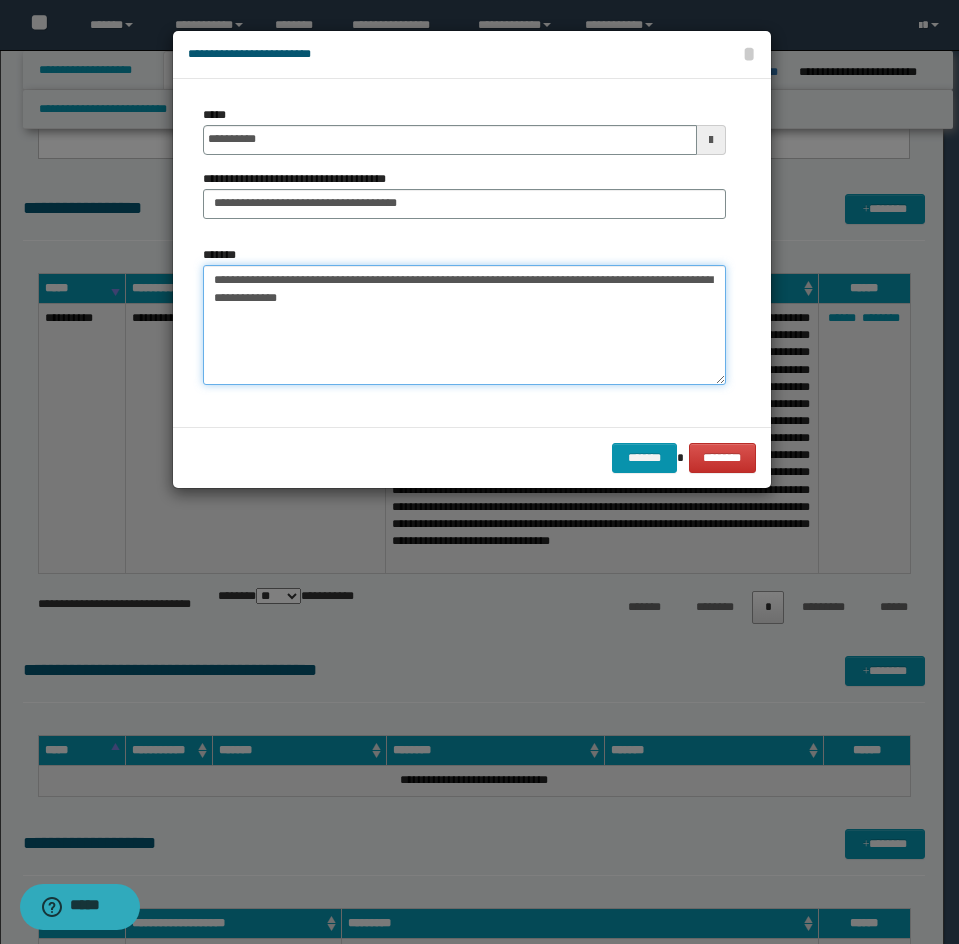 paste on "**********" 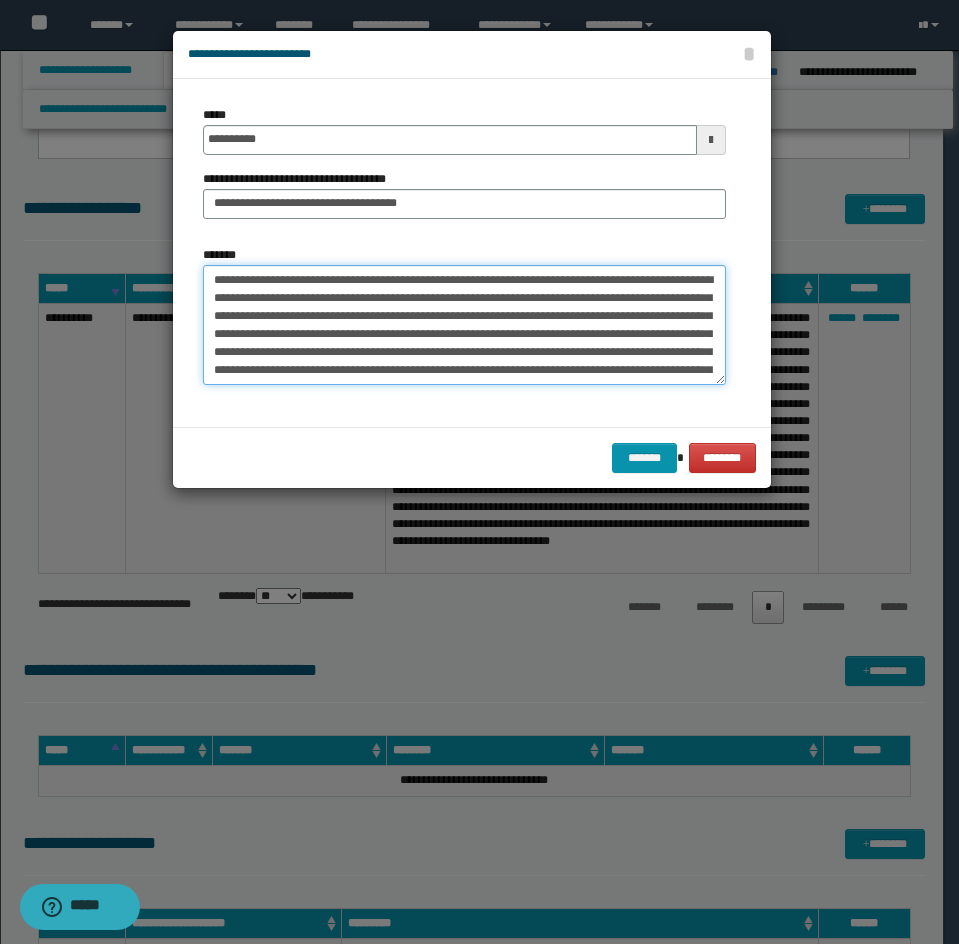scroll, scrollTop: 30, scrollLeft: 0, axis: vertical 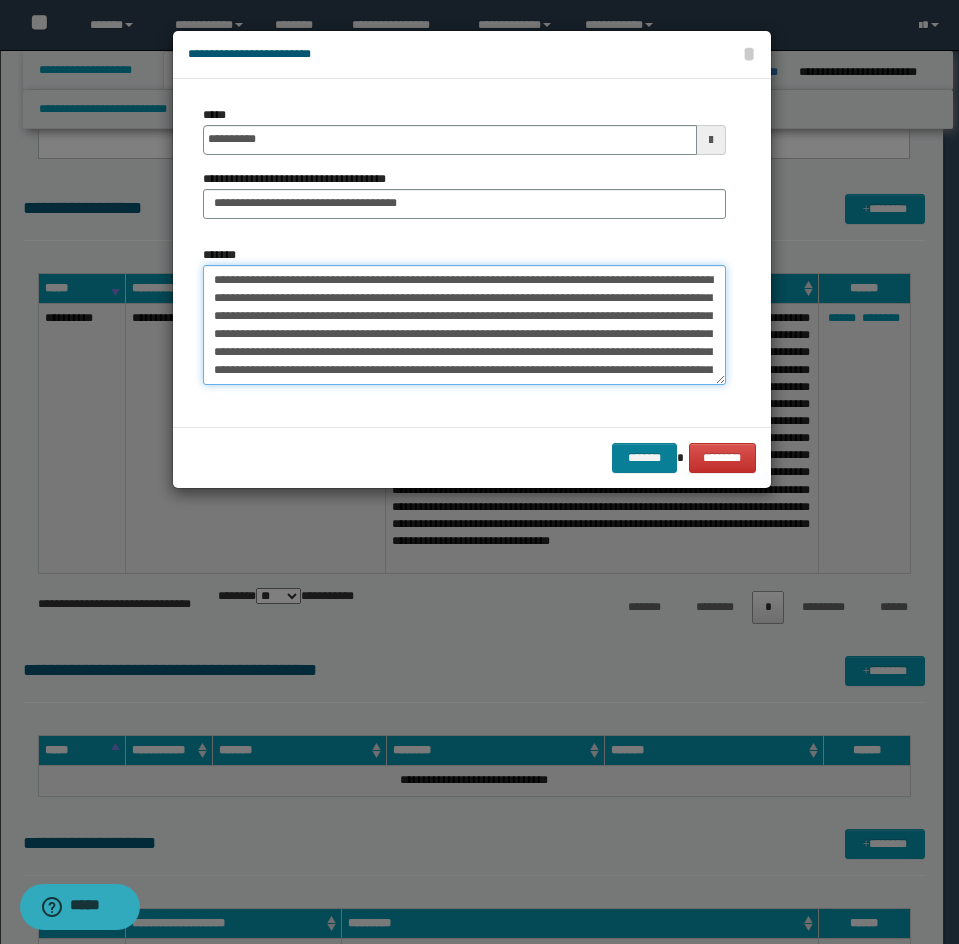 type on "**********" 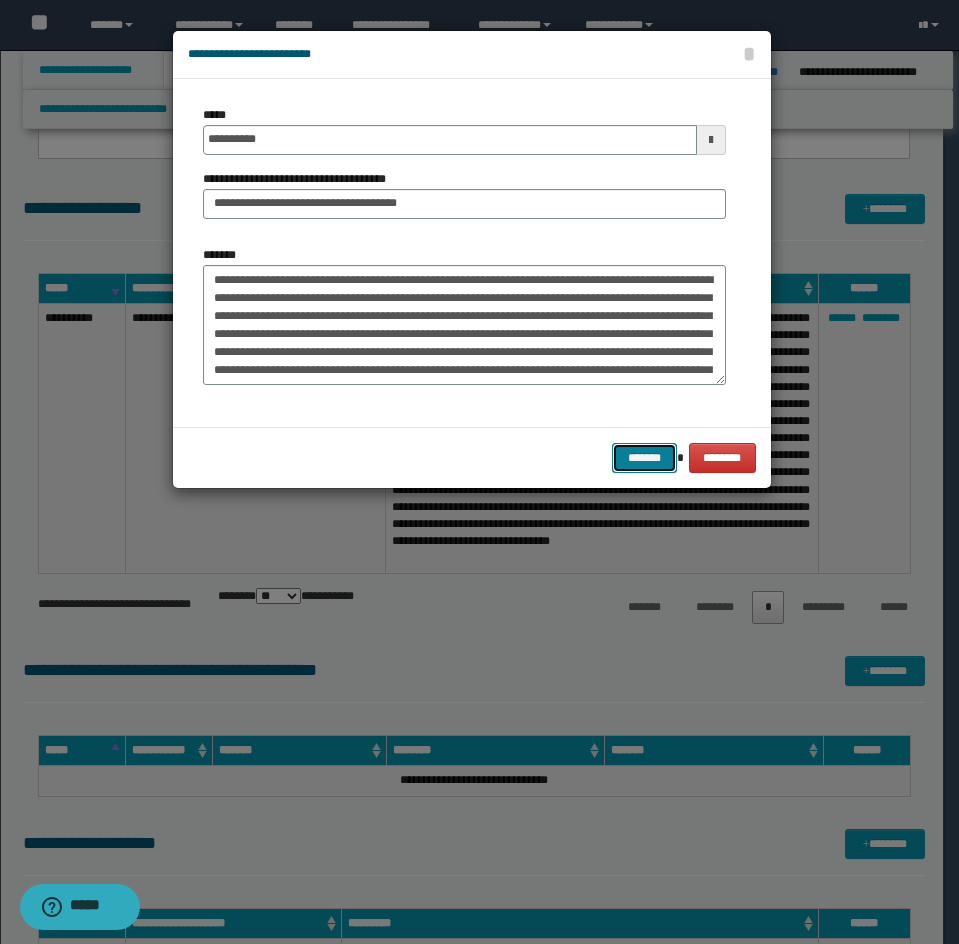 click on "*******" at bounding box center [644, 458] 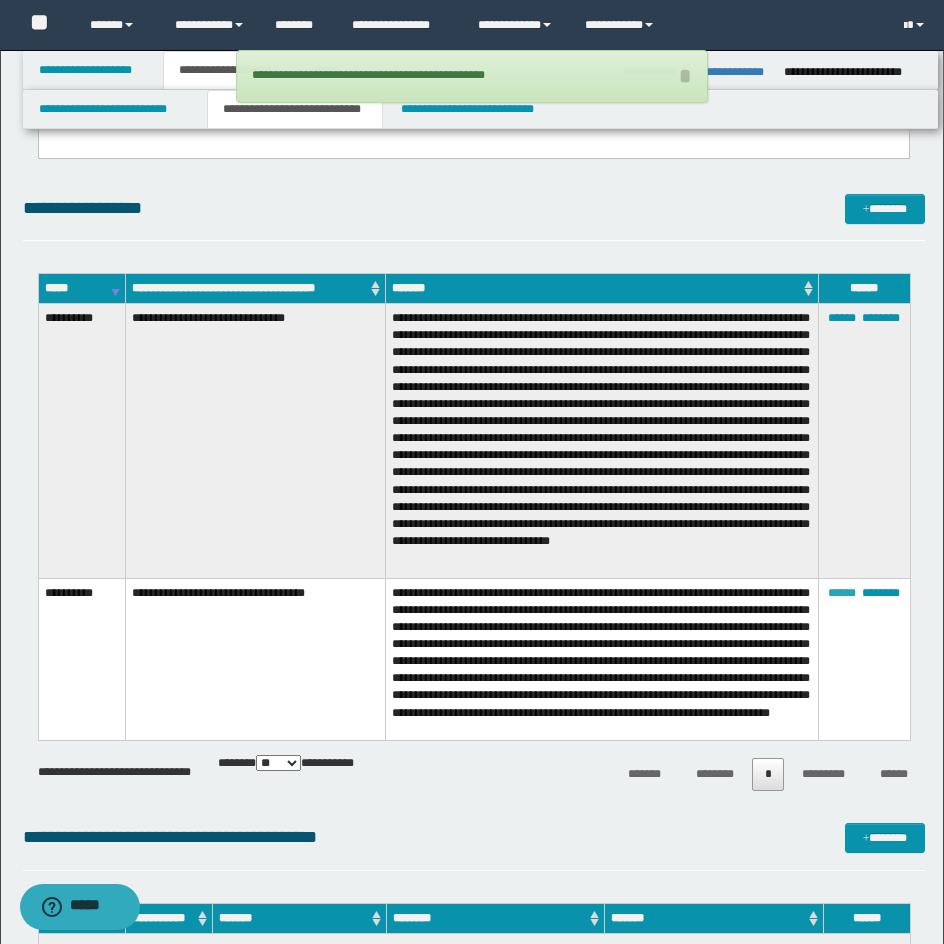 click on "******" at bounding box center [842, 593] 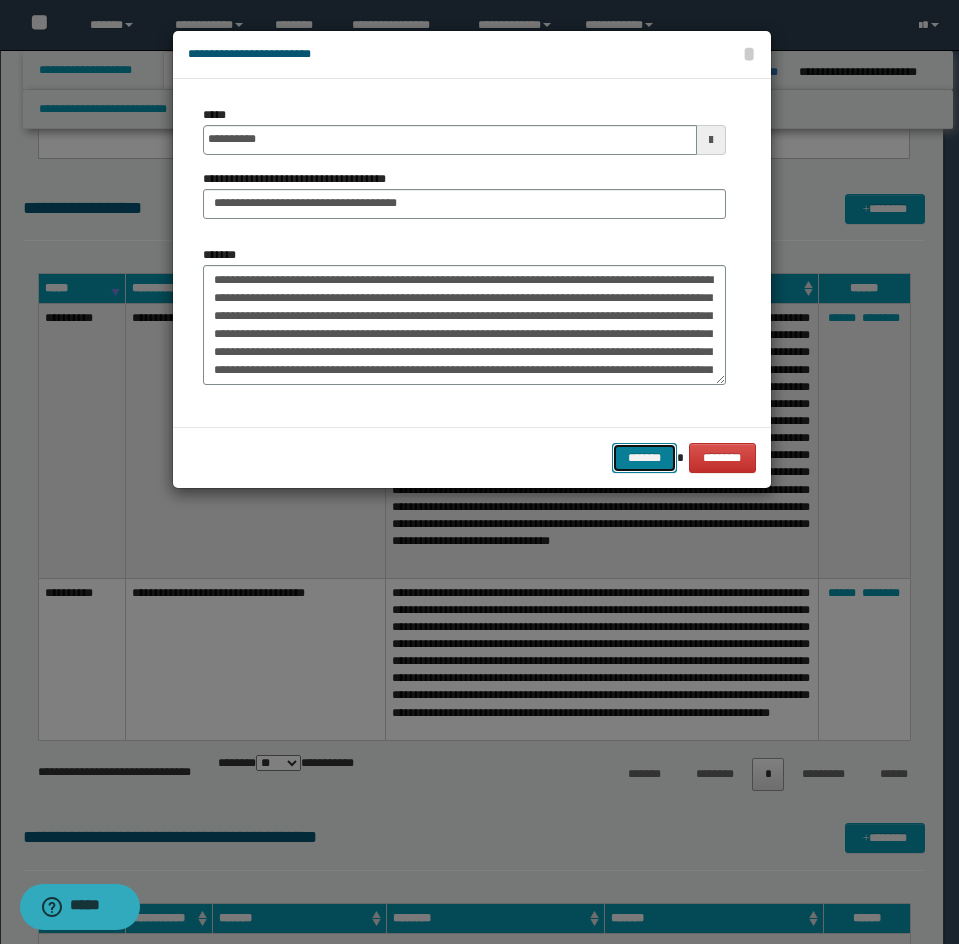 click on "*******" at bounding box center [644, 458] 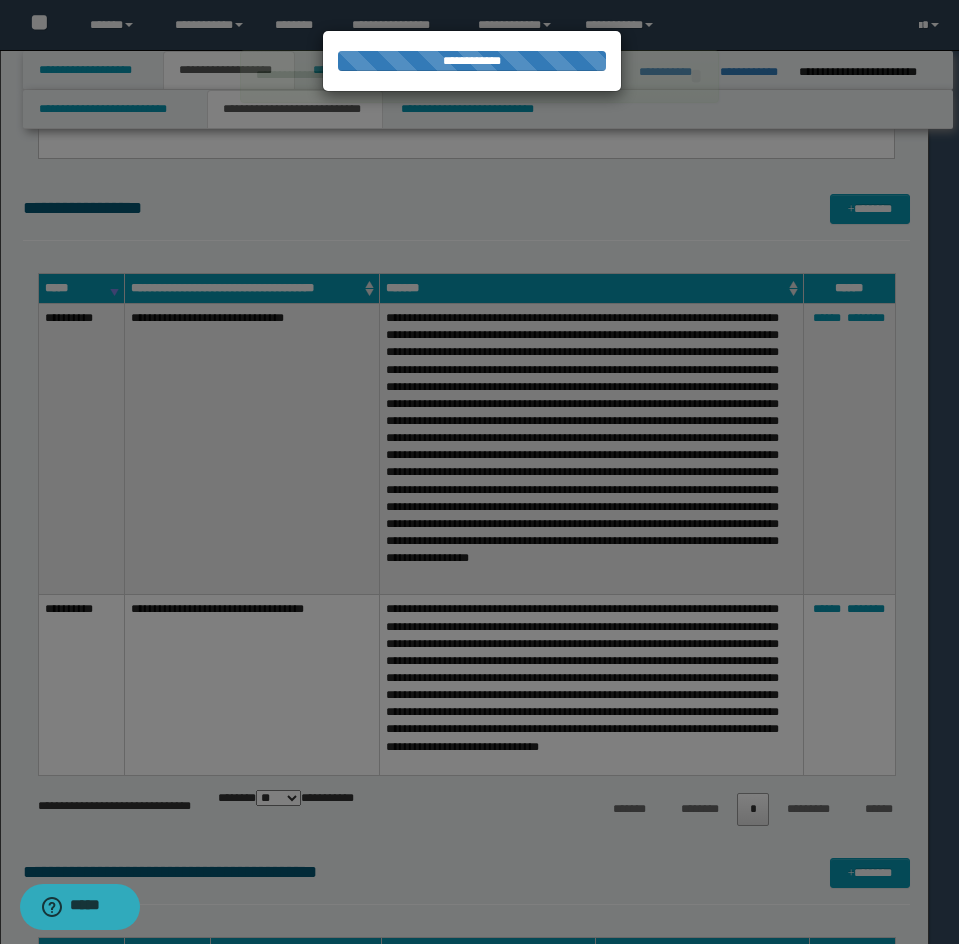 type 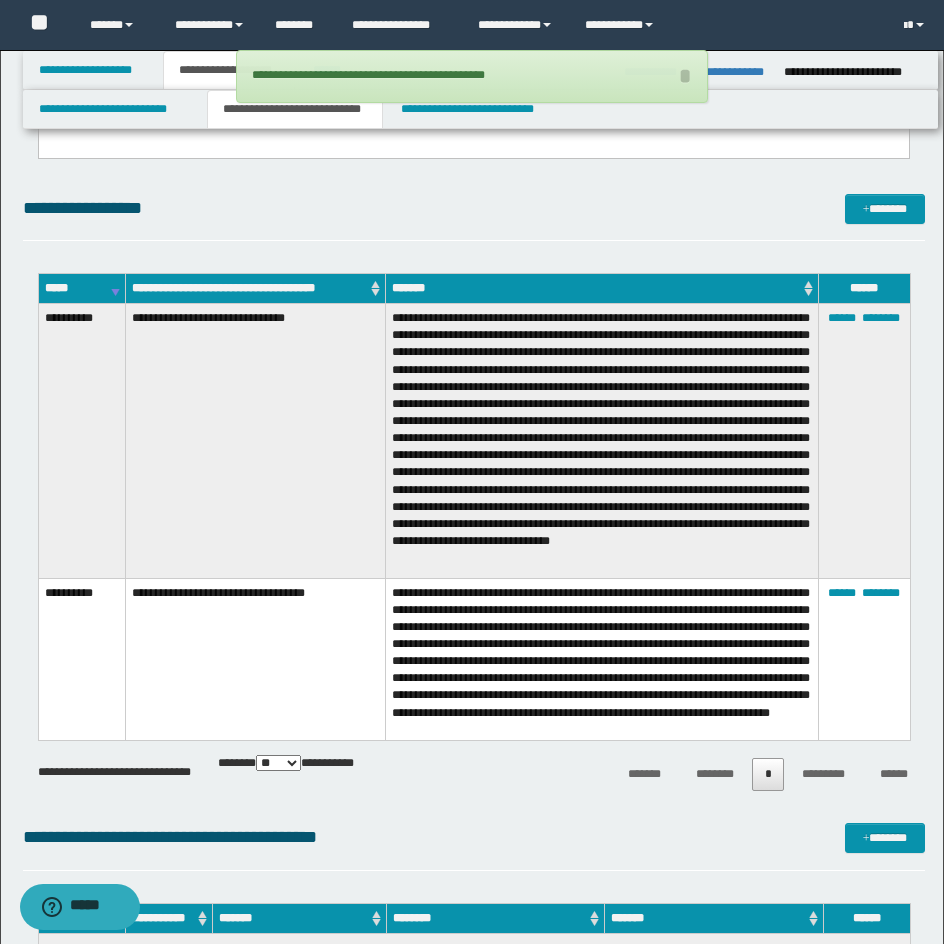 click on "******    ********" at bounding box center (864, 441) 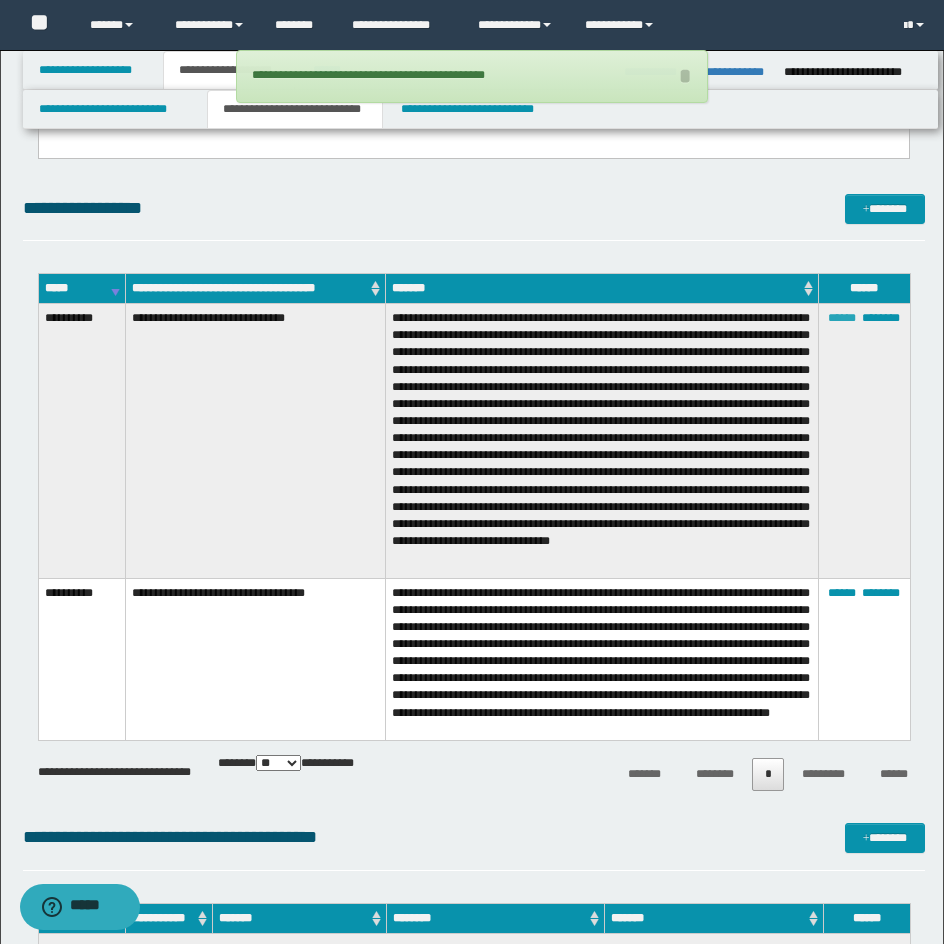click on "******" at bounding box center (842, 318) 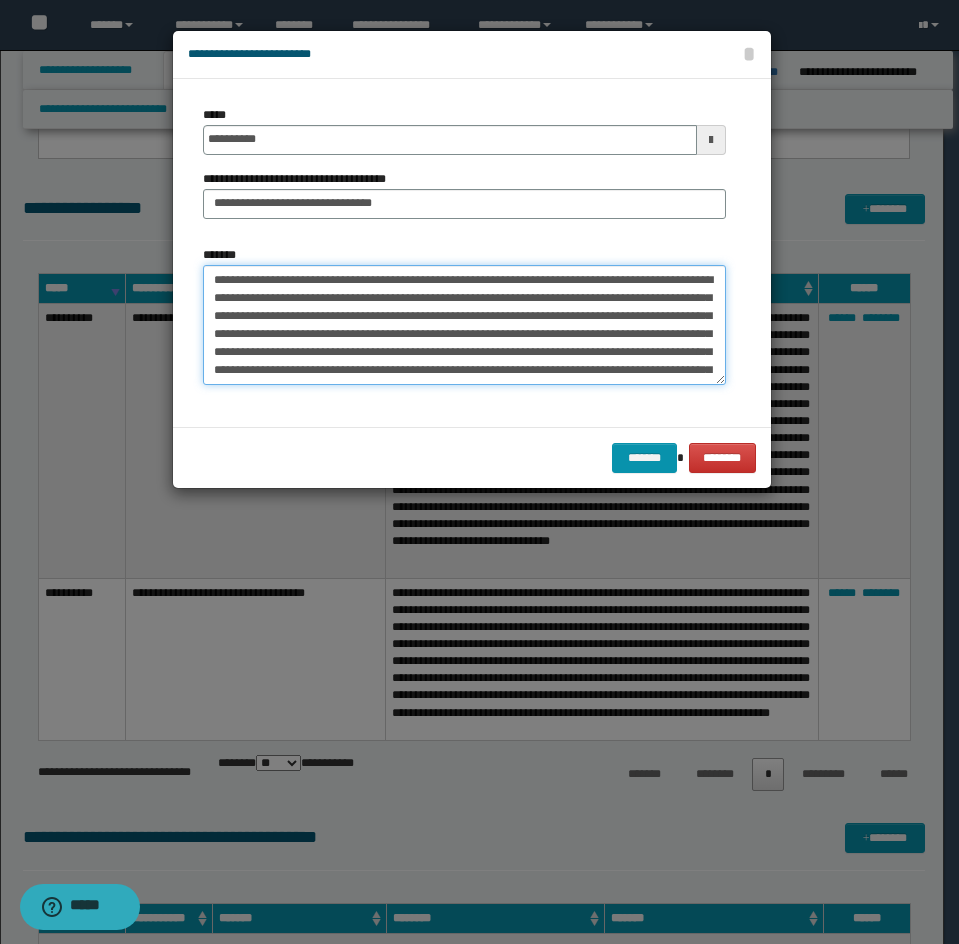 scroll, scrollTop: 126, scrollLeft: 0, axis: vertical 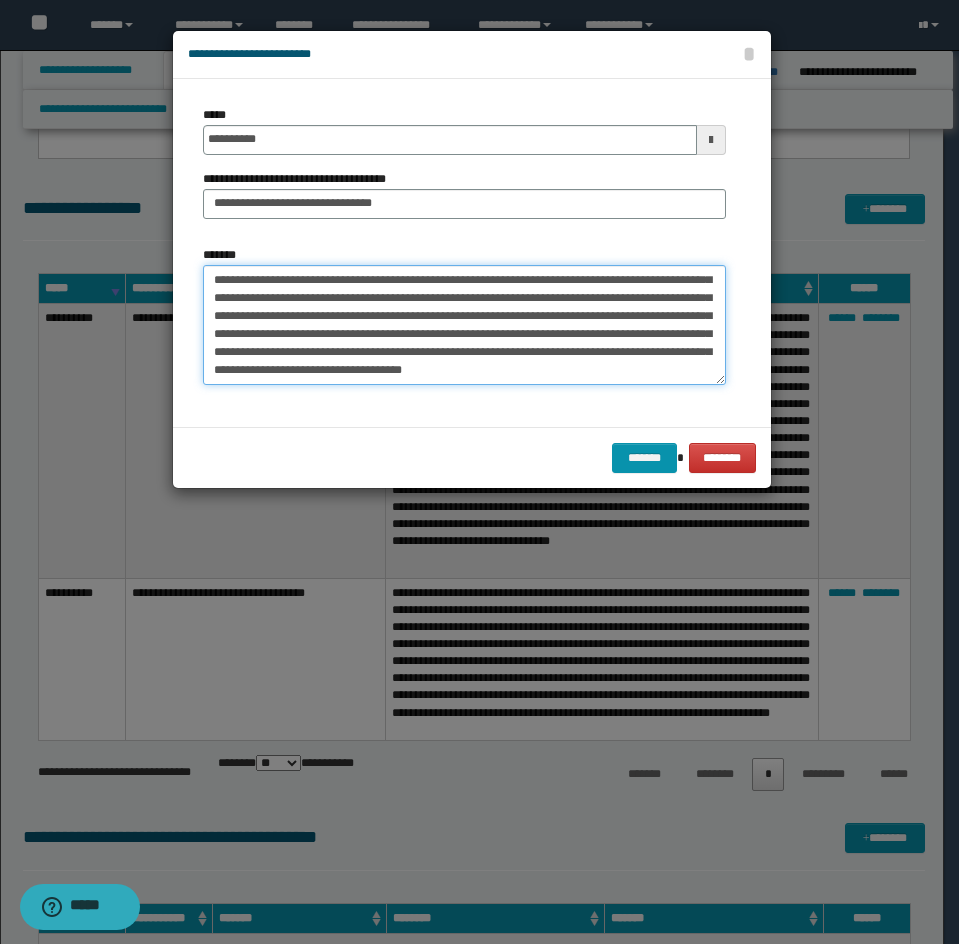 click on "*******" at bounding box center (464, 325) 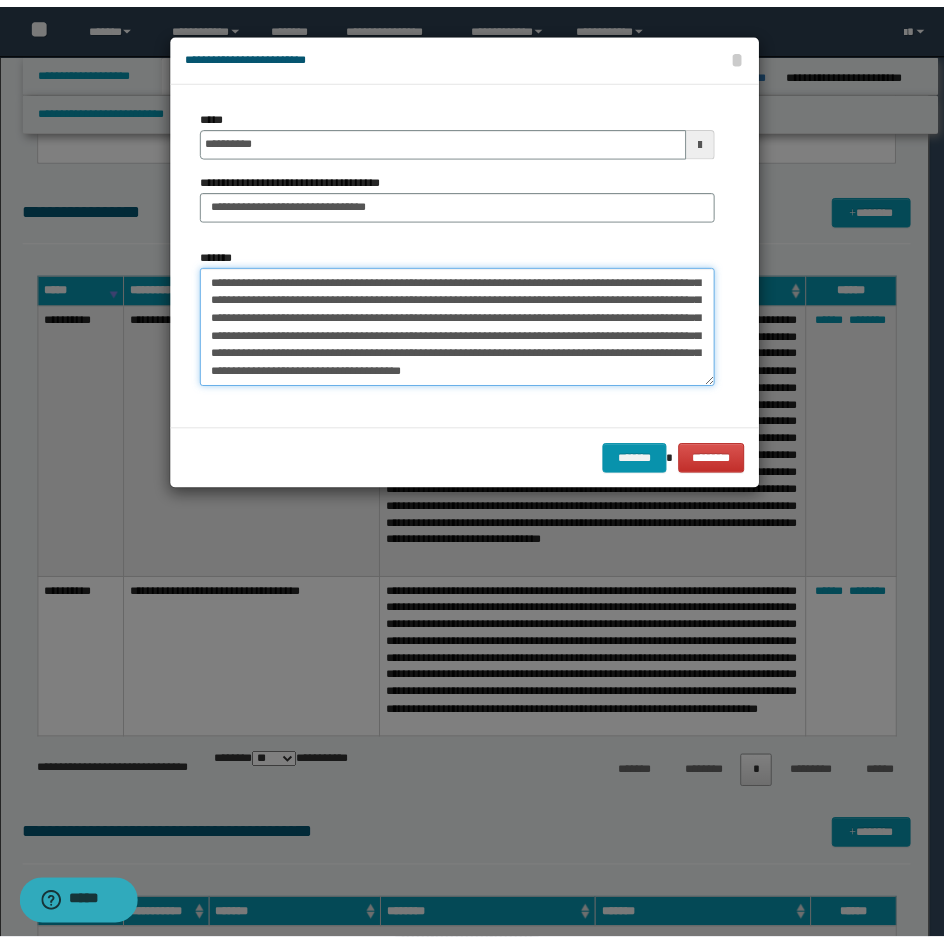 scroll, scrollTop: 0, scrollLeft: 0, axis: both 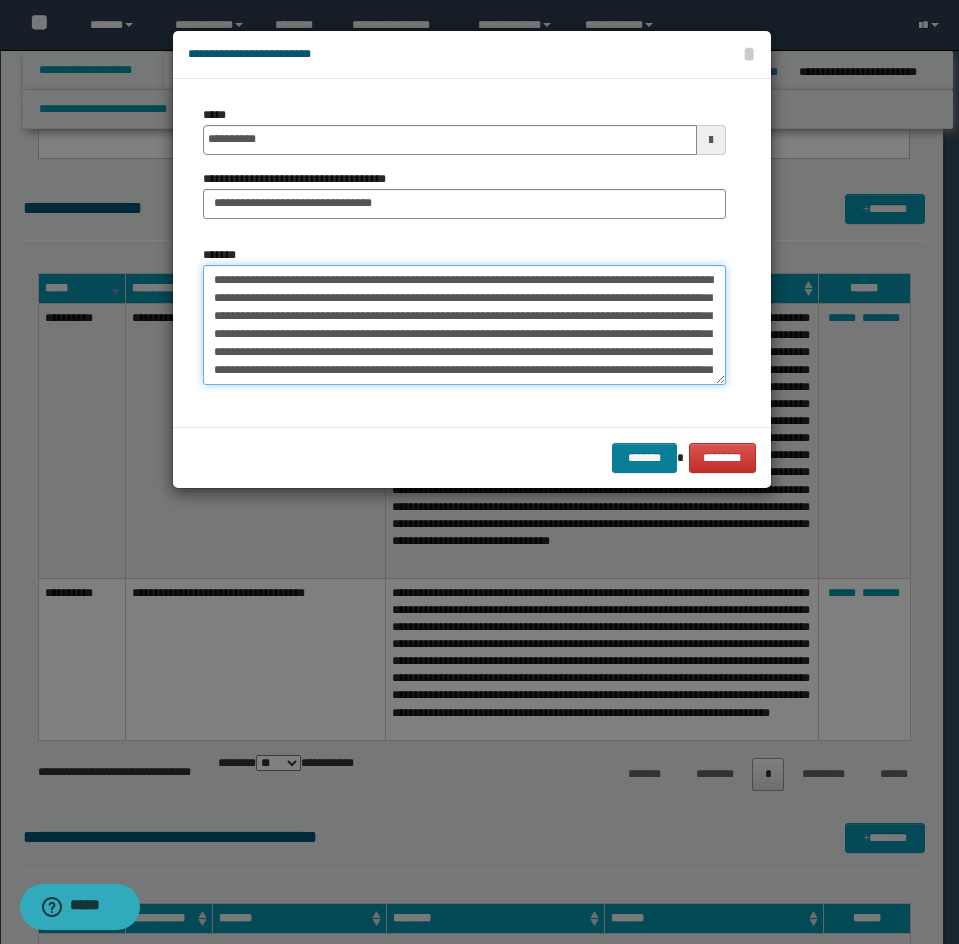 type on "**********" 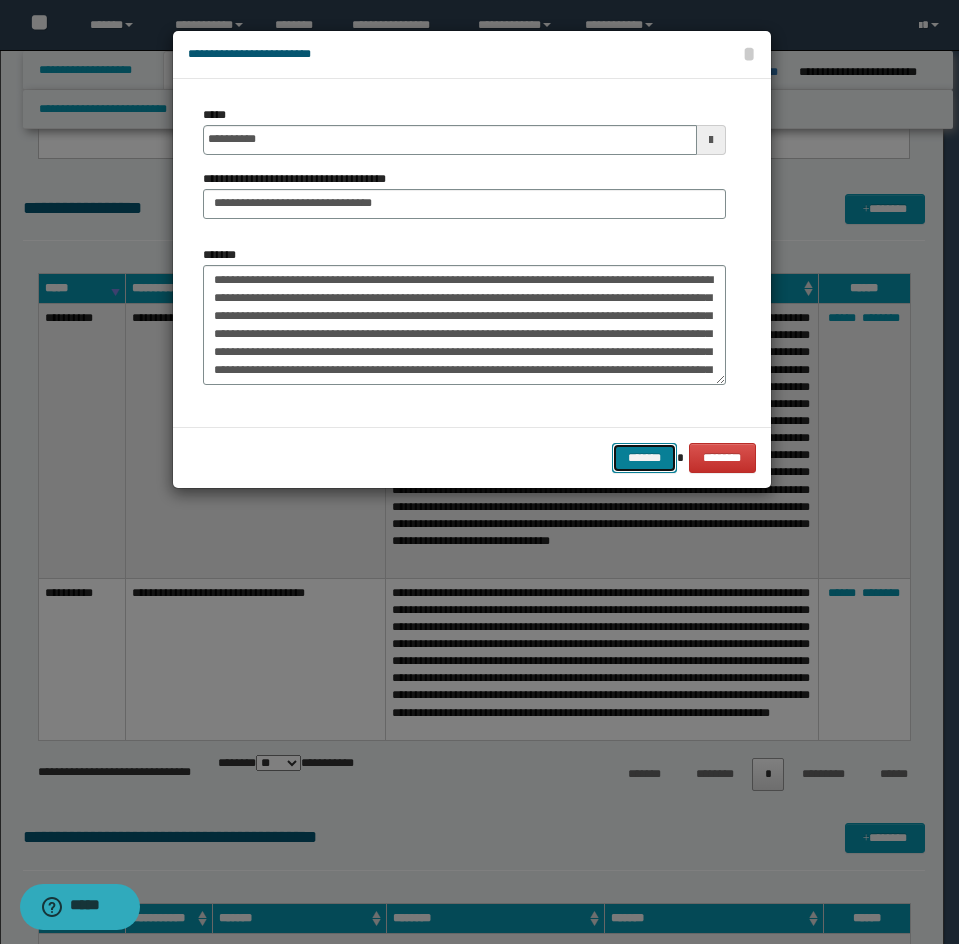 drag, startPoint x: 666, startPoint y: 457, endPoint x: 892, endPoint y: 357, distance: 247.13559 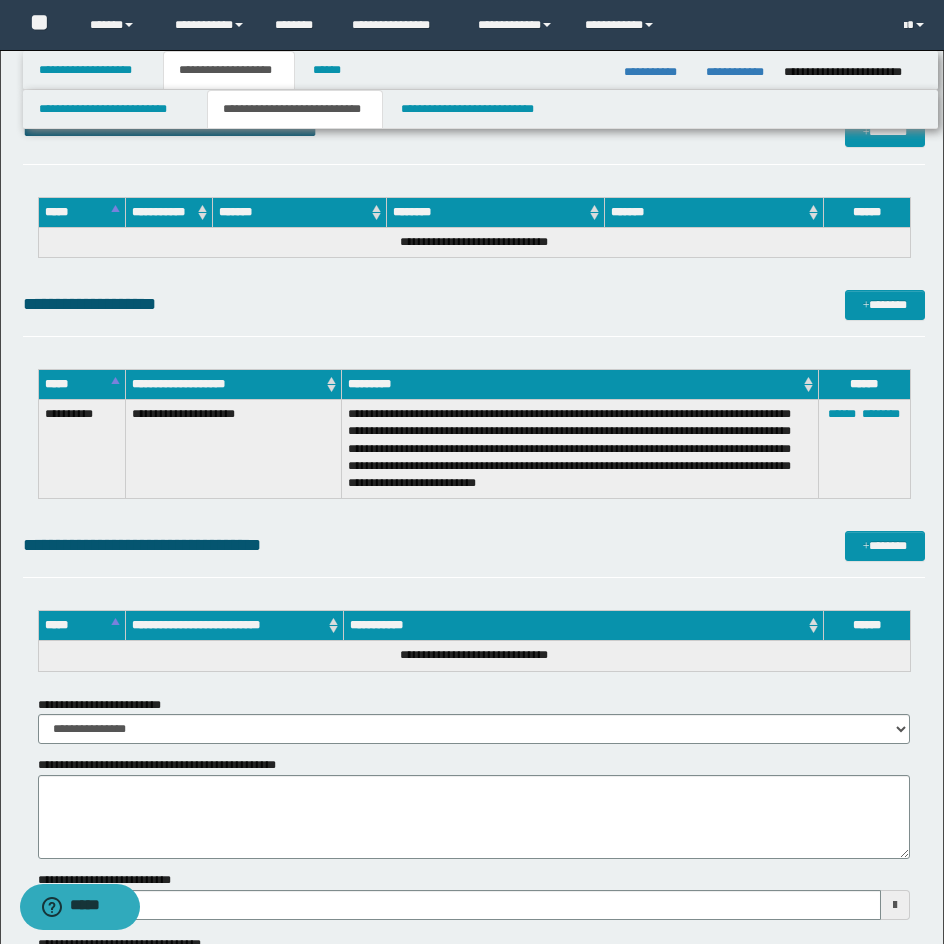 scroll, scrollTop: 2481, scrollLeft: 0, axis: vertical 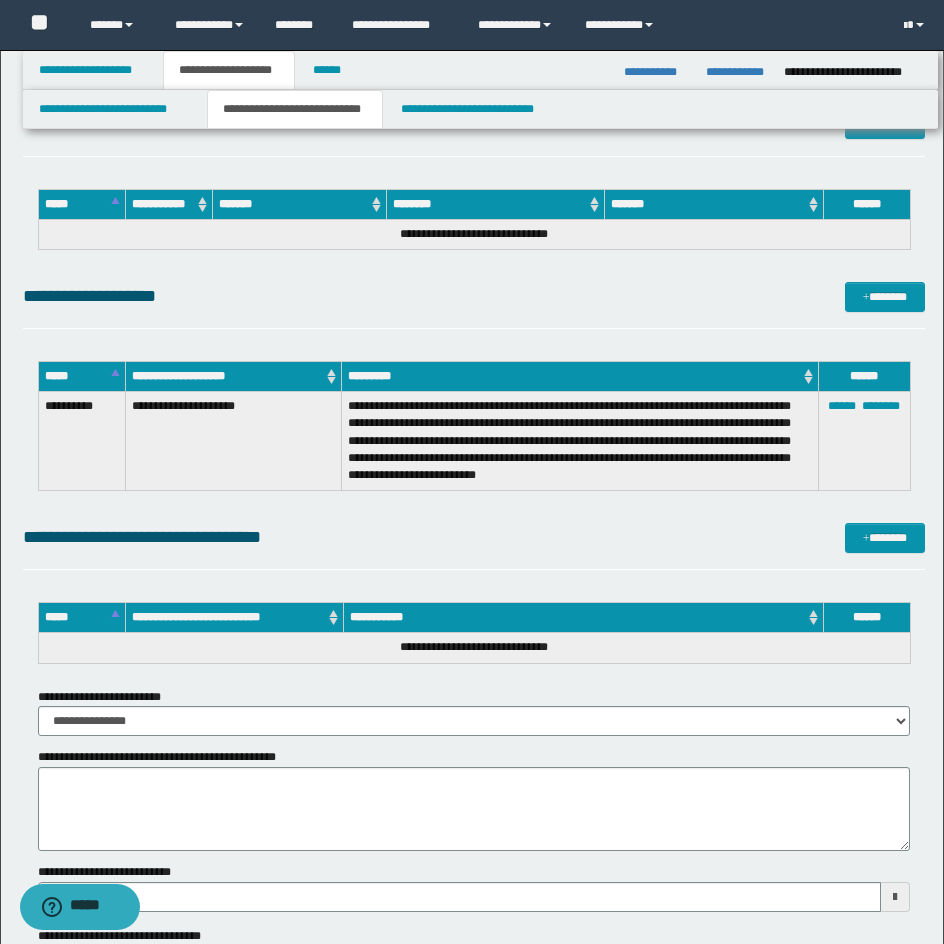type 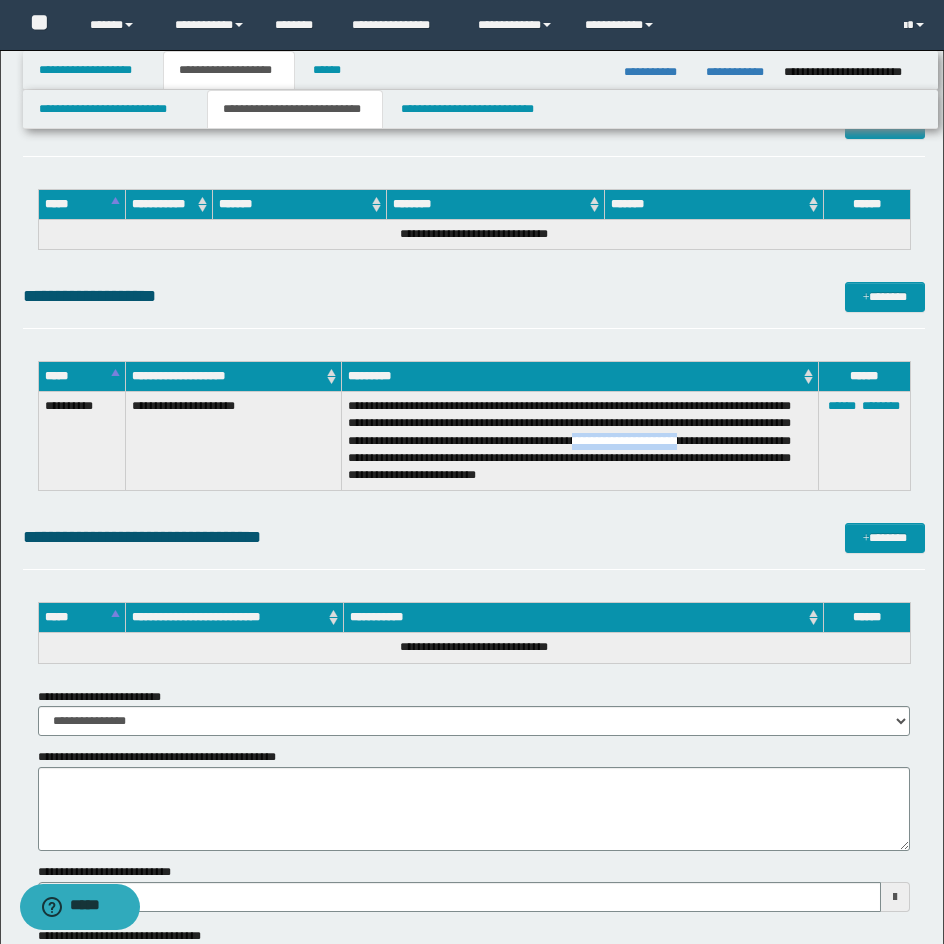 drag, startPoint x: 593, startPoint y: 441, endPoint x: 708, endPoint y: 441, distance: 115 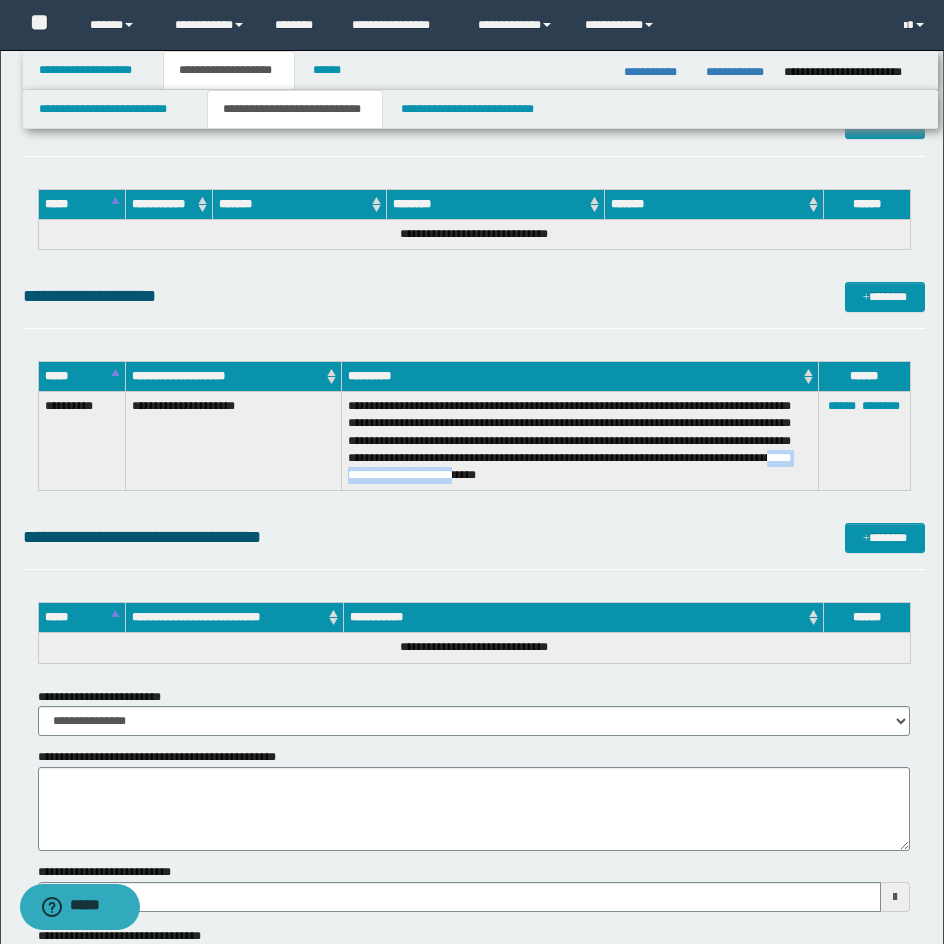 drag, startPoint x: 349, startPoint y: 475, endPoint x: 473, endPoint y: 475, distance: 124 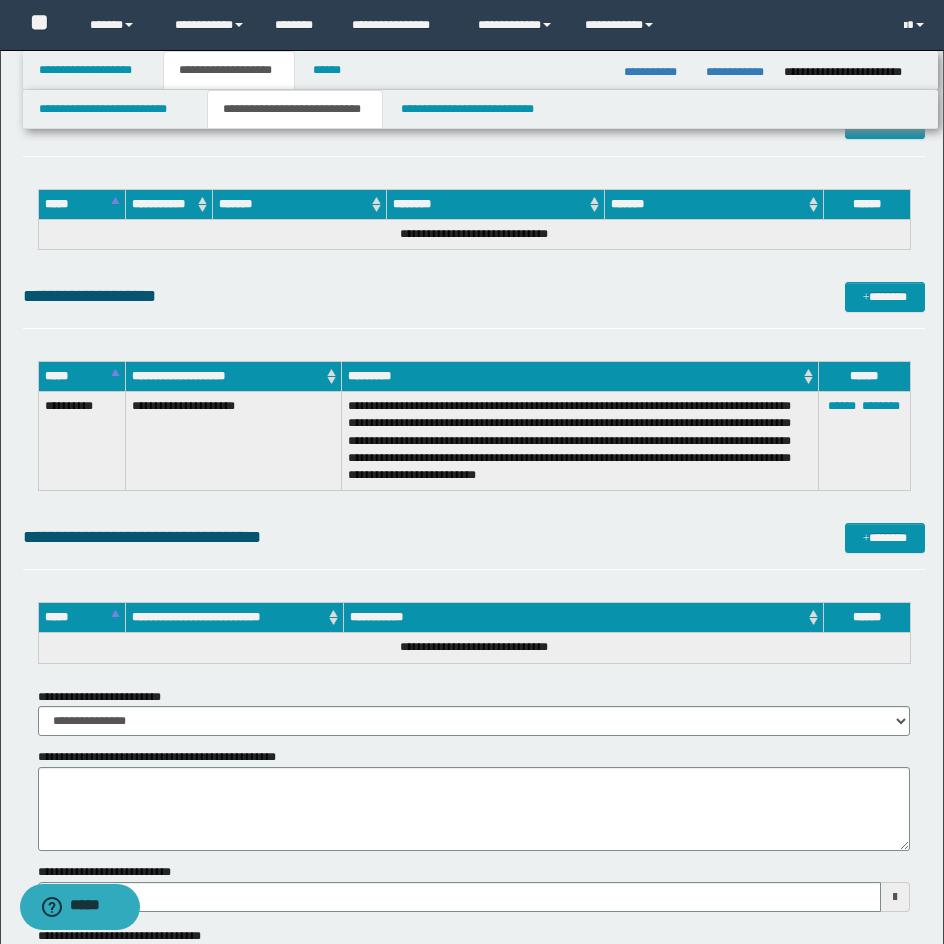 click on "******    ********" at bounding box center [864, 441] 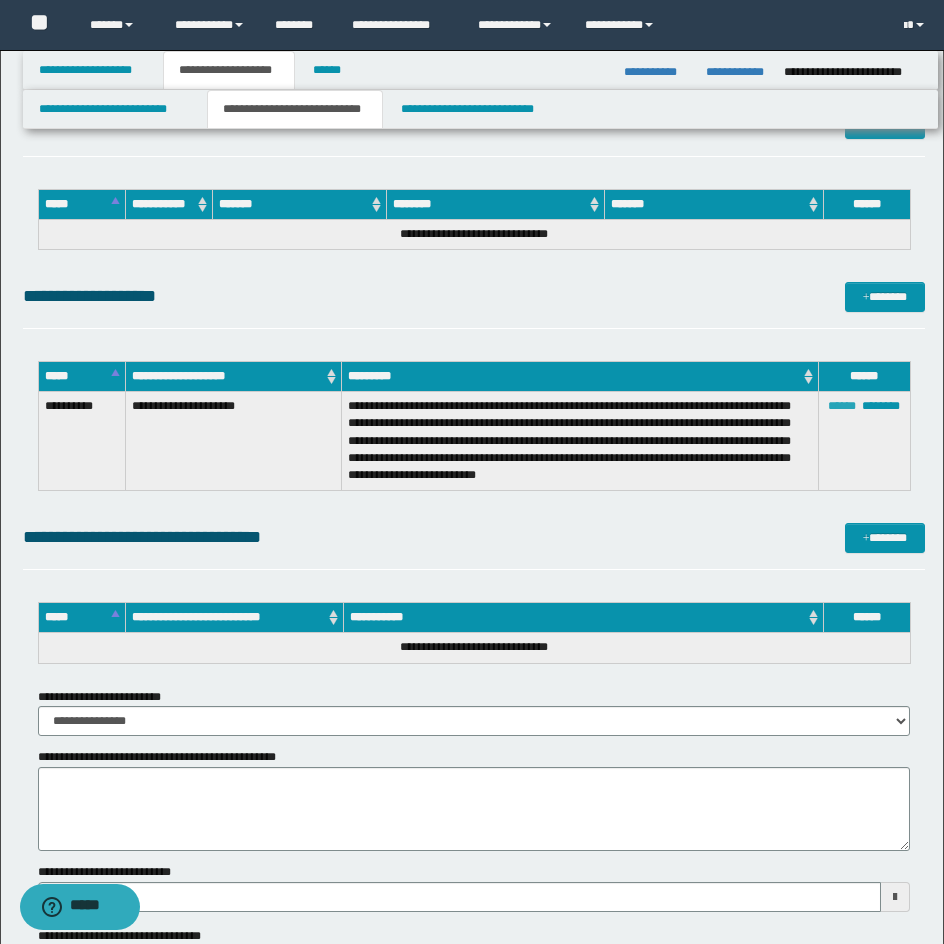 click on "******" at bounding box center [842, 406] 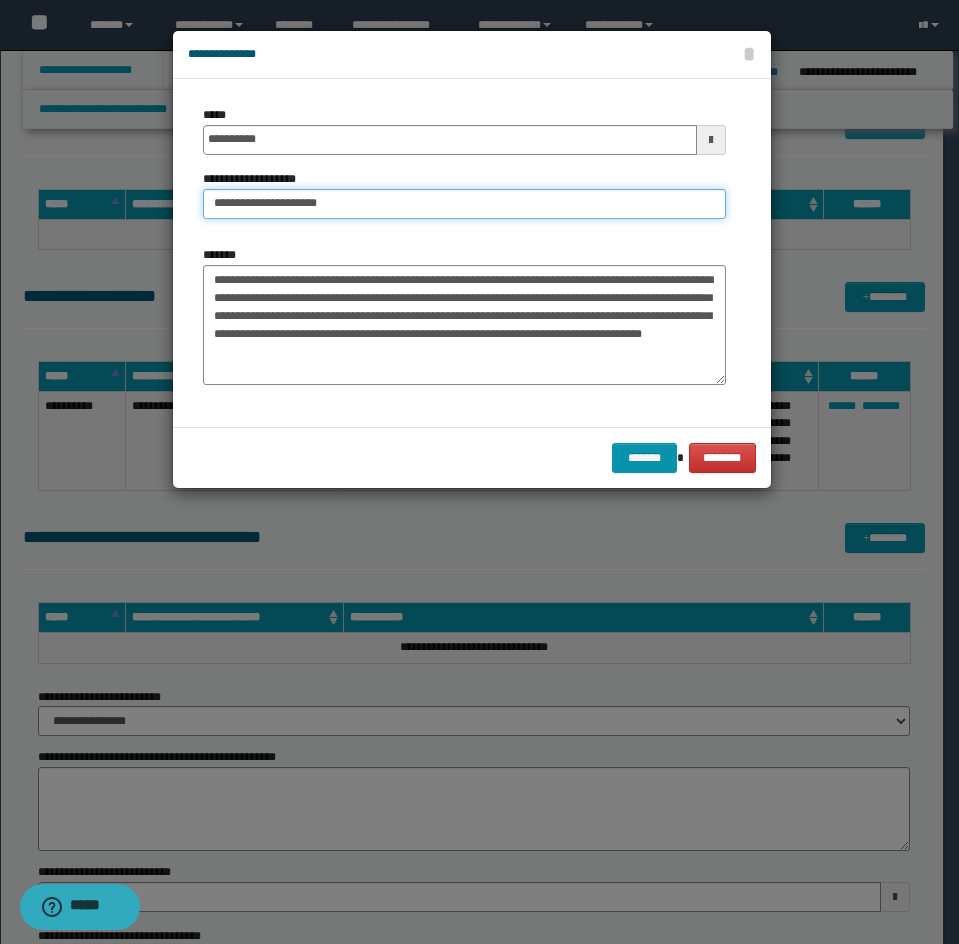 drag, startPoint x: 424, startPoint y: 192, endPoint x: 409, endPoint y: 218, distance: 30.016663 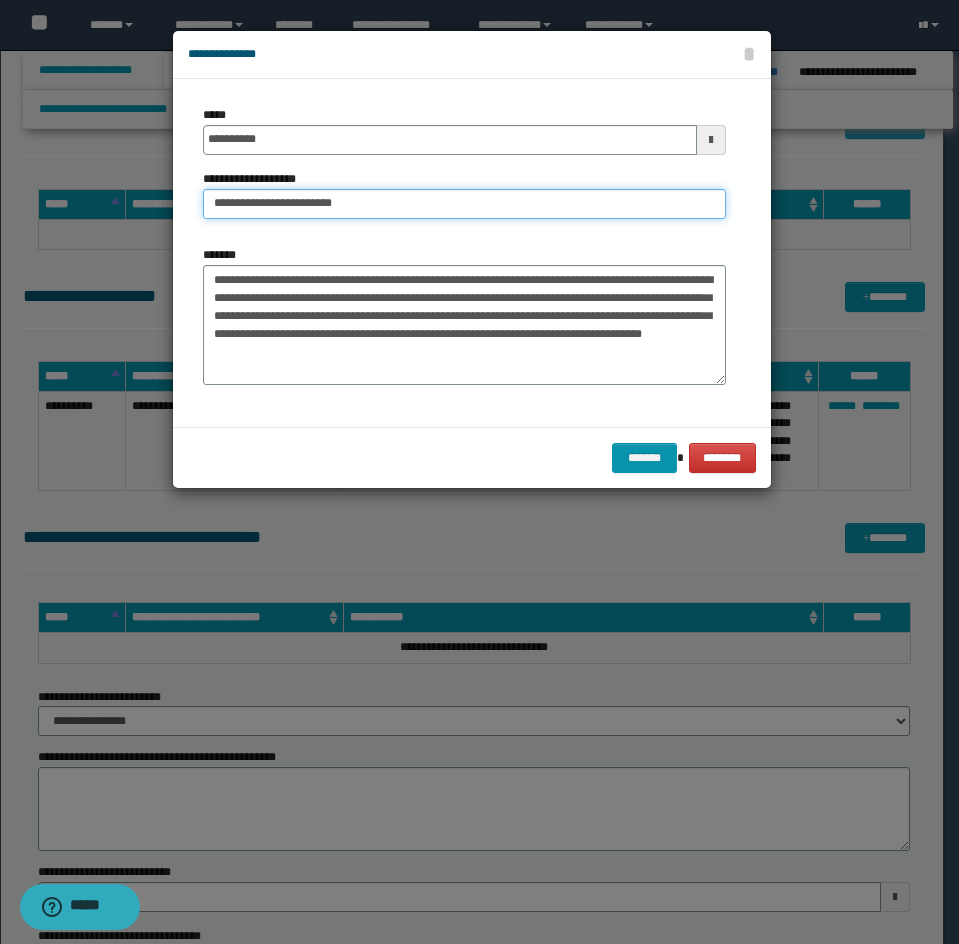 click on "**********" at bounding box center (464, 204) 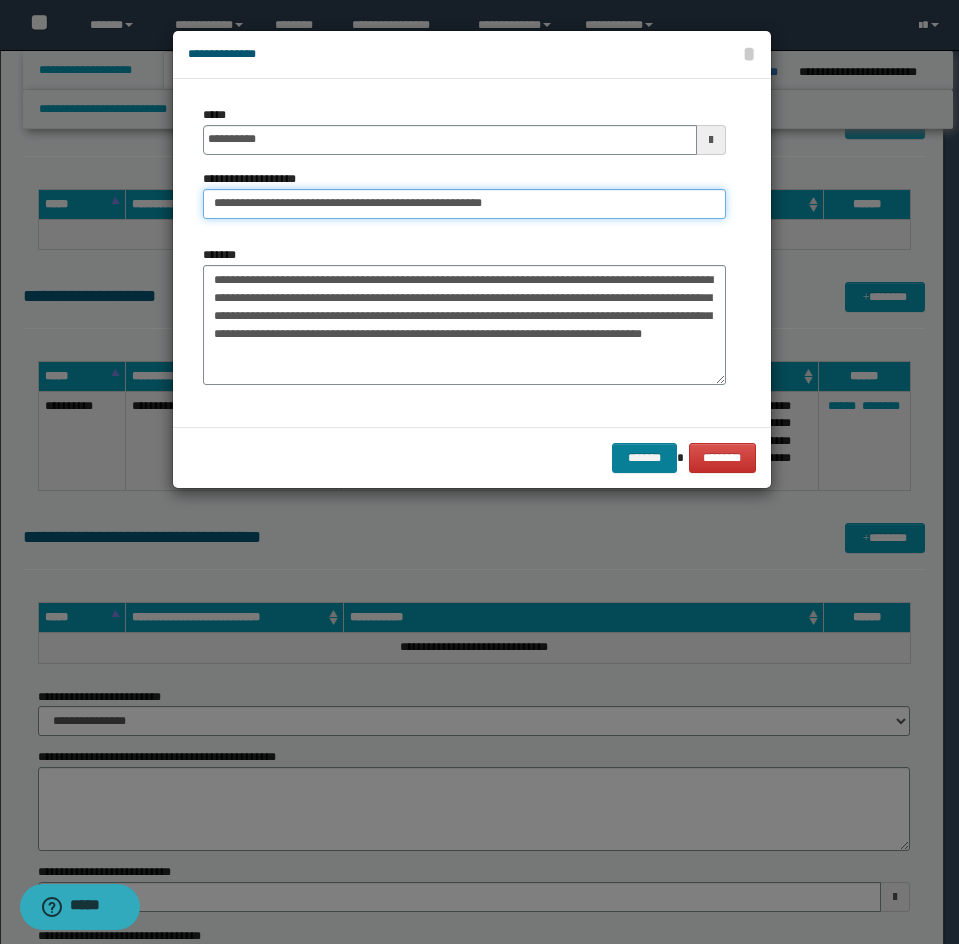 type on "**********" 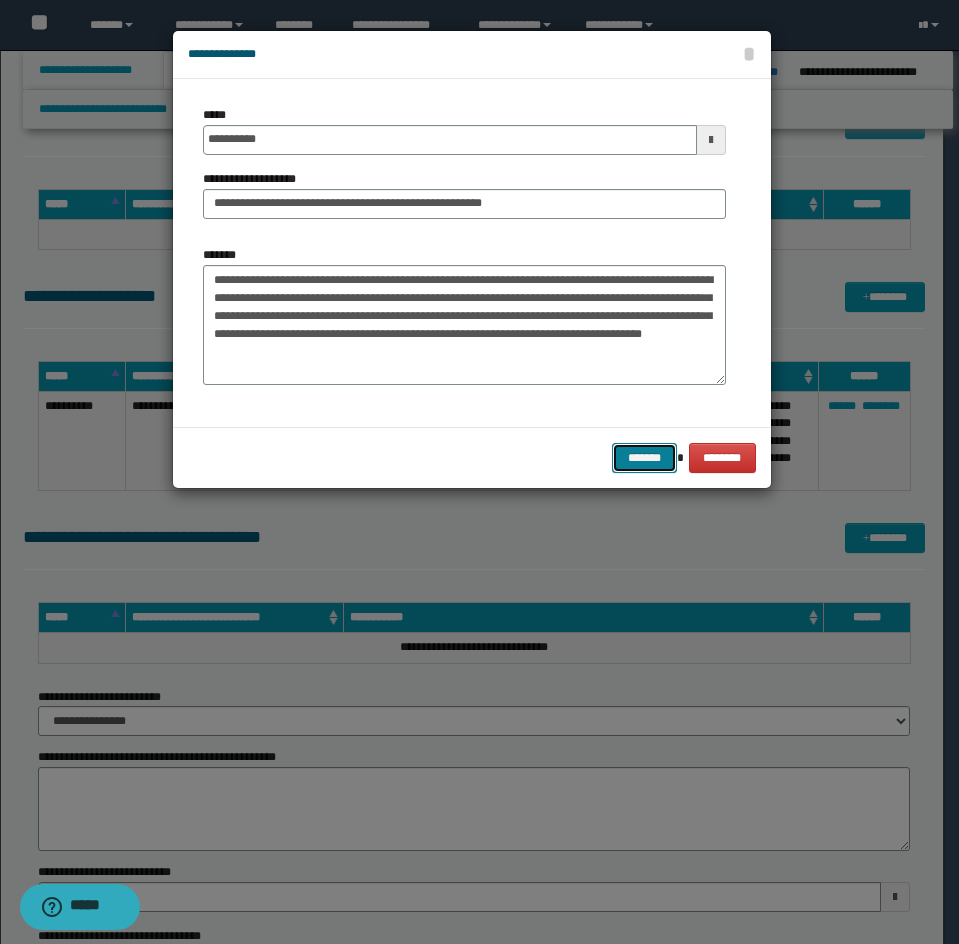 click on "*******" at bounding box center (644, 458) 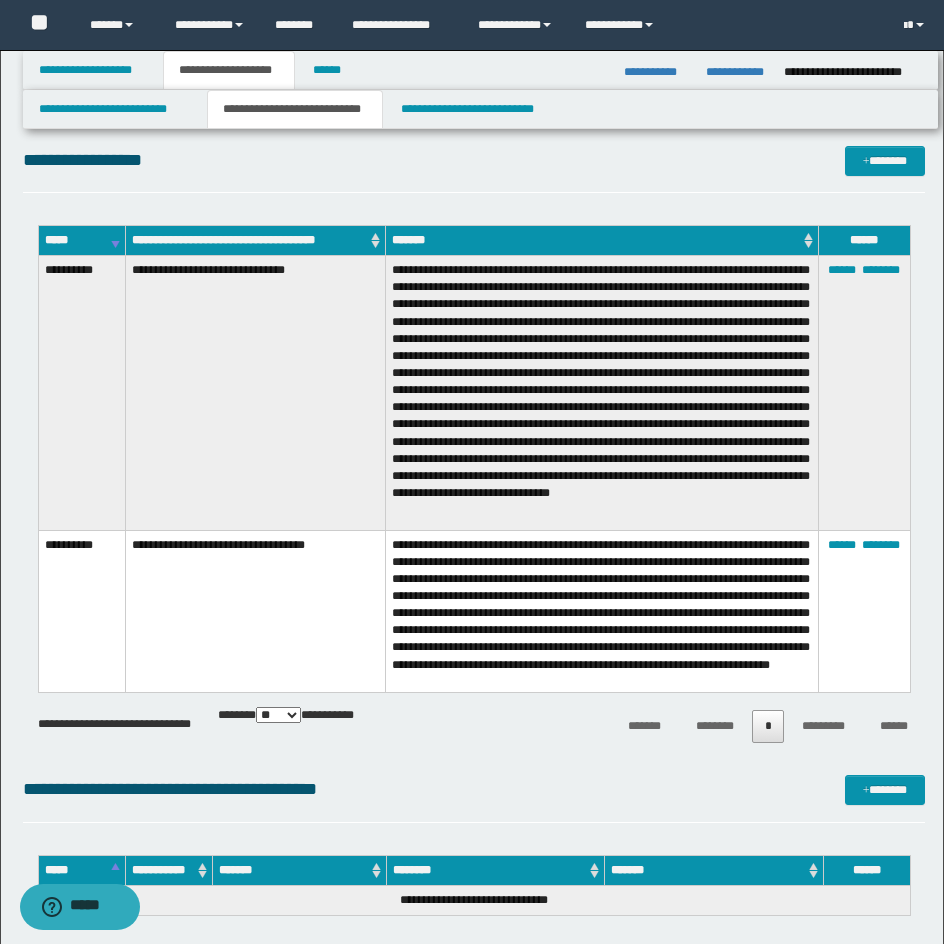scroll, scrollTop: 1807, scrollLeft: 0, axis: vertical 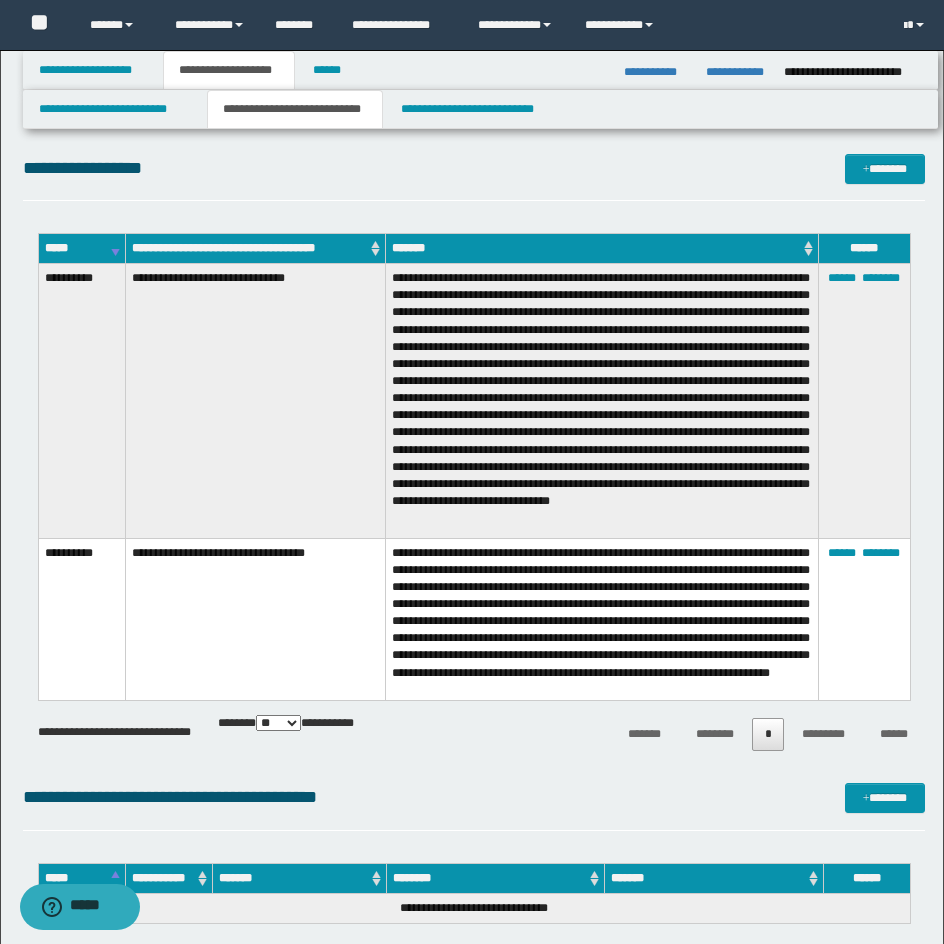 drag, startPoint x: 583, startPoint y: 182, endPoint x: 479, endPoint y: 240, distance: 119.0798 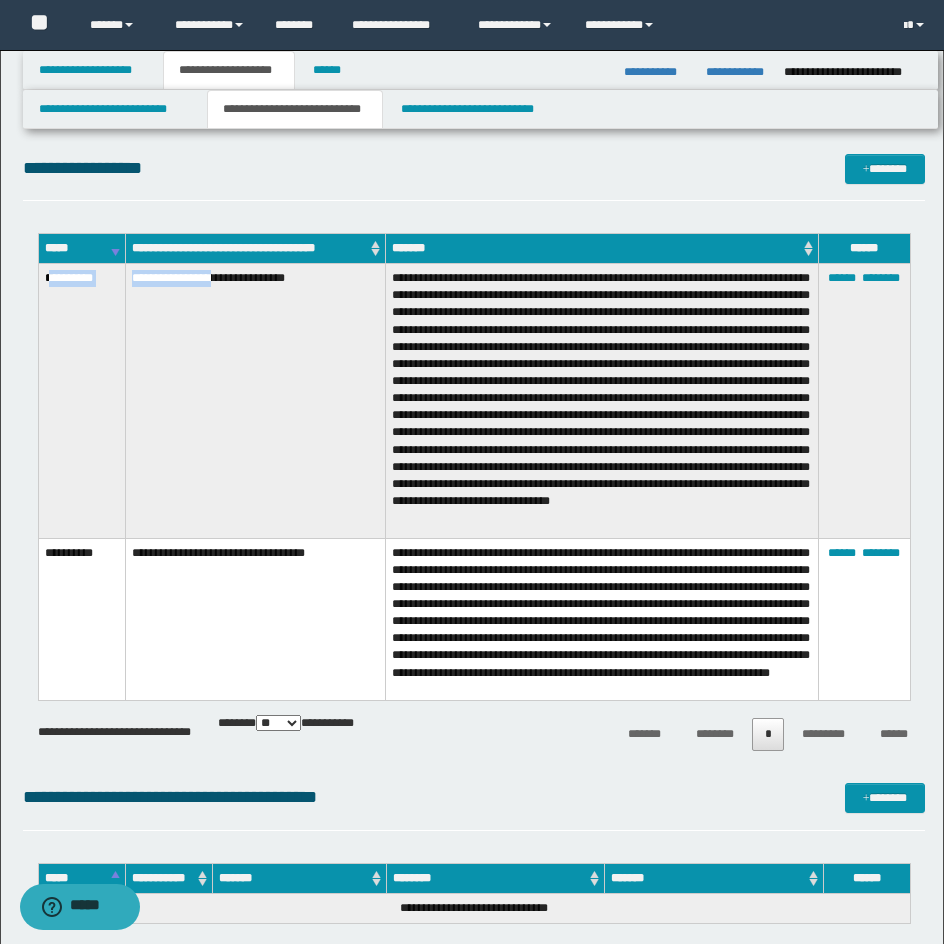 drag, startPoint x: 64, startPoint y: 300, endPoint x: 222, endPoint y: 479, distance: 238.7572 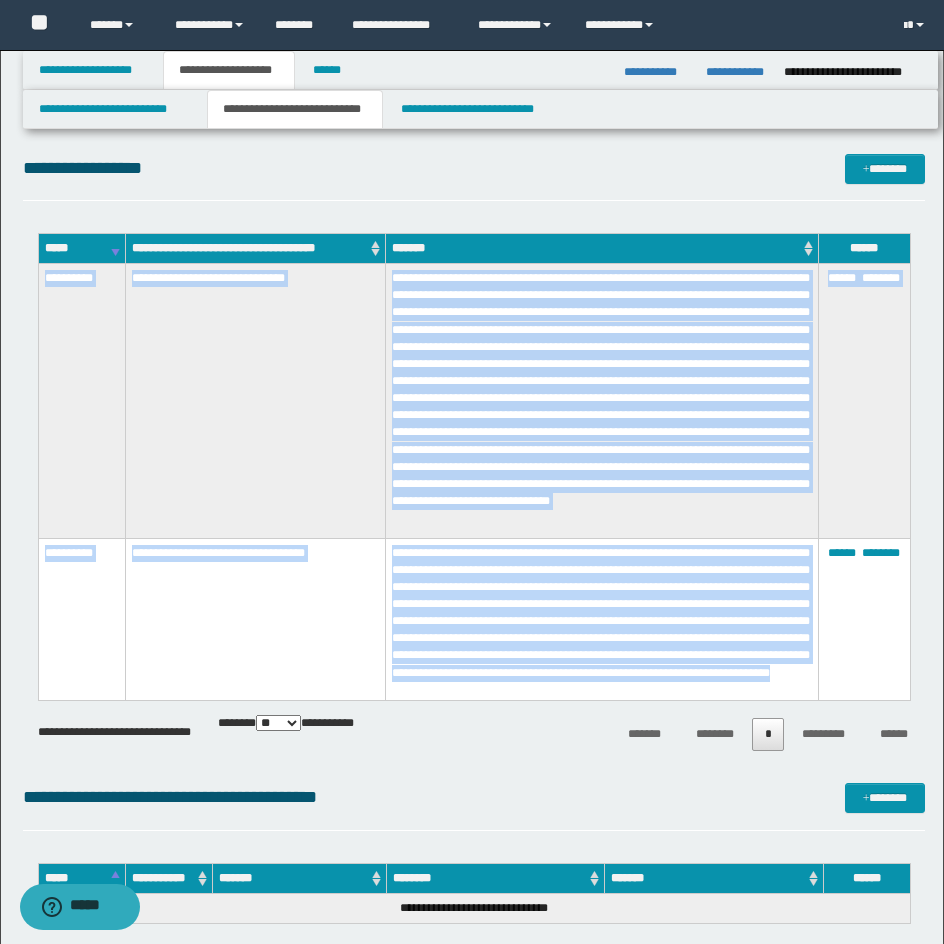 drag, startPoint x: 43, startPoint y: 276, endPoint x: 743, endPoint y: 680, distance: 808.2178 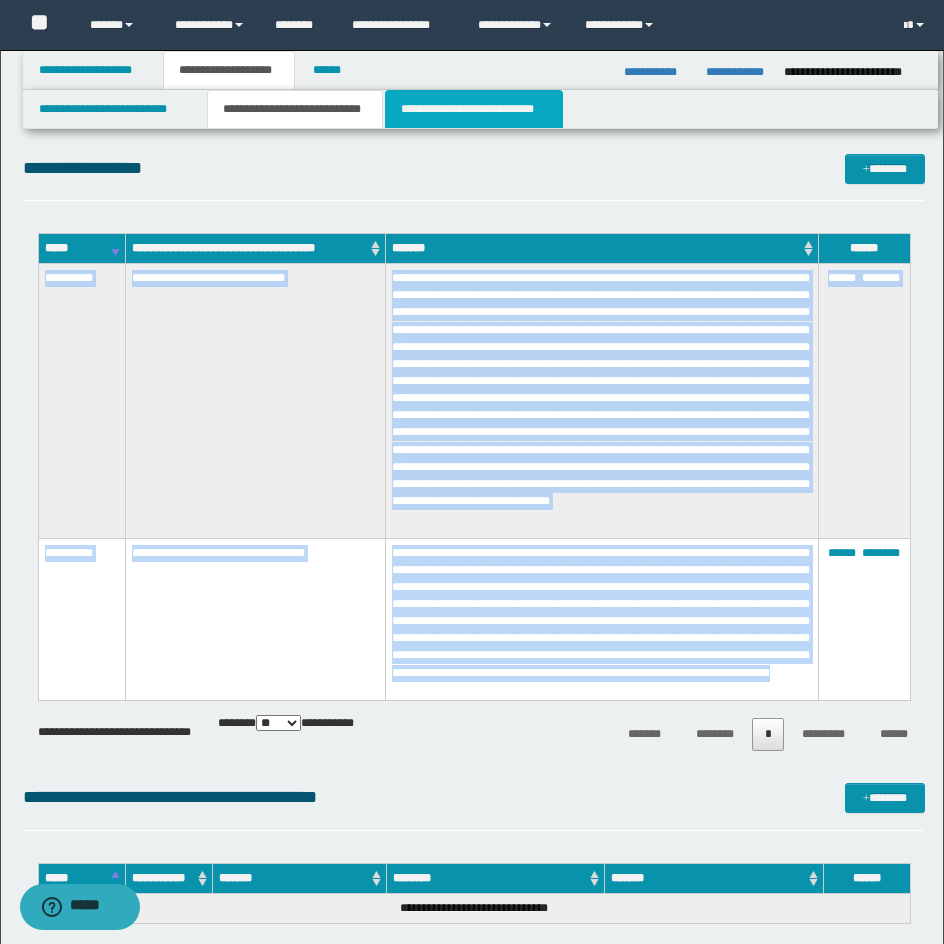 click on "**********" at bounding box center (474, 109) 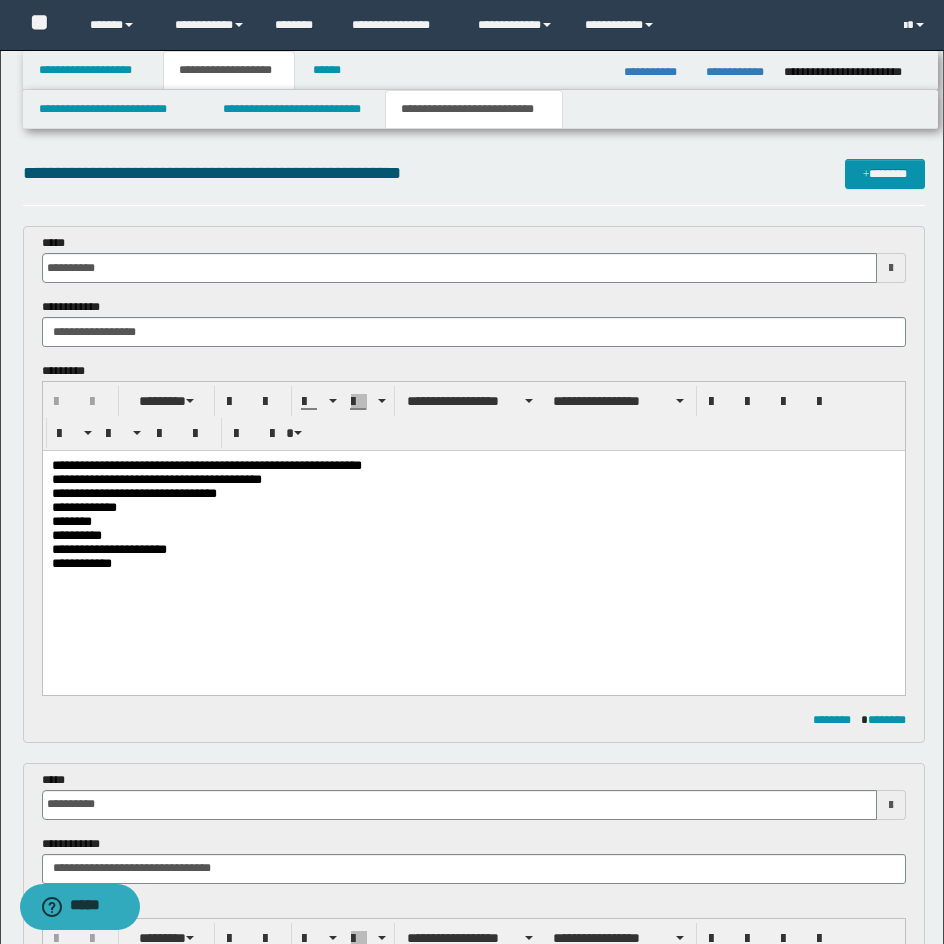 scroll, scrollTop: 0, scrollLeft: 0, axis: both 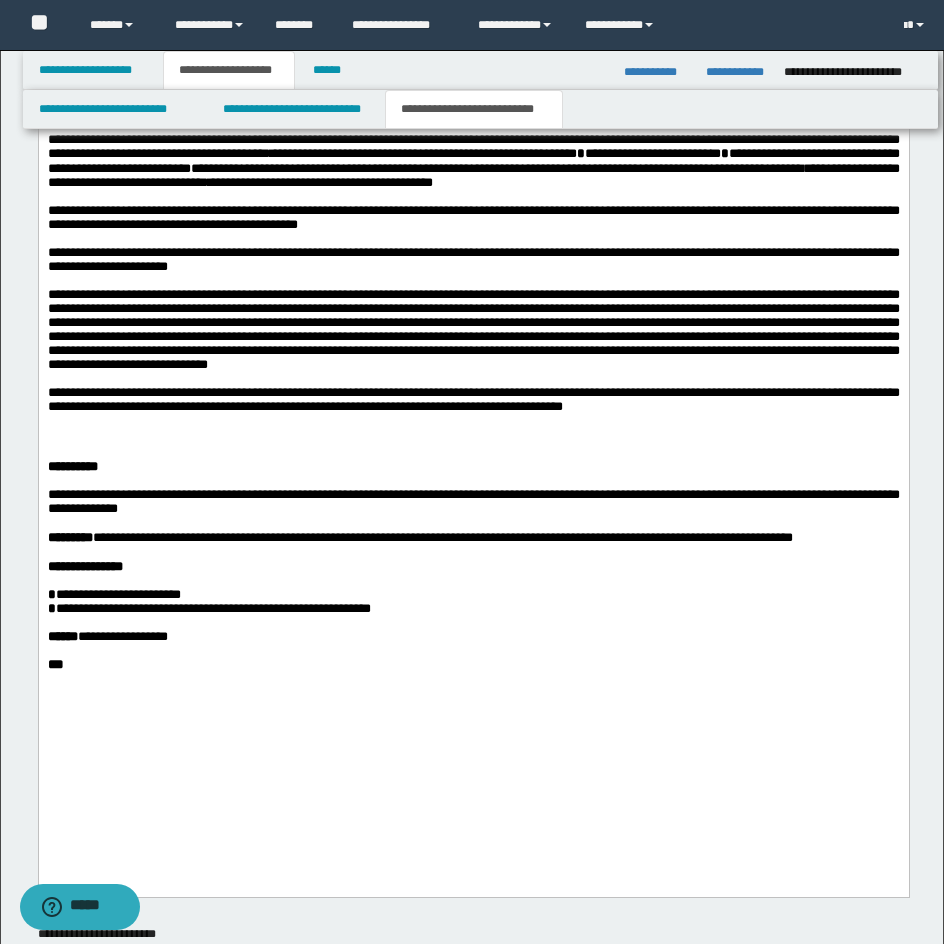 click at bounding box center (473, 437) 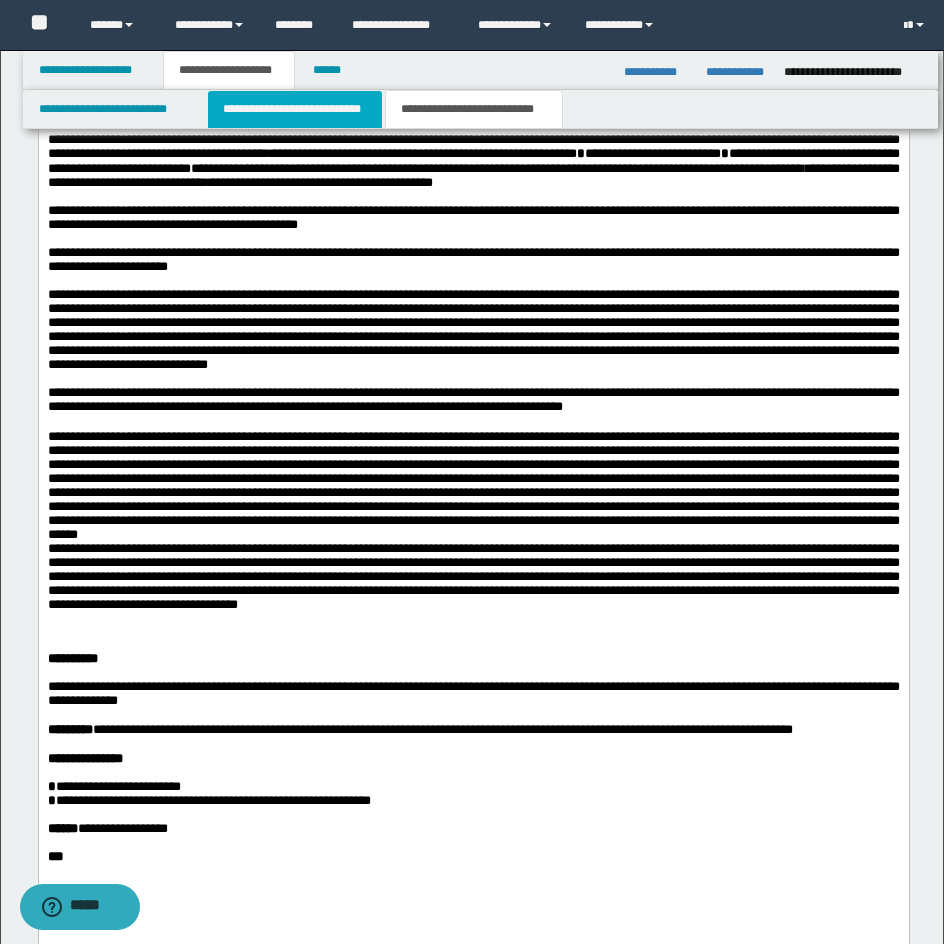 click on "**********" at bounding box center (295, 109) 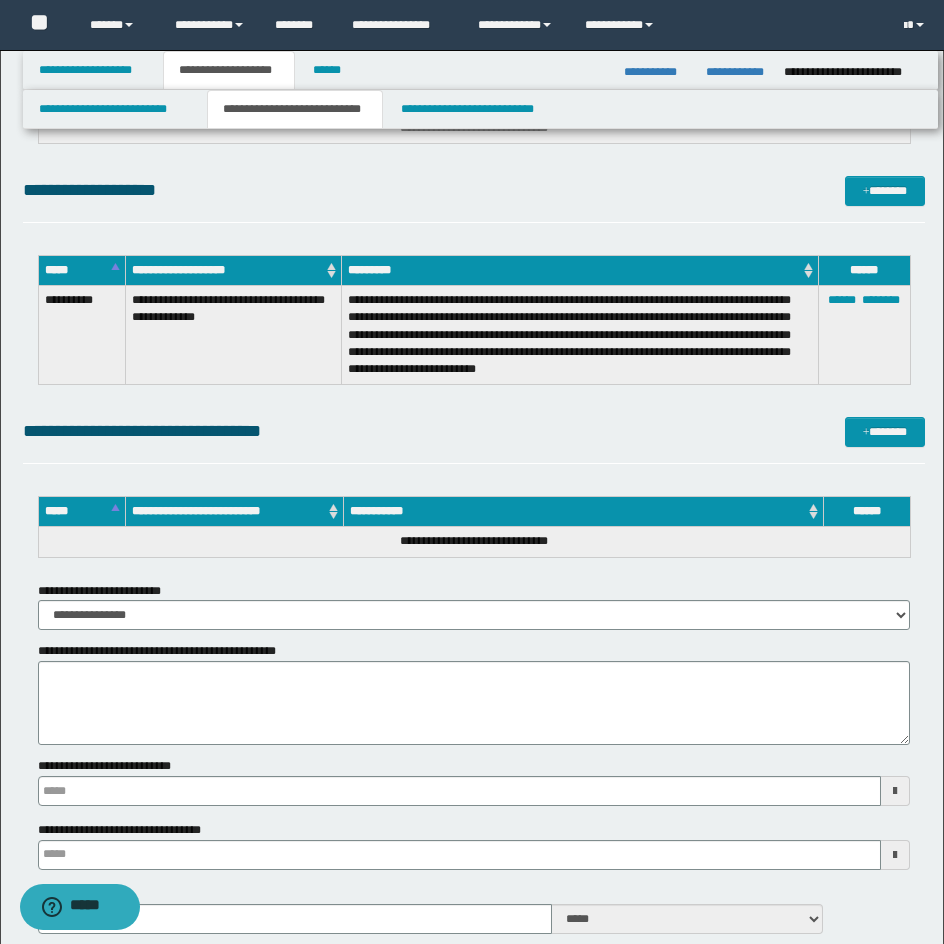 scroll, scrollTop: 2575, scrollLeft: 0, axis: vertical 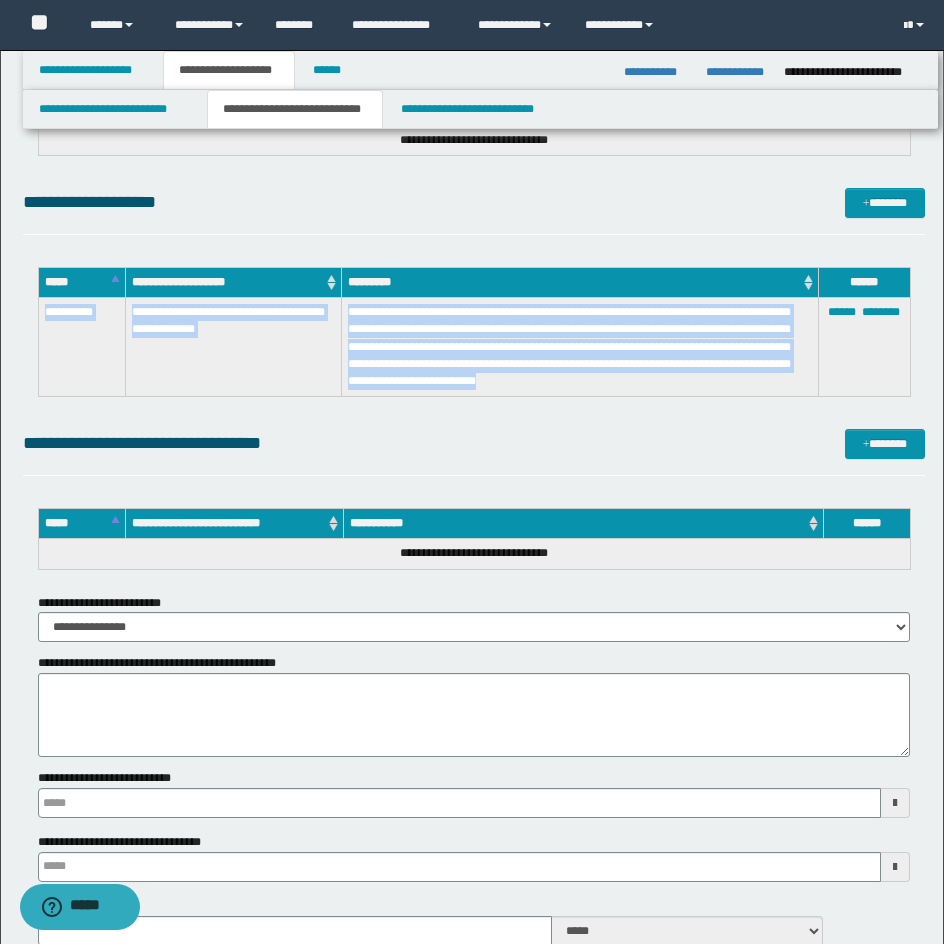 drag, startPoint x: 42, startPoint y: 309, endPoint x: 503, endPoint y: 394, distance: 468.77072 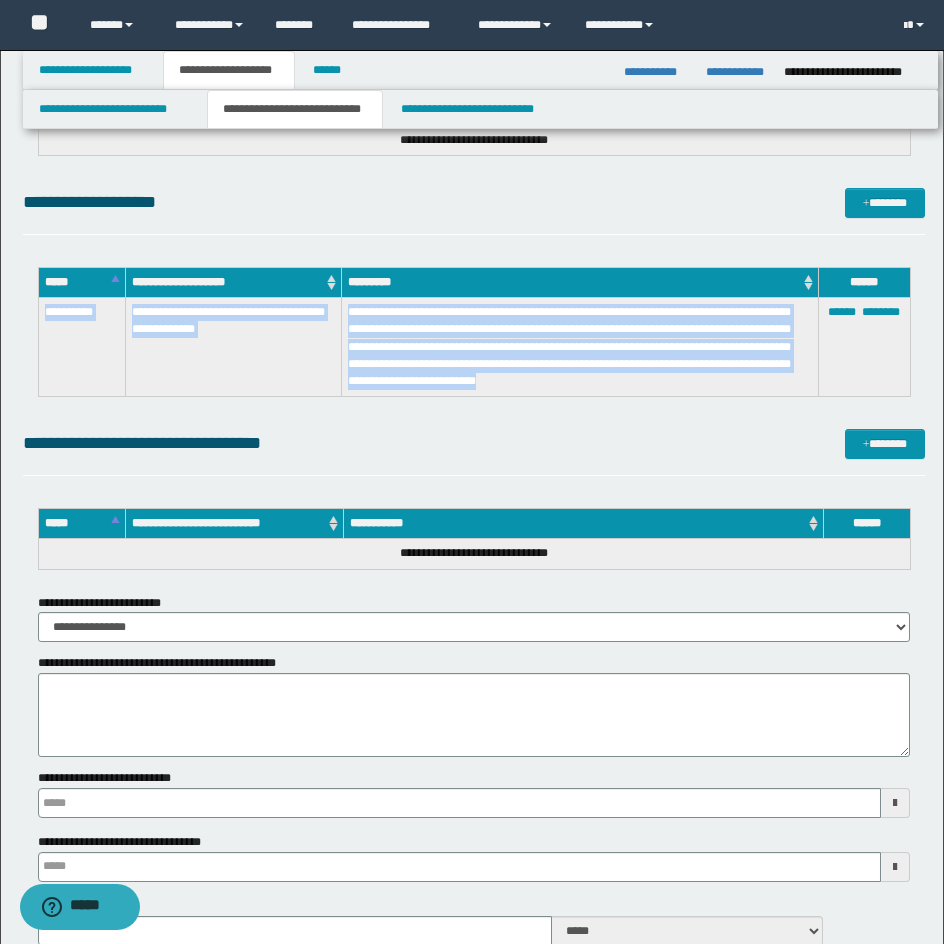 click on "**********" at bounding box center (474, 347) 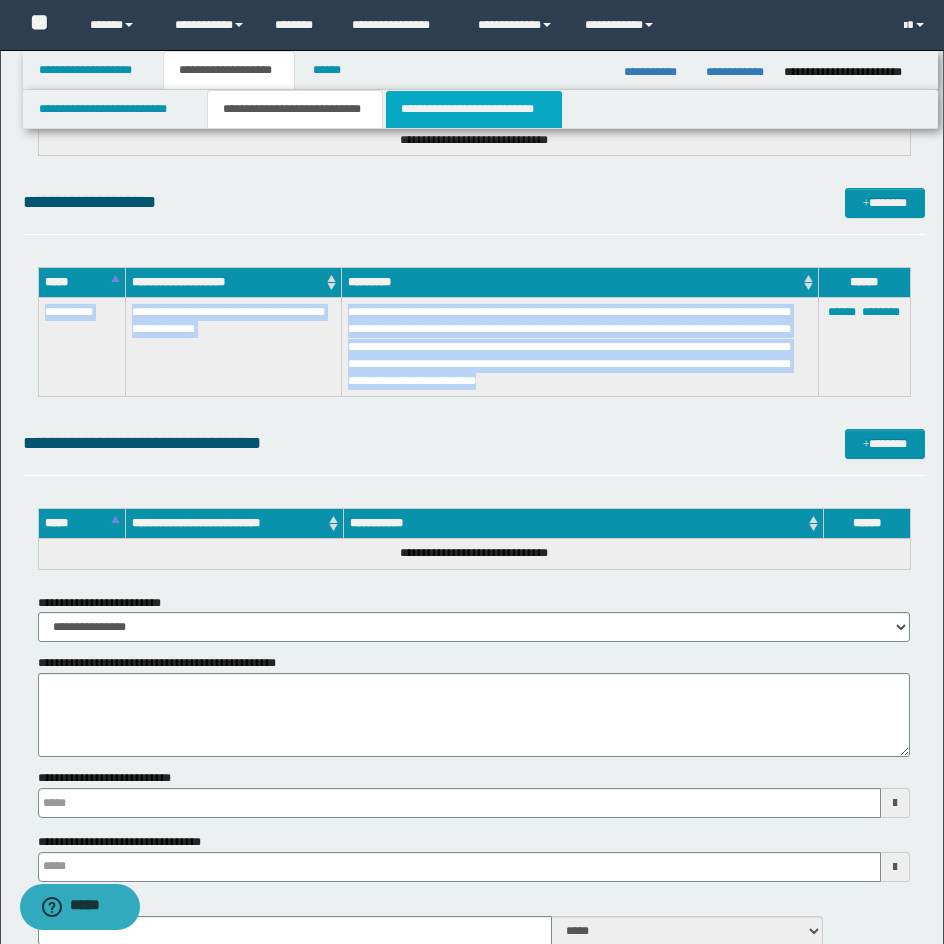 click on "**********" at bounding box center (474, 109) 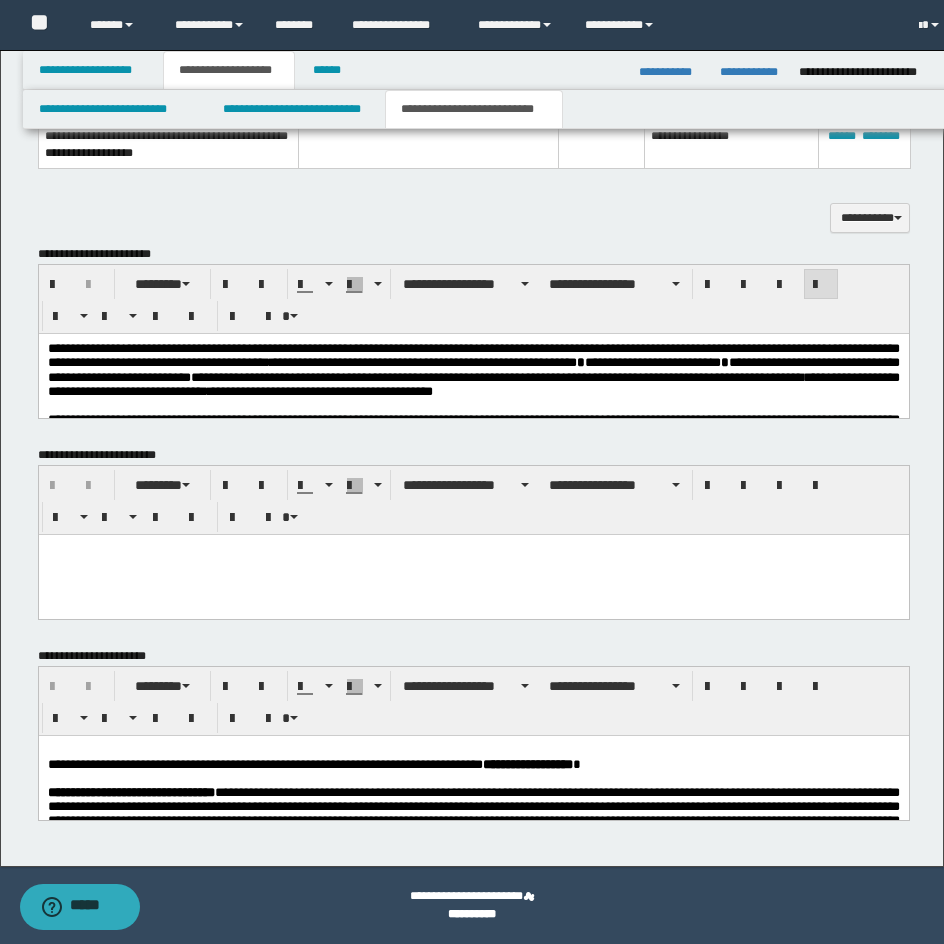 scroll, scrollTop: 967, scrollLeft: 0, axis: vertical 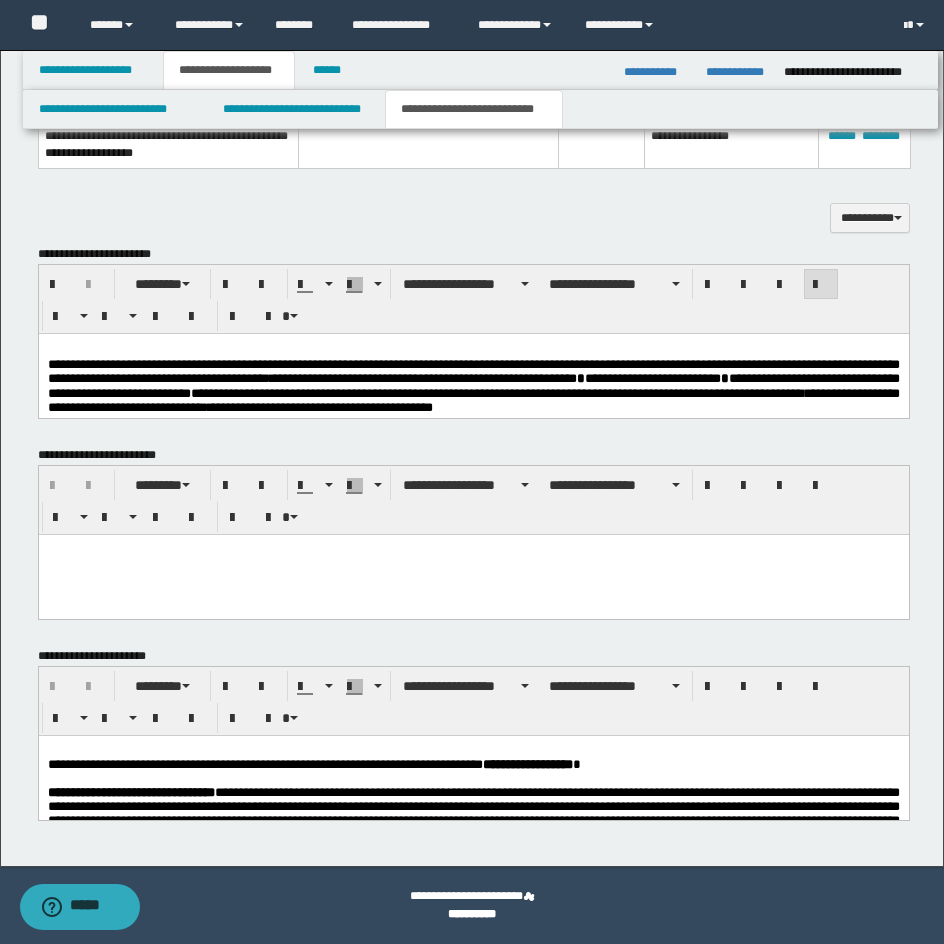 click on "**********" at bounding box center (473, 370) 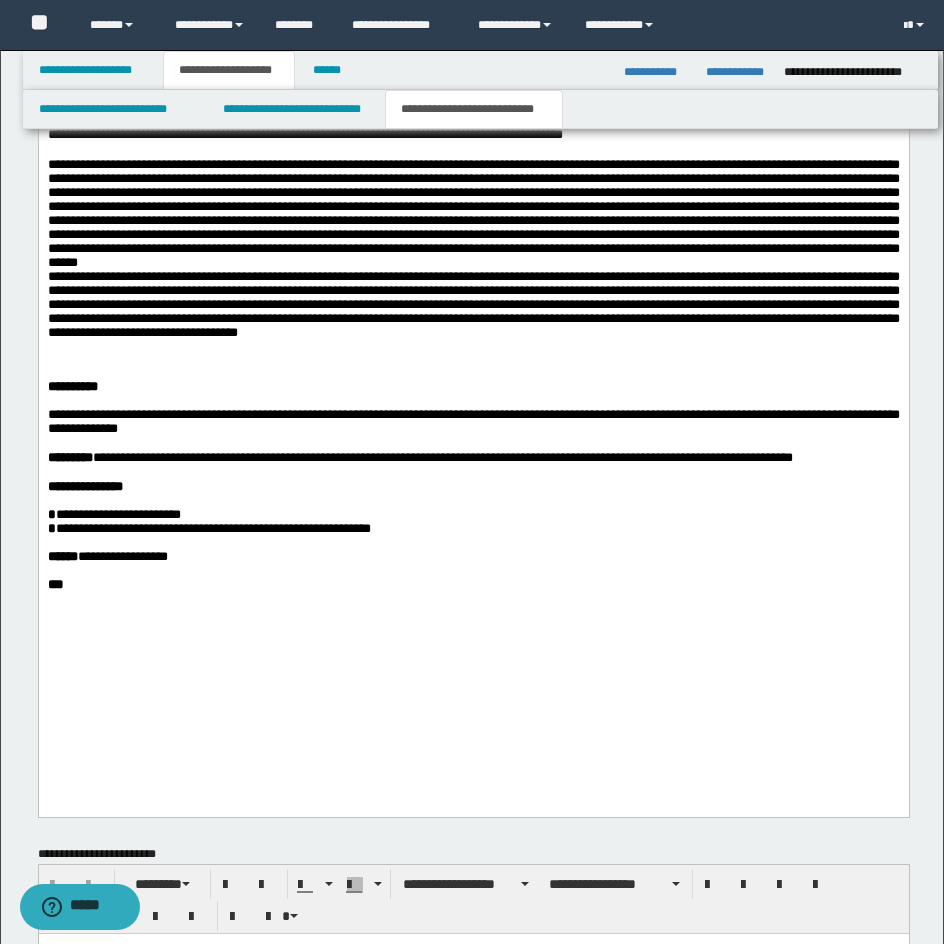 scroll, scrollTop: 1458, scrollLeft: 0, axis: vertical 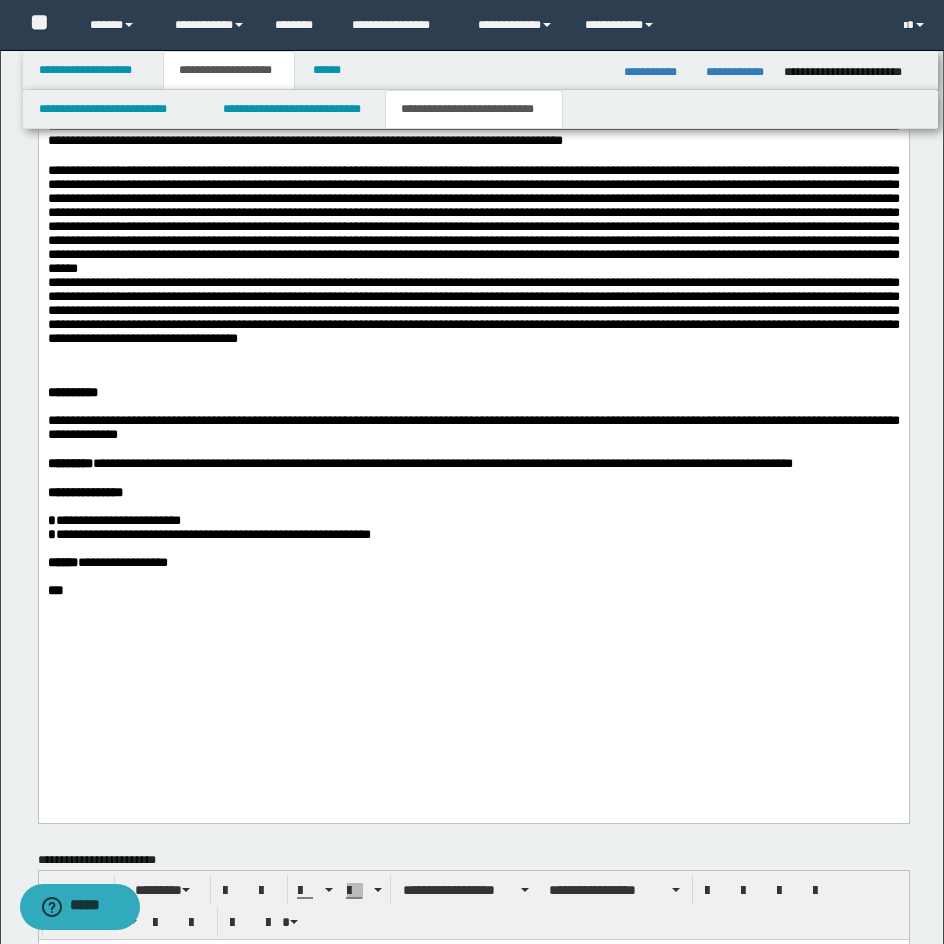 drag, startPoint x: 952, startPoint y: 384, endPoint x: 869, endPoint y: 697, distance: 323.81784 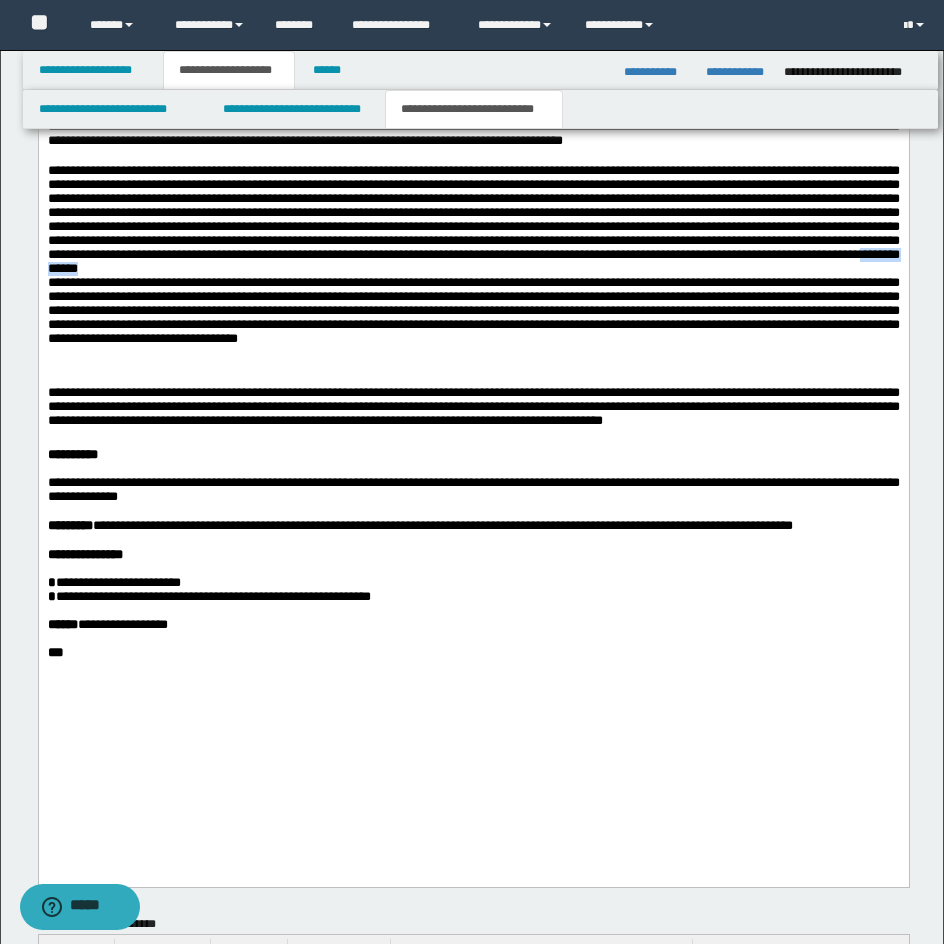 drag, startPoint x: 638, startPoint y: 354, endPoint x: 543, endPoint y: 354, distance: 95 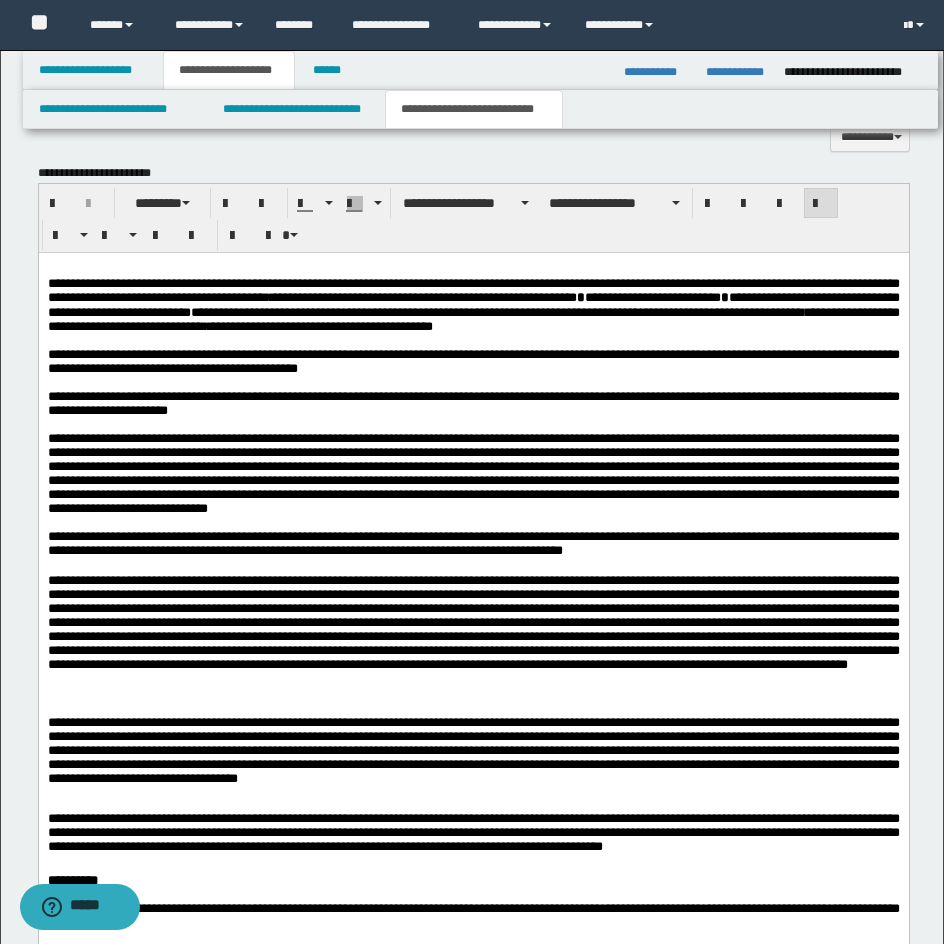 scroll, scrollTop: 1026, scrollLeft: 0, axis: vertical 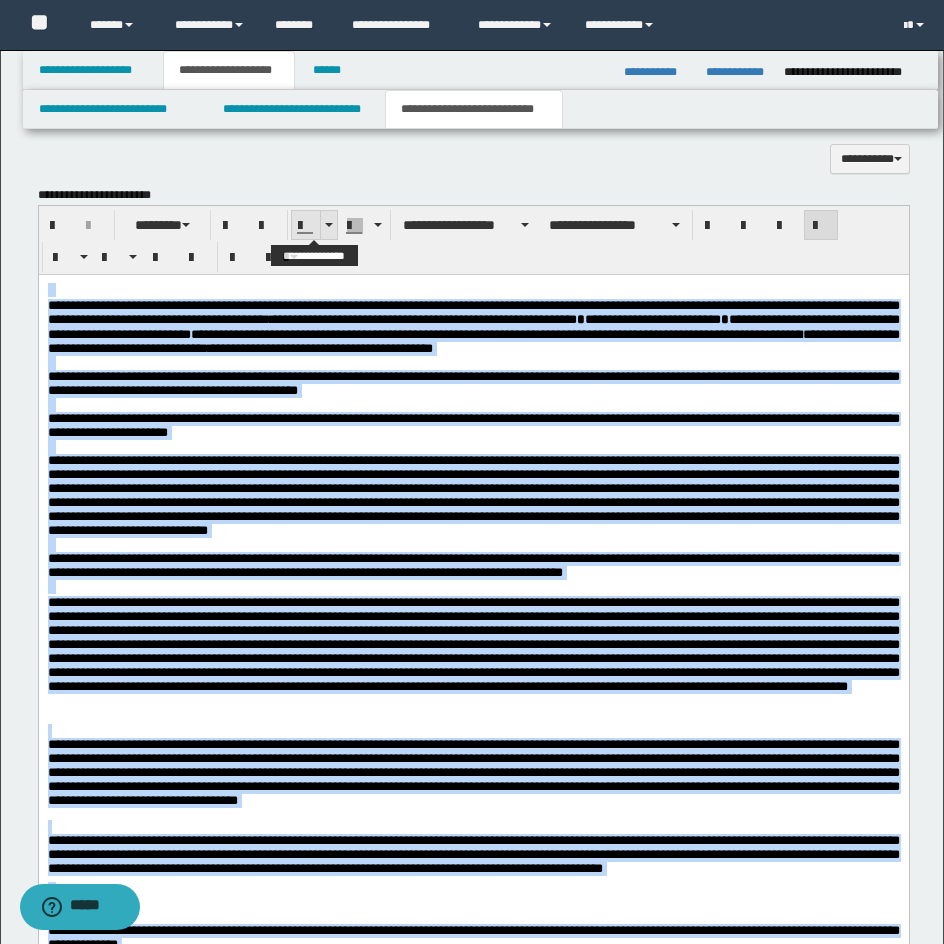 click at bounding box center (328, 225) 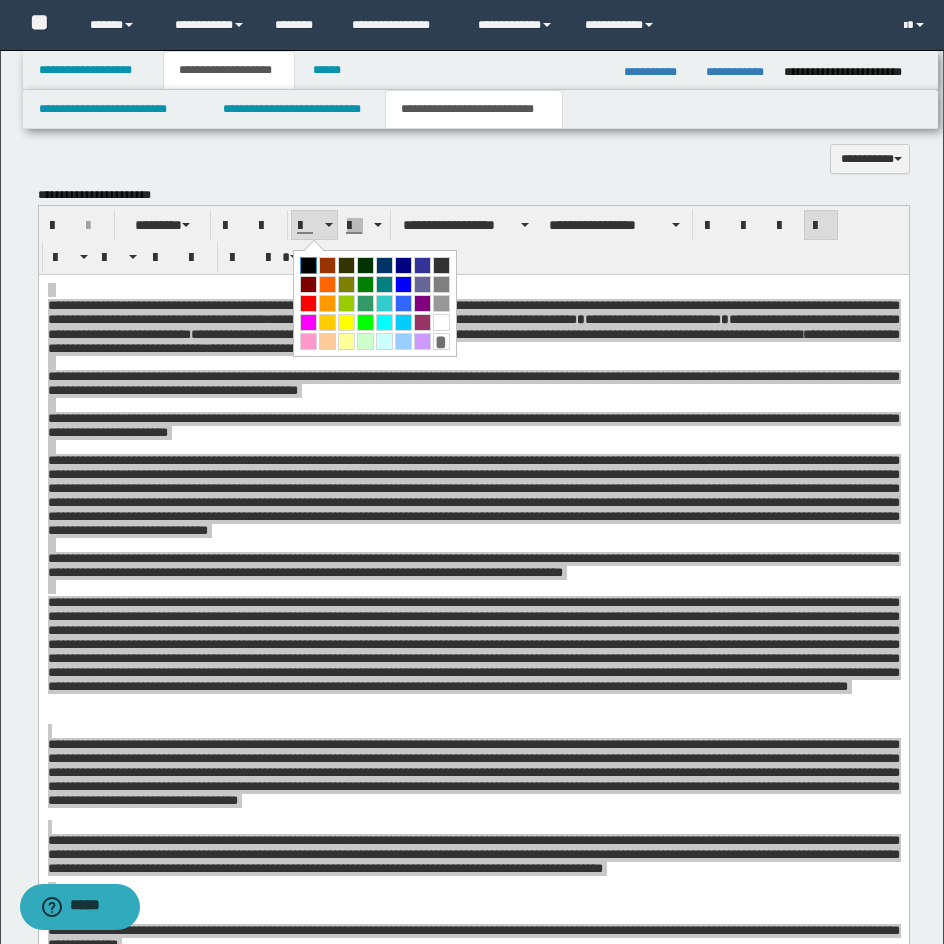 click at bounding box center (308, 265) 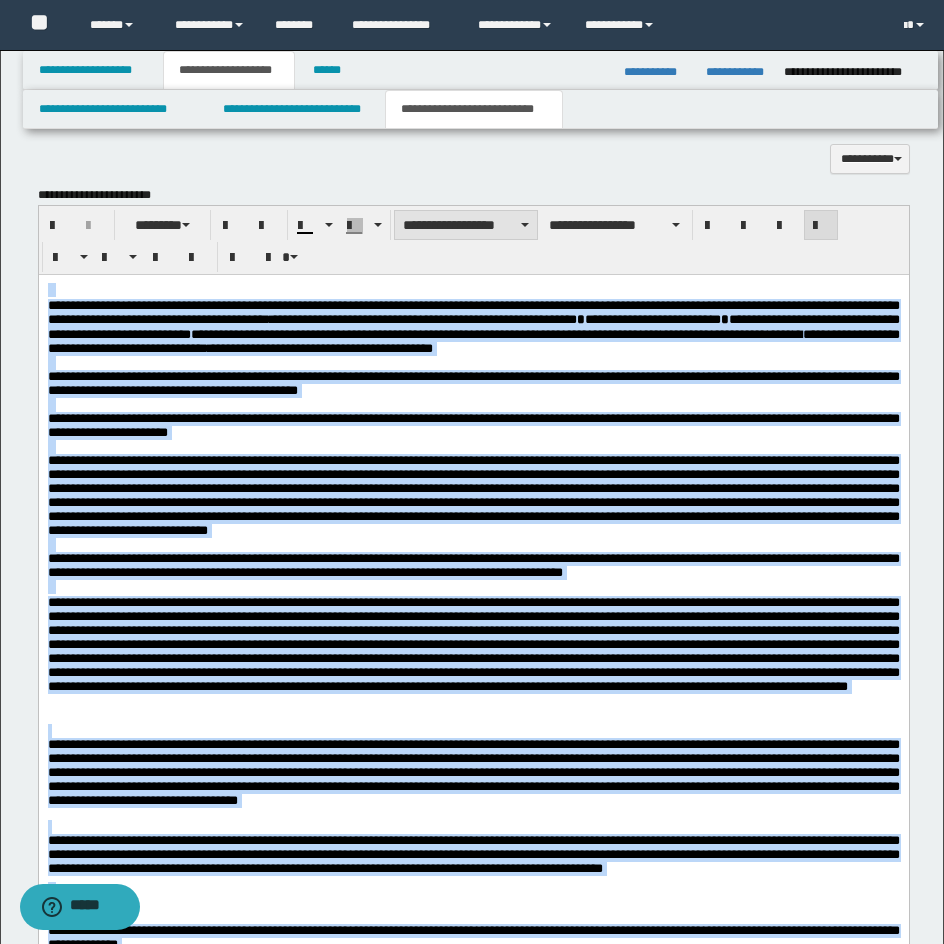 drag, startPoint x: 419, startPoint y: 218, endPoint x: 427, endPoint y: 233, distance: 17 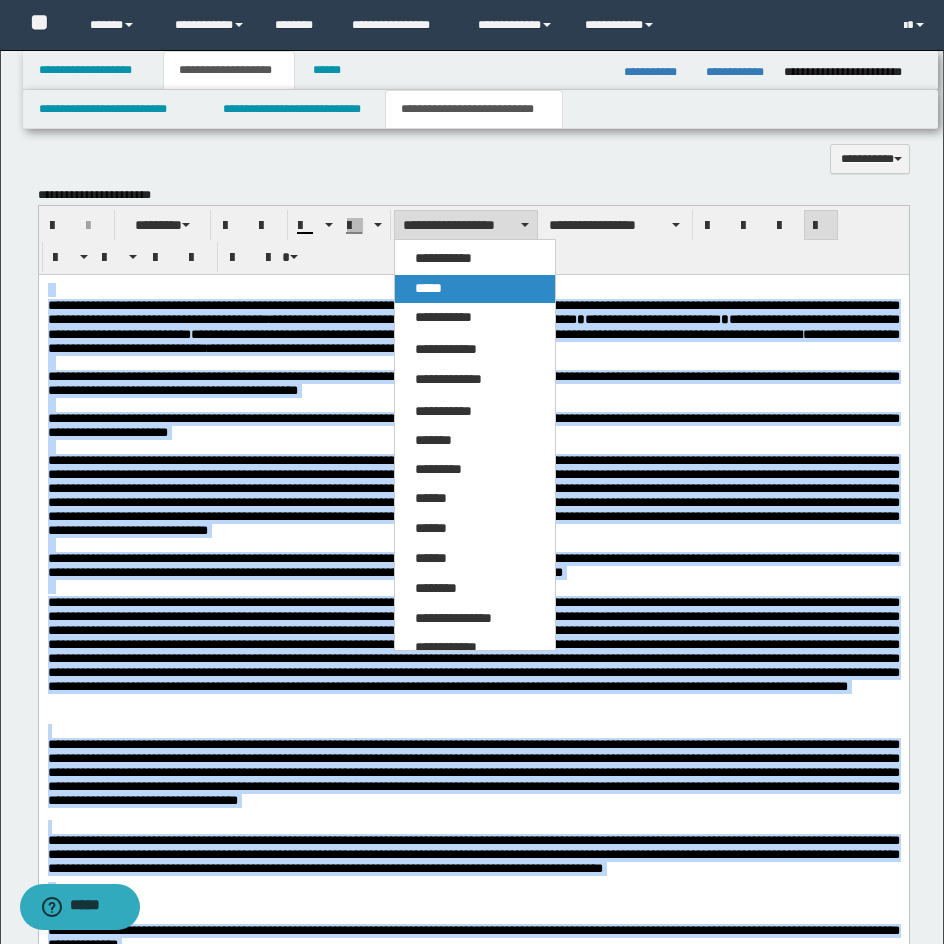 drag, startPoint x: 436, startPoint y: 290, endPoint x: 410, endPoint y: 5, distance: 286.1835 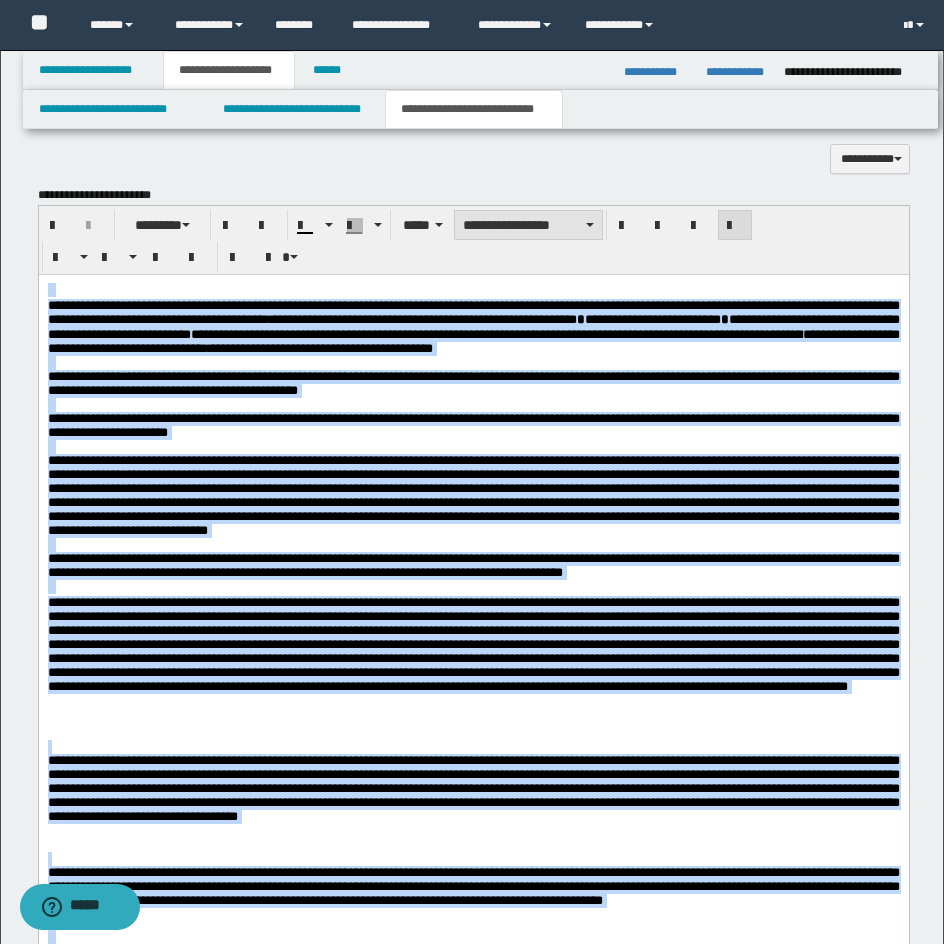 click on "**********" at bounding box center (528, 225) 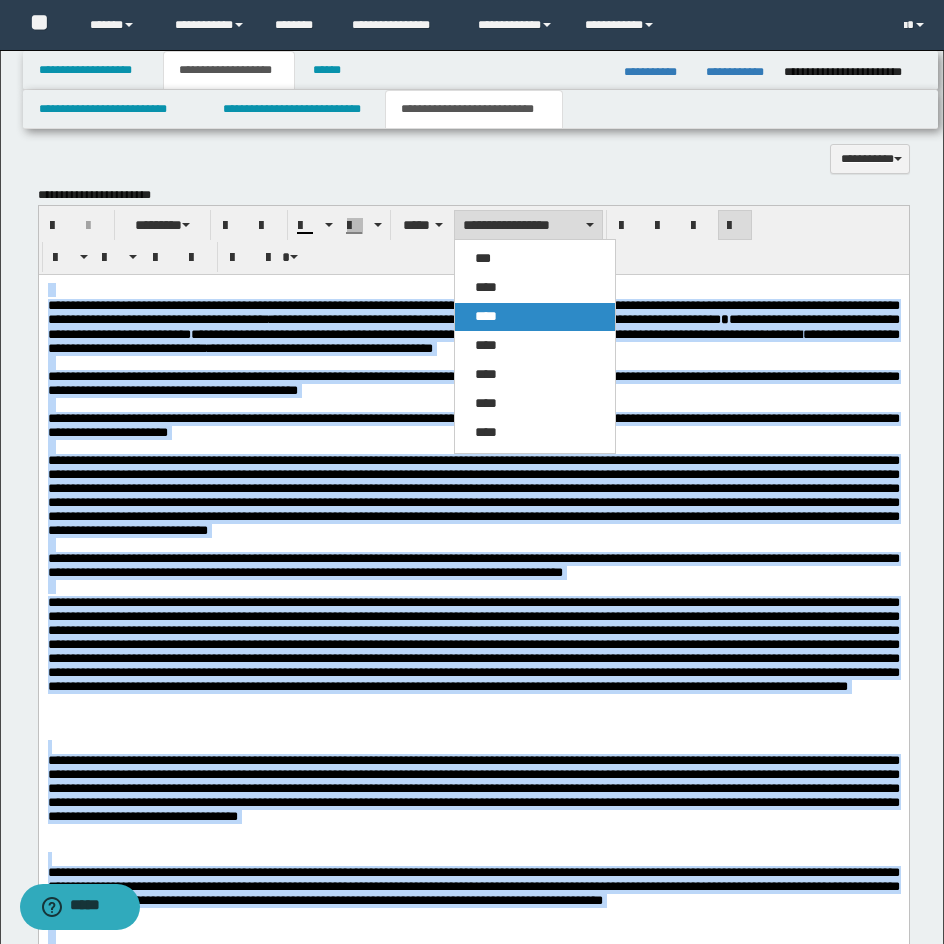 click on "****" at bounding box center [535, 317] 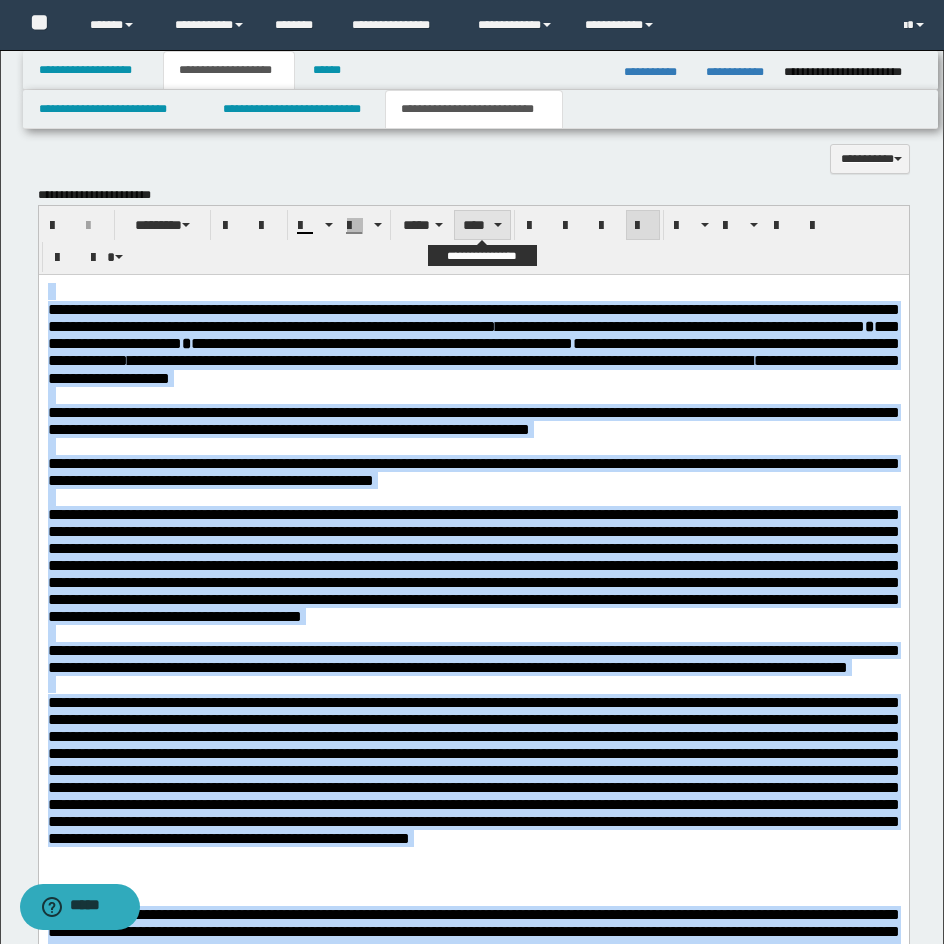 click on "****" at bounding box center [482, 225] 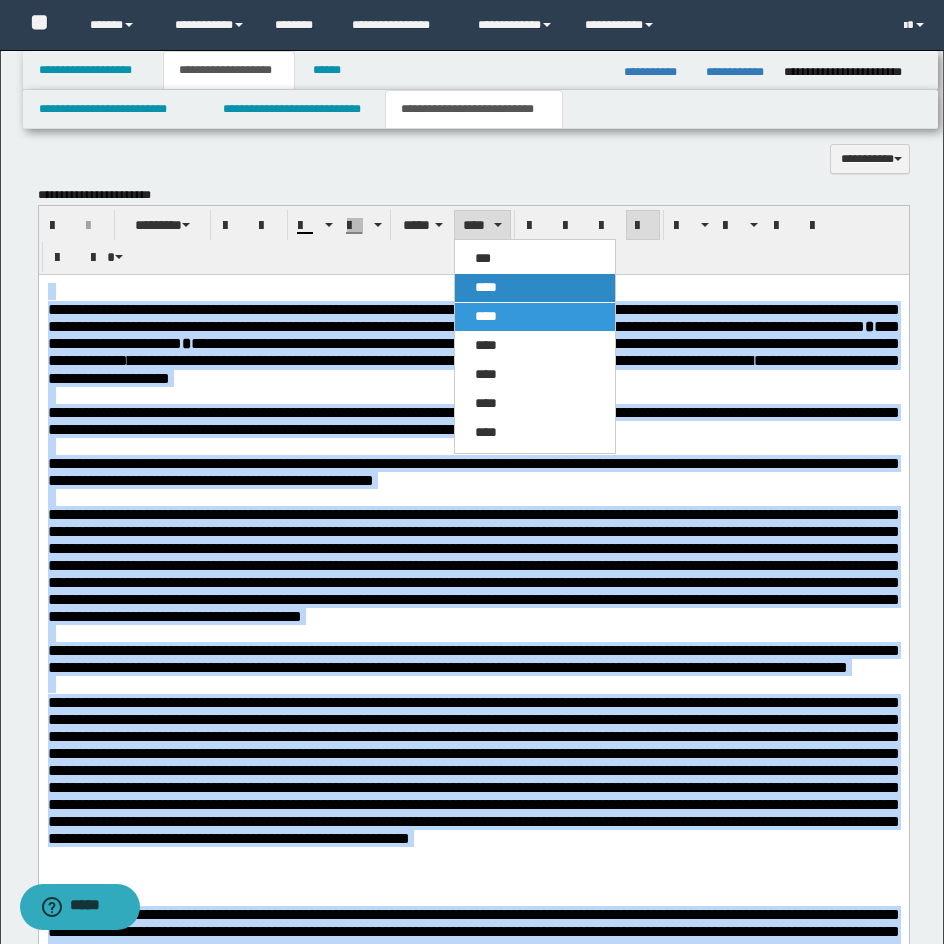 click on "****" at bounding box center [535, 288] 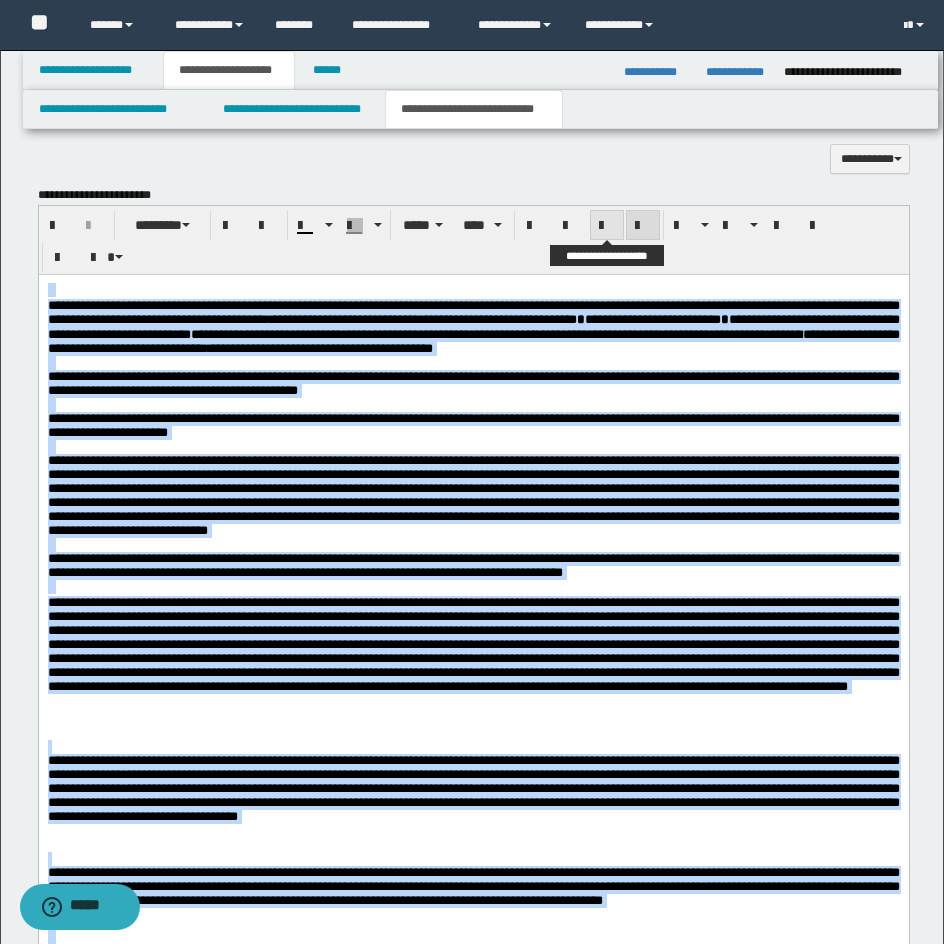 click at bounding box center [607, 226] 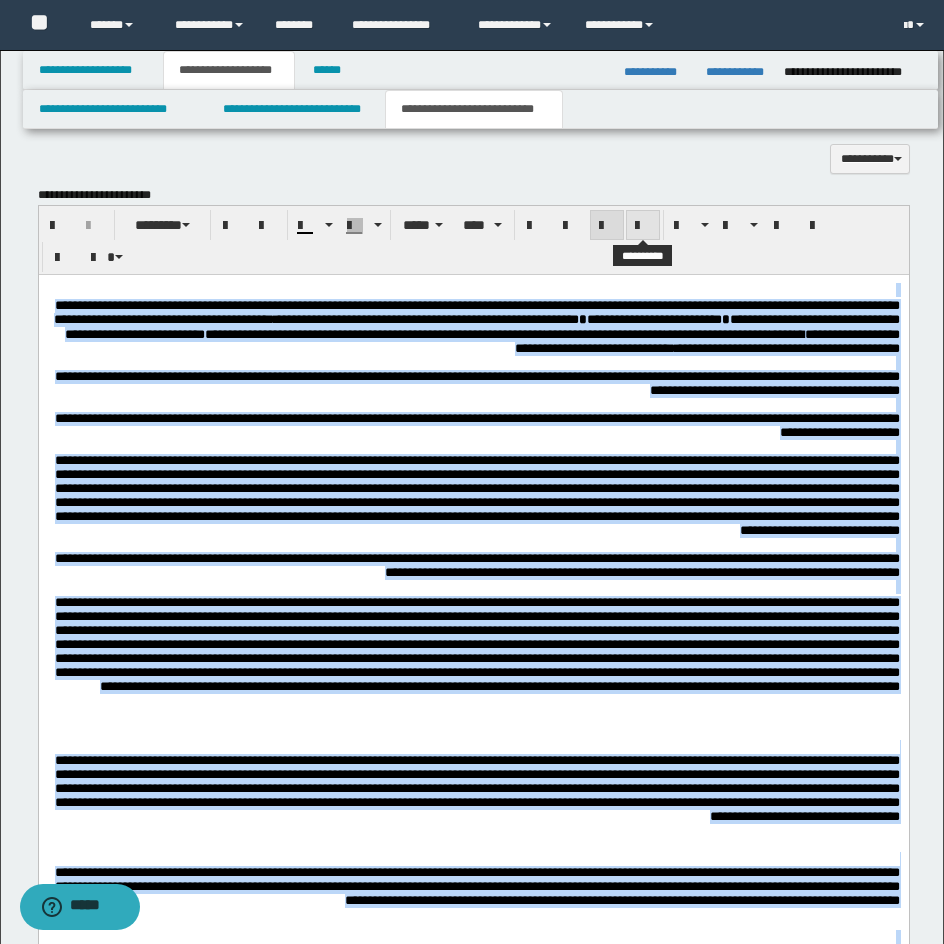click at bounding box center [643, 226] 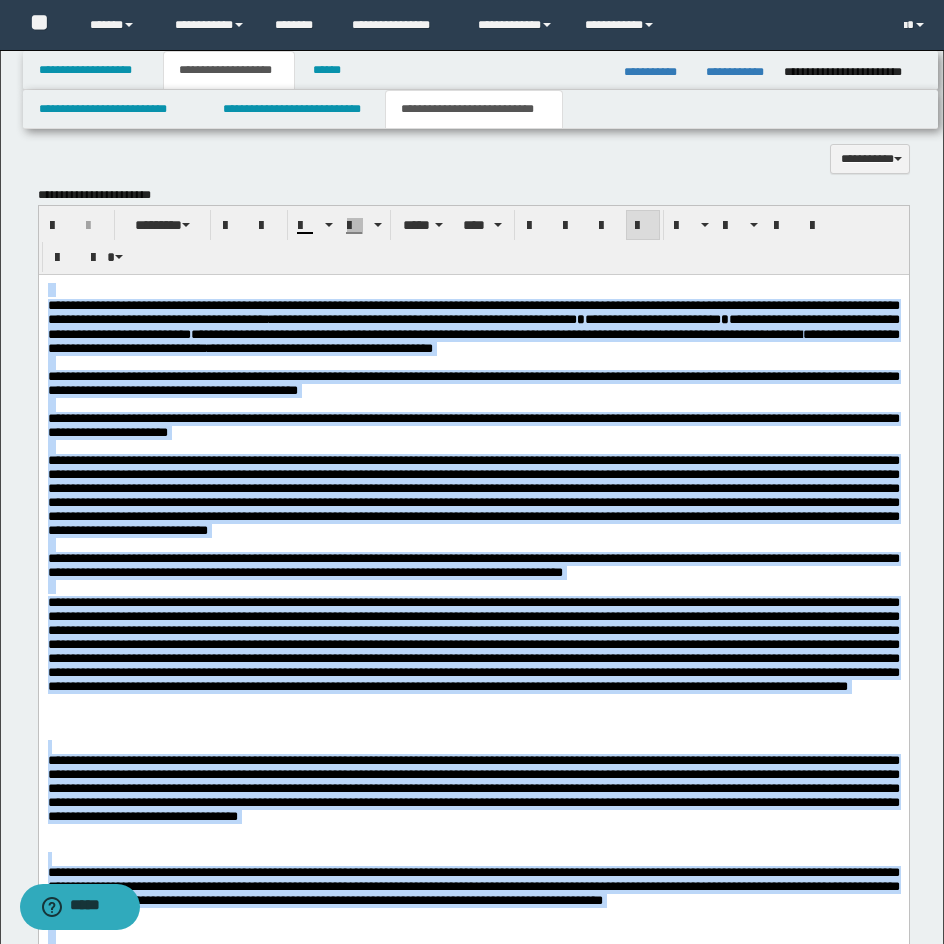 click at bounding box center [473, 362] 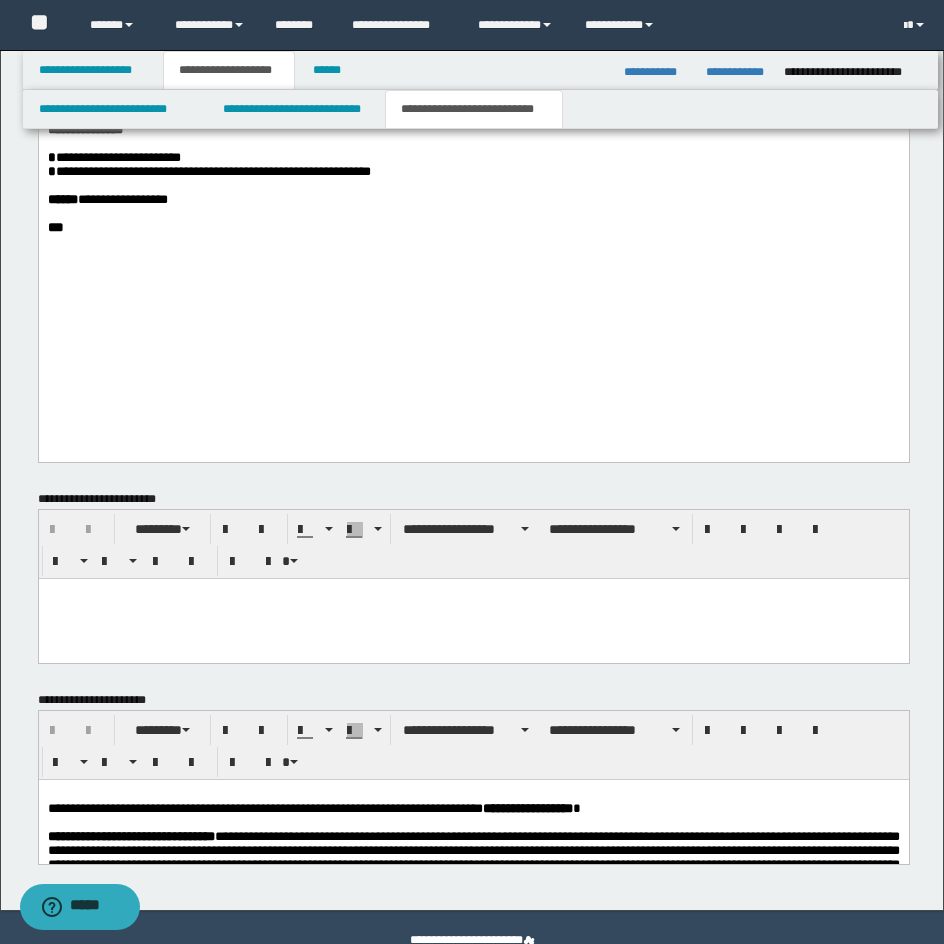 scroll, scrollTop: 1991, scrollLeft: 0, axis: vertical 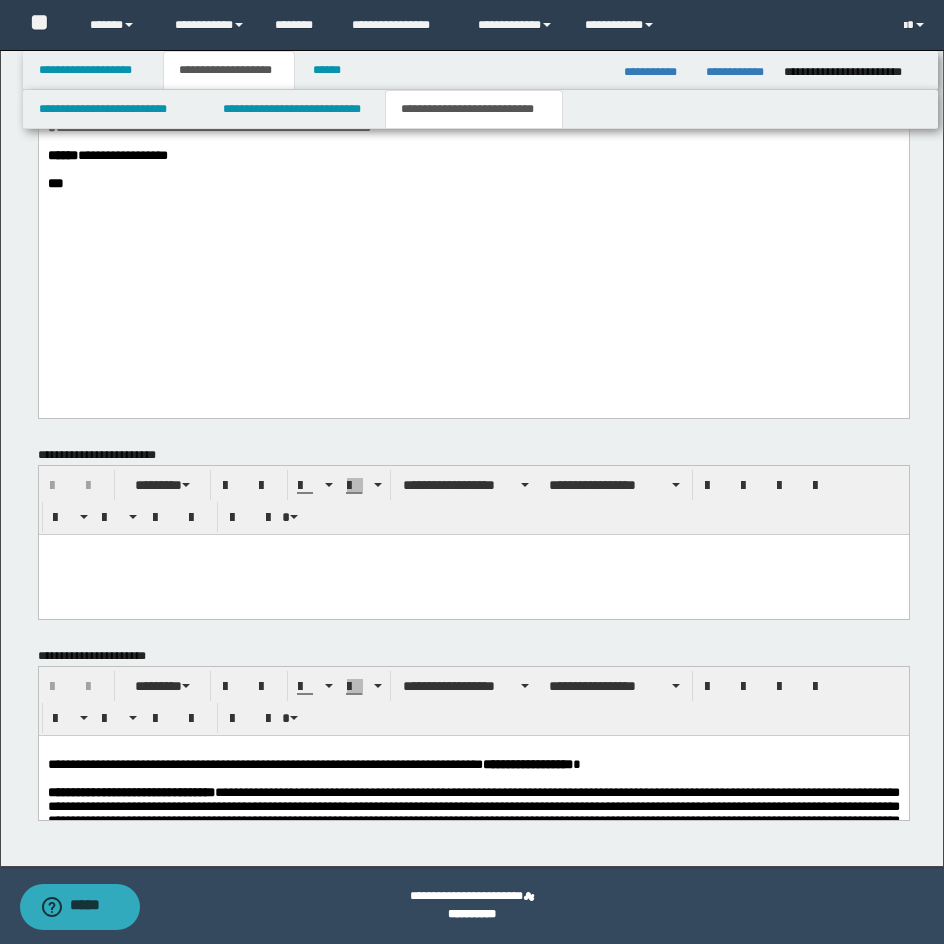 click on "**********" at bounding box center [473, 764] 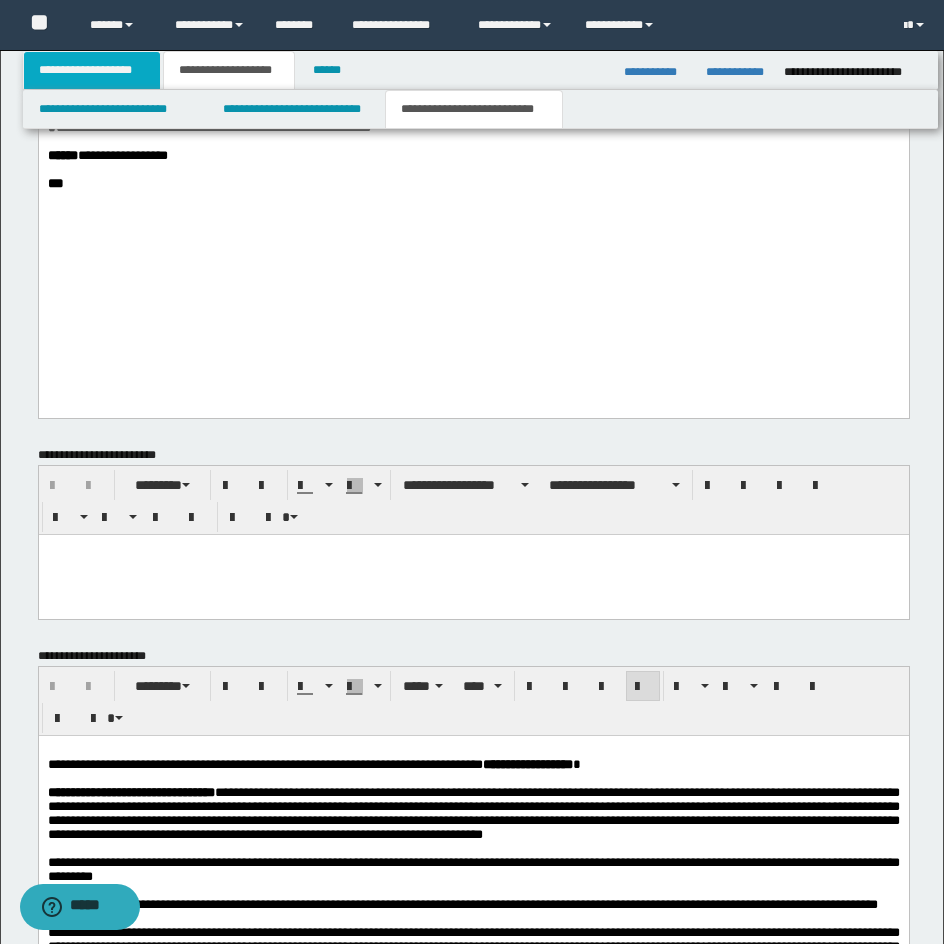 click on "**********" at bounding box center (92, 70) 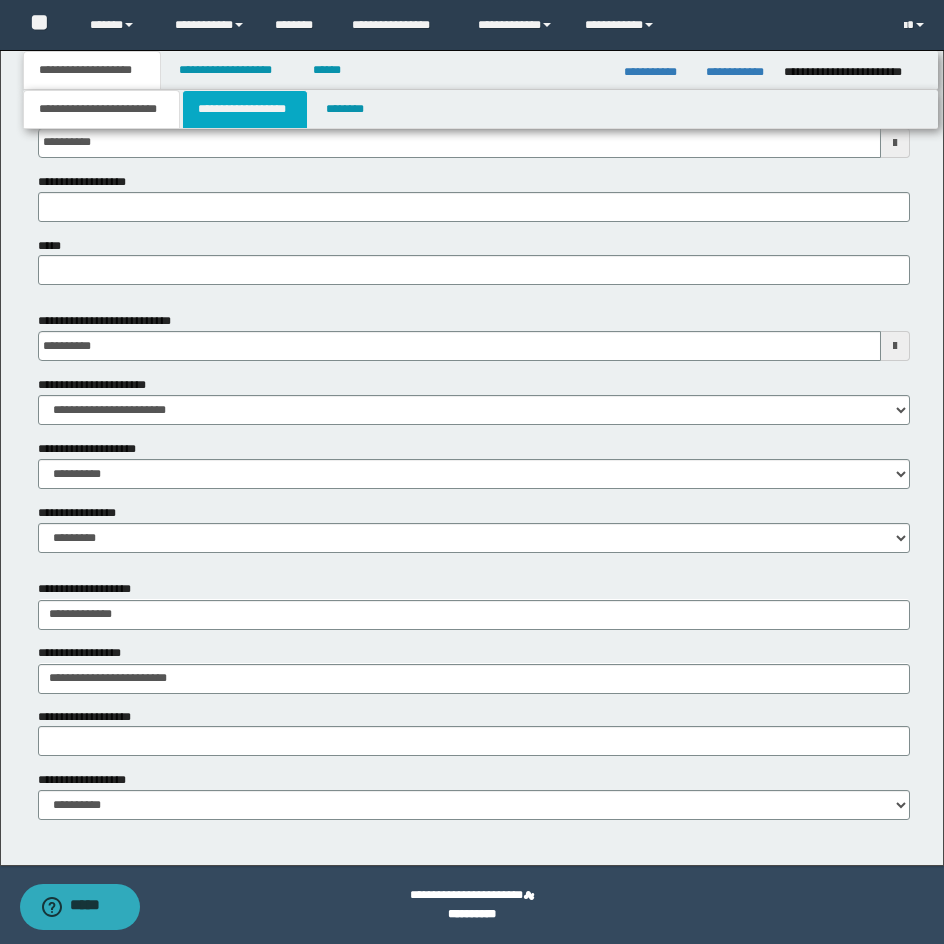 scroll, scrollTop: 848, scrollLeft: 0, axis: vertical 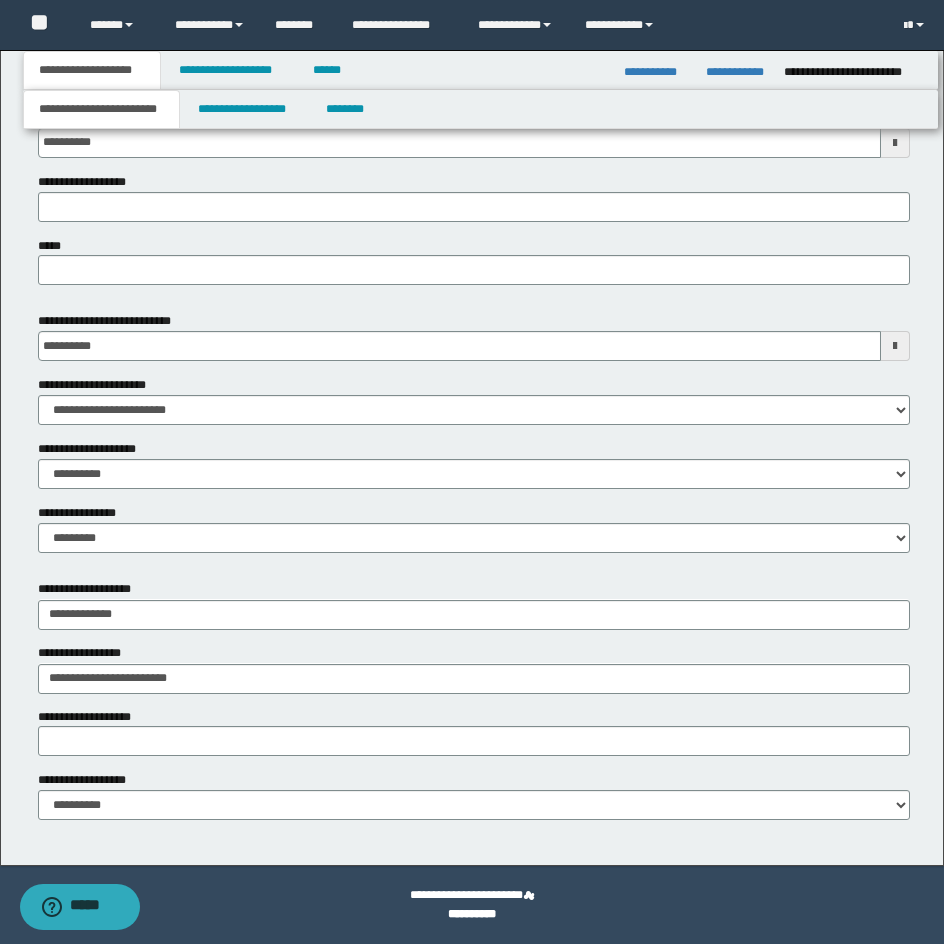 click on "**********" at bounding box center [92, 70] 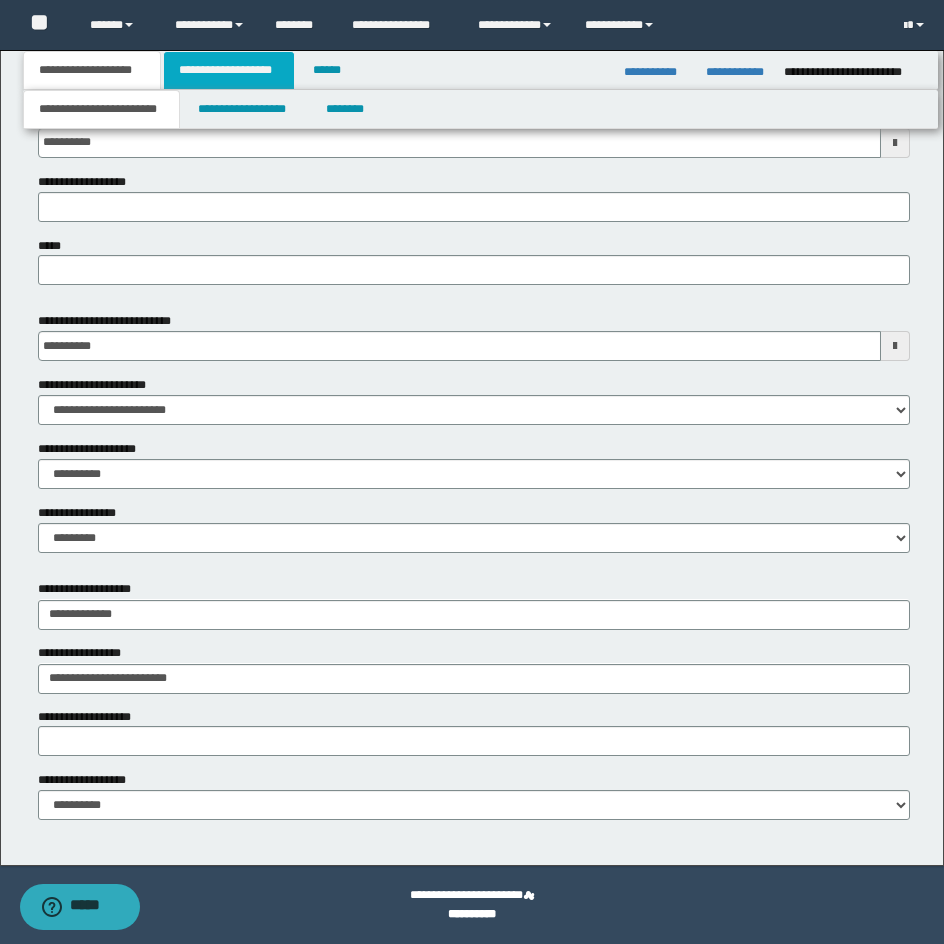 click on "**********" at bounding box center [229, 70] 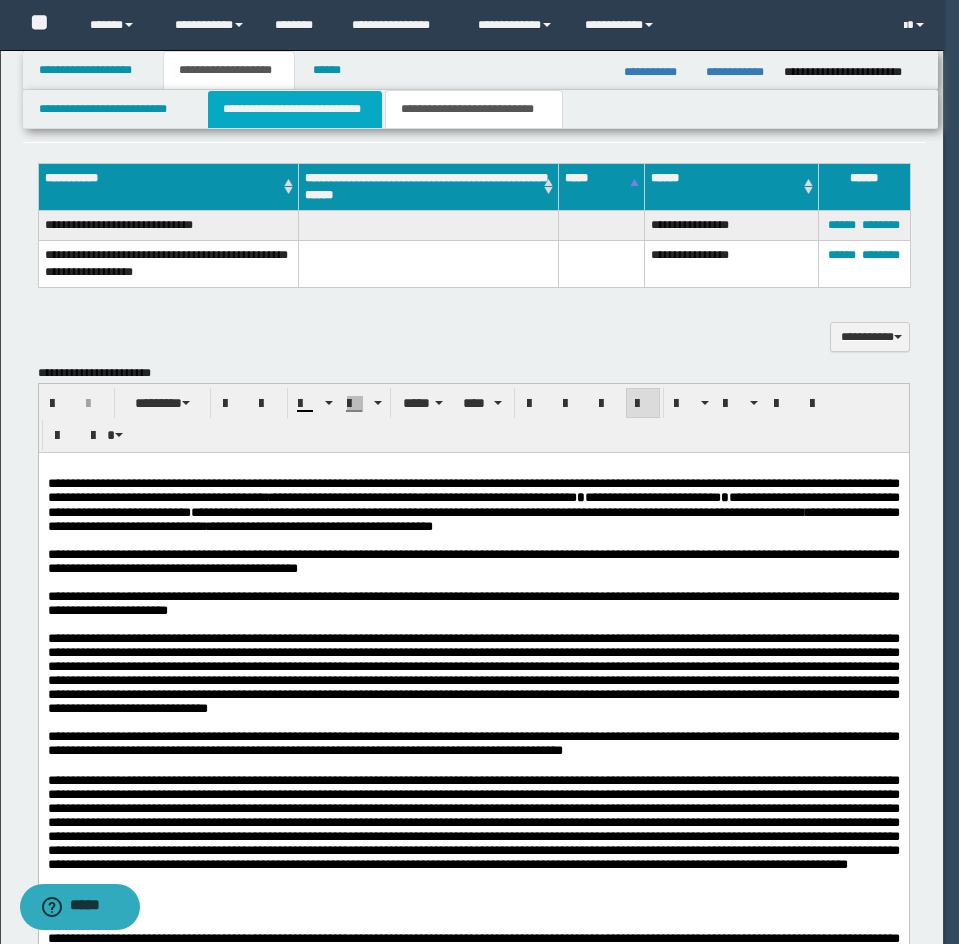 click on "**********" at bounding box center [295, 109] 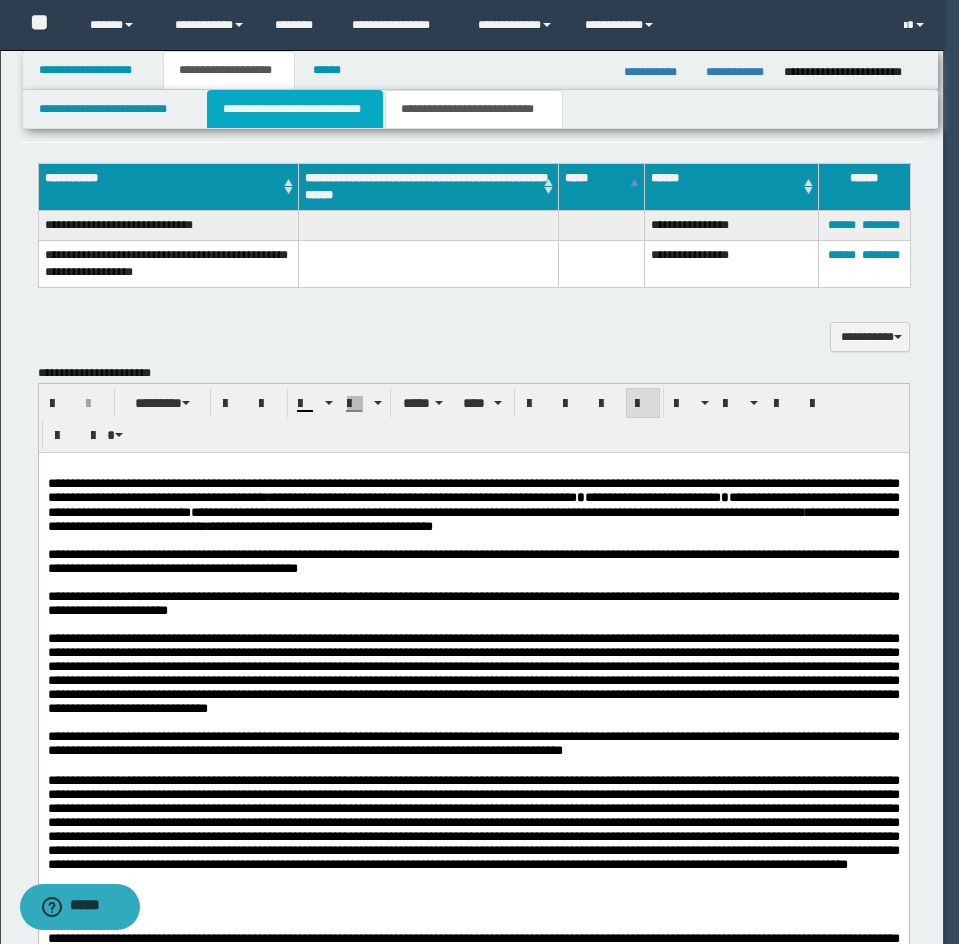type 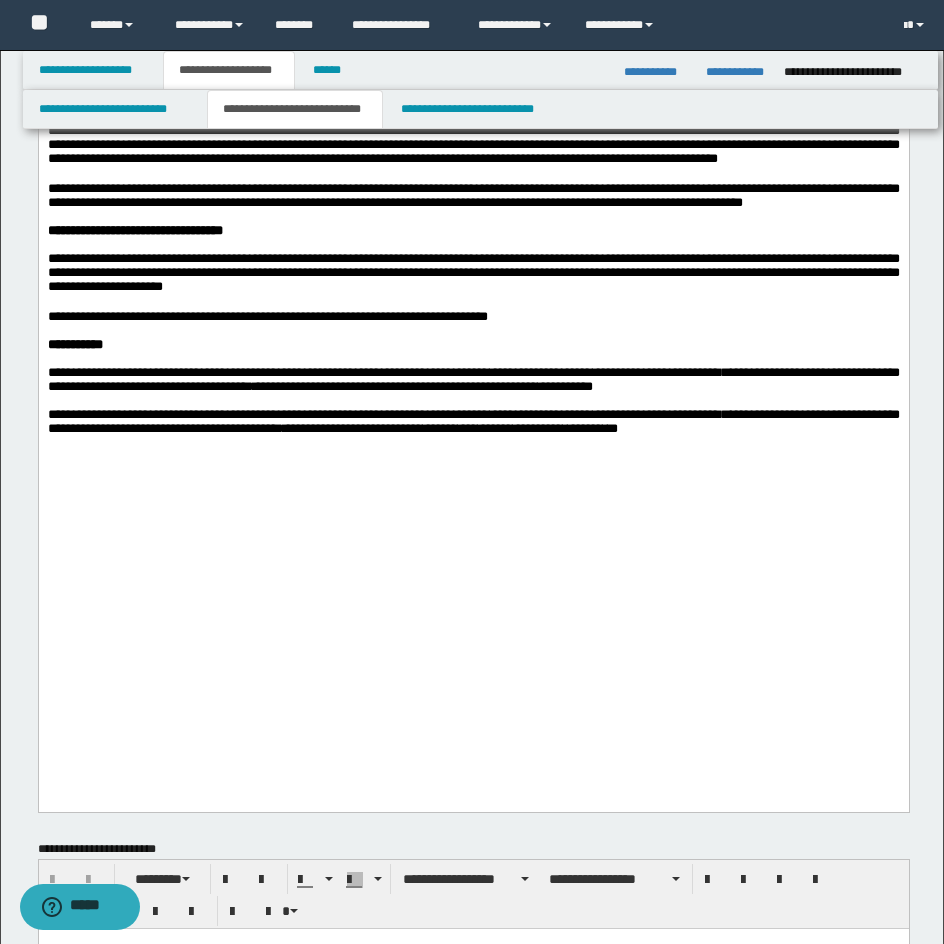 click at bounding box center (473, 72) 